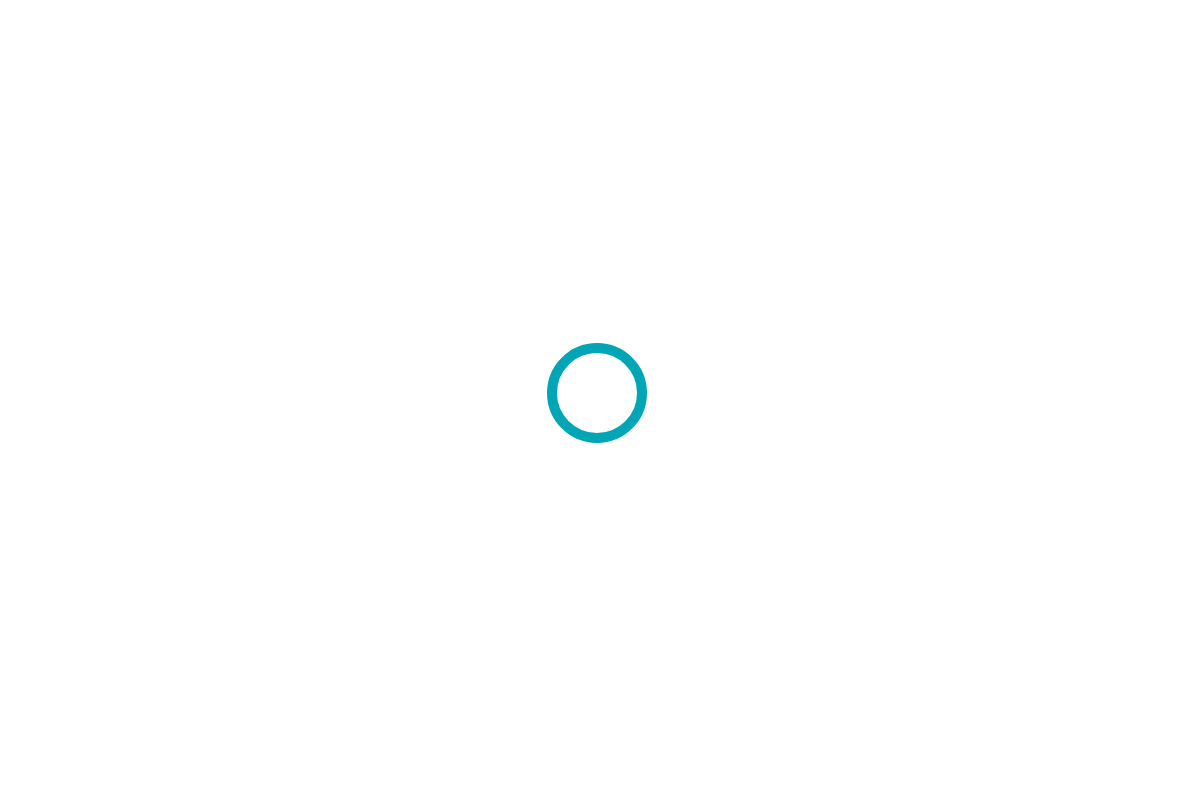 scroll, scrollTop: 0, scrollLeft: 0, axis: both 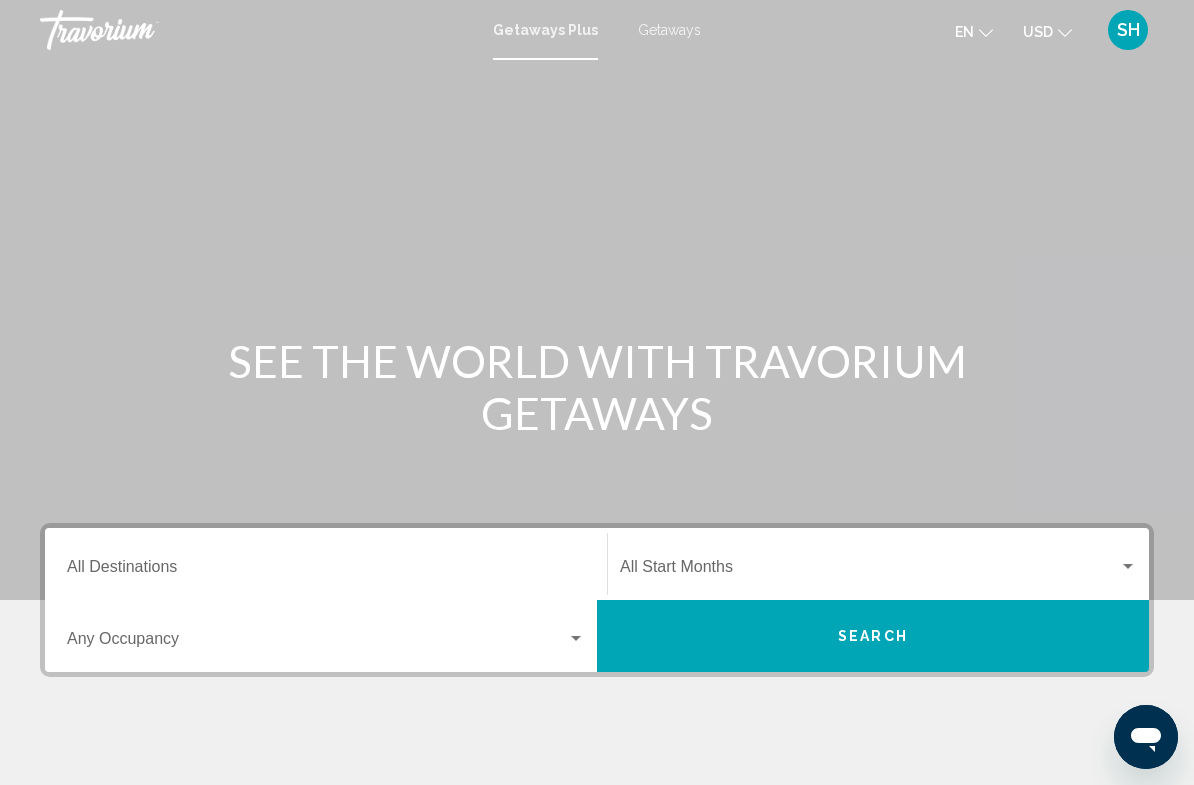 click on "Getaways Plus Getaways en
English Español Français Italiano Português русский USD
USD ($) MXN (Mex$) CAD (Can$) GBP (£) EUR (€) AUD (A$) NZD (NZ$) CNY (CN¥) SH Login" at bounding box center [597, 30] 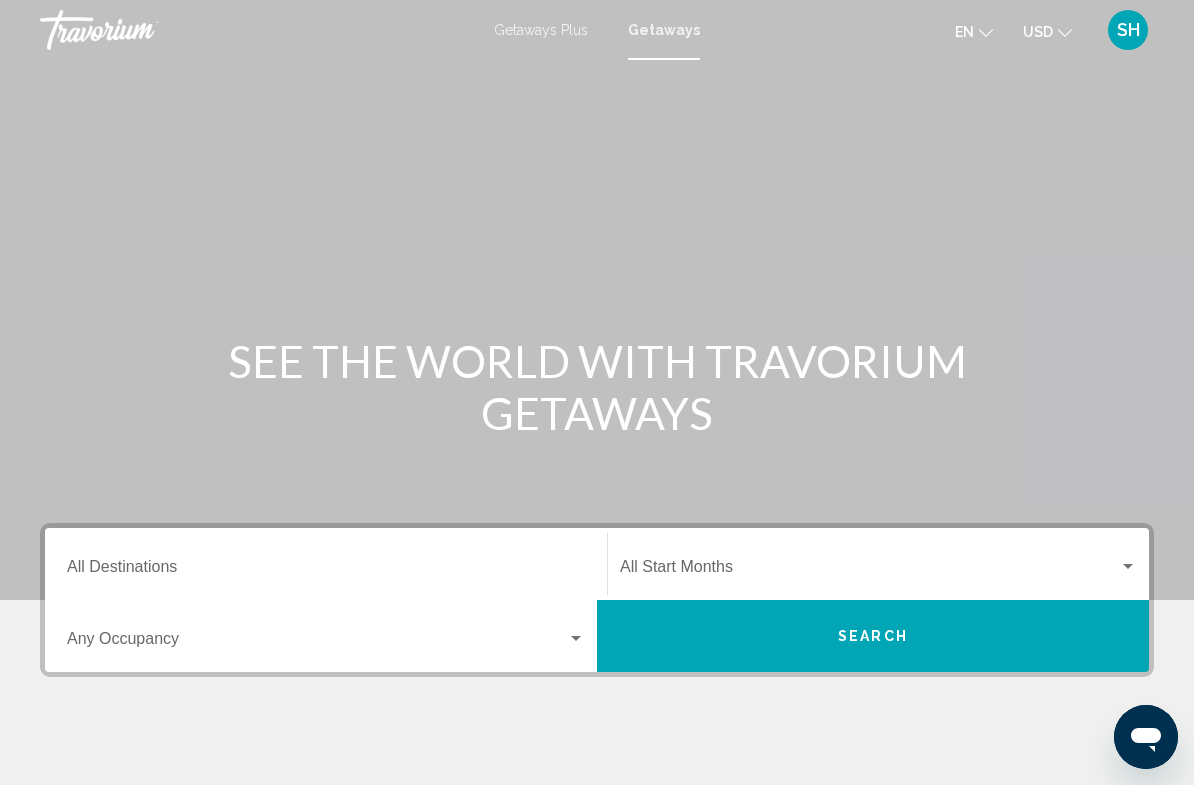 click on "Getaways Plus" at bounding box center [541, 30] 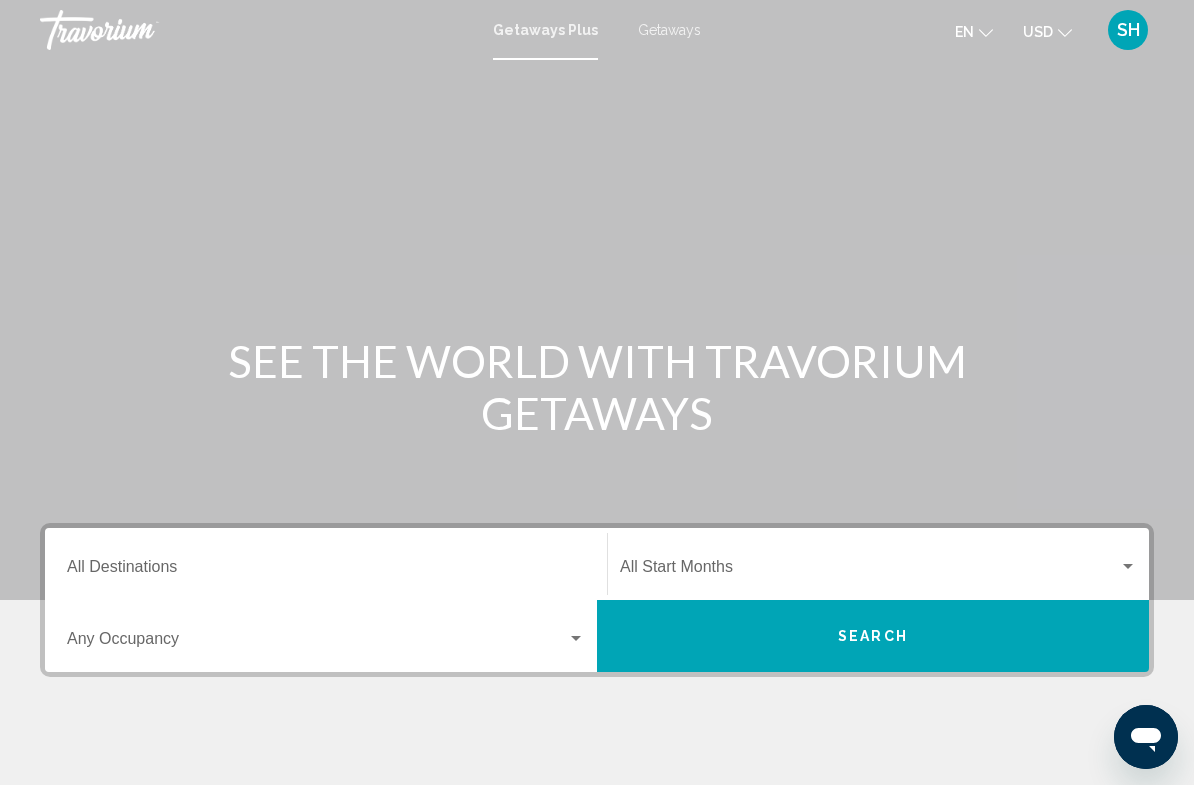 click on "Destination All Destinations" at bounding box center (326, 571) 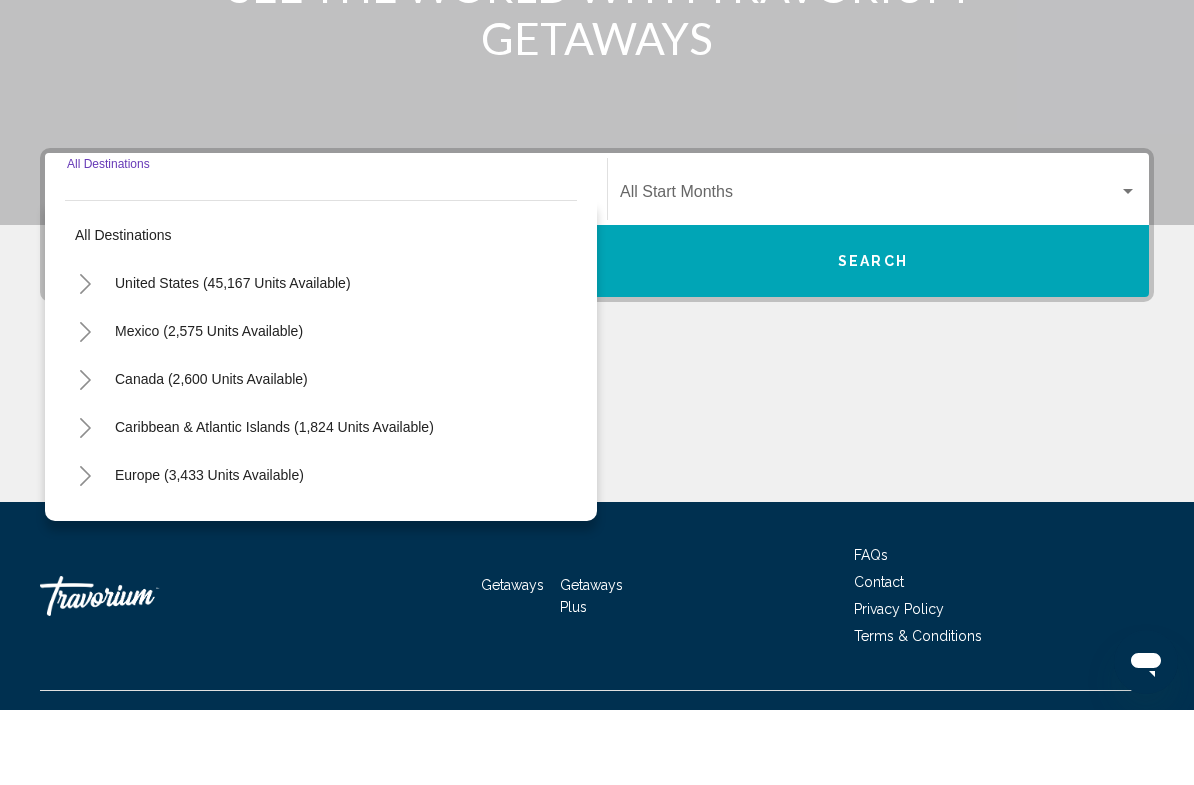 scroll, scrollTop: 337, scrollLeft: 0, axis: vertical 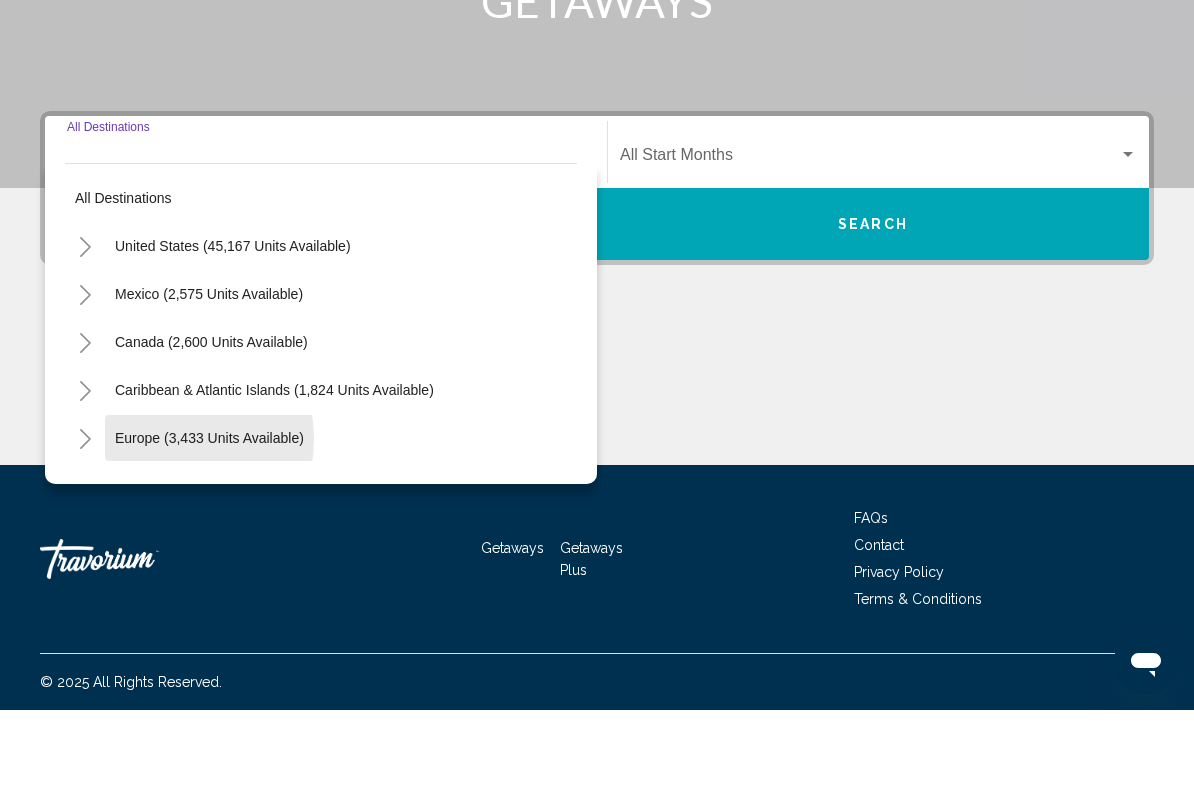 click on "Europe (3,433 units available)" at bounding box center [208, 561] 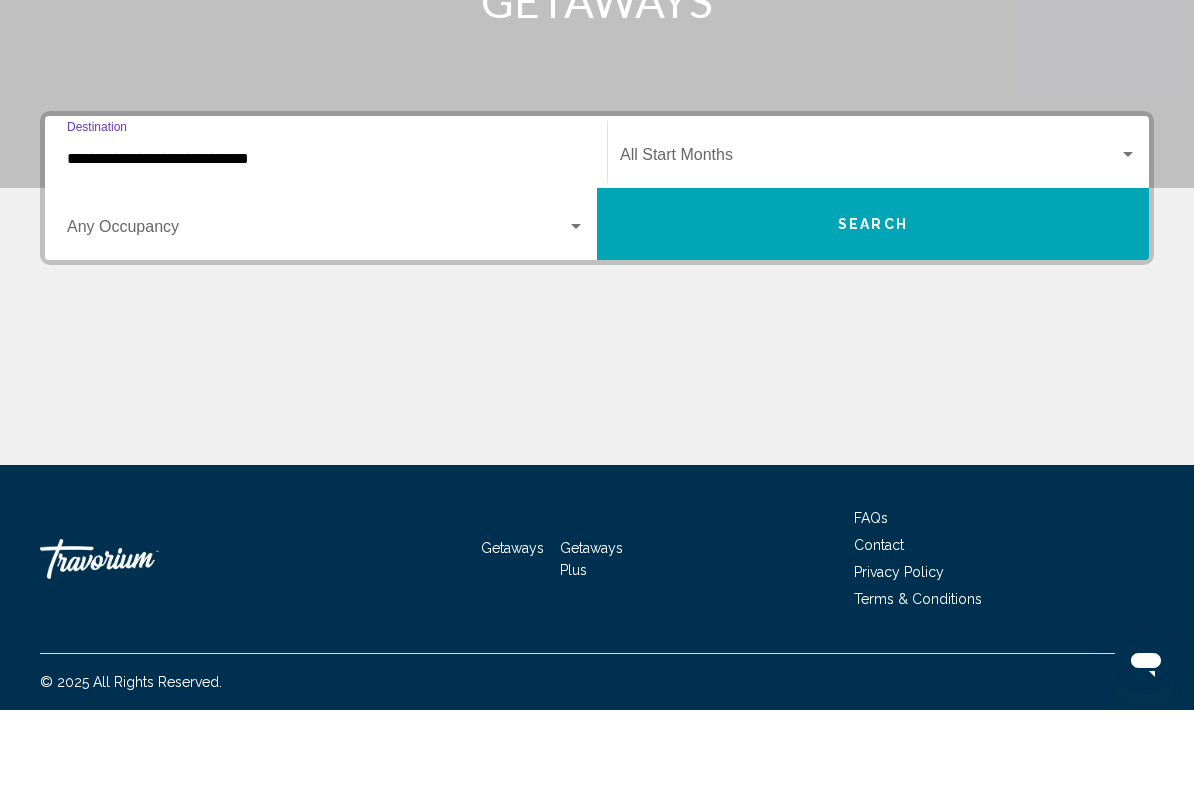 click on "Start Month All Start Months" 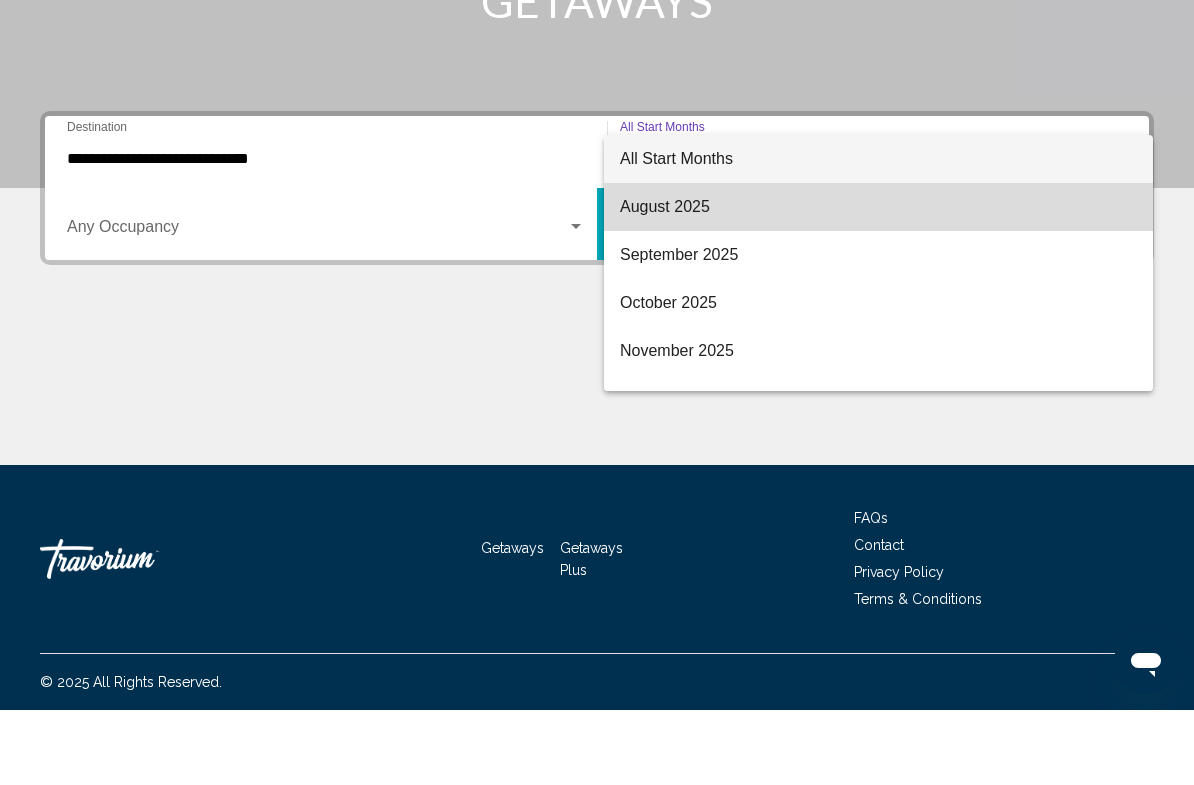 click on "August 2025" at bounding box center (878, 282) 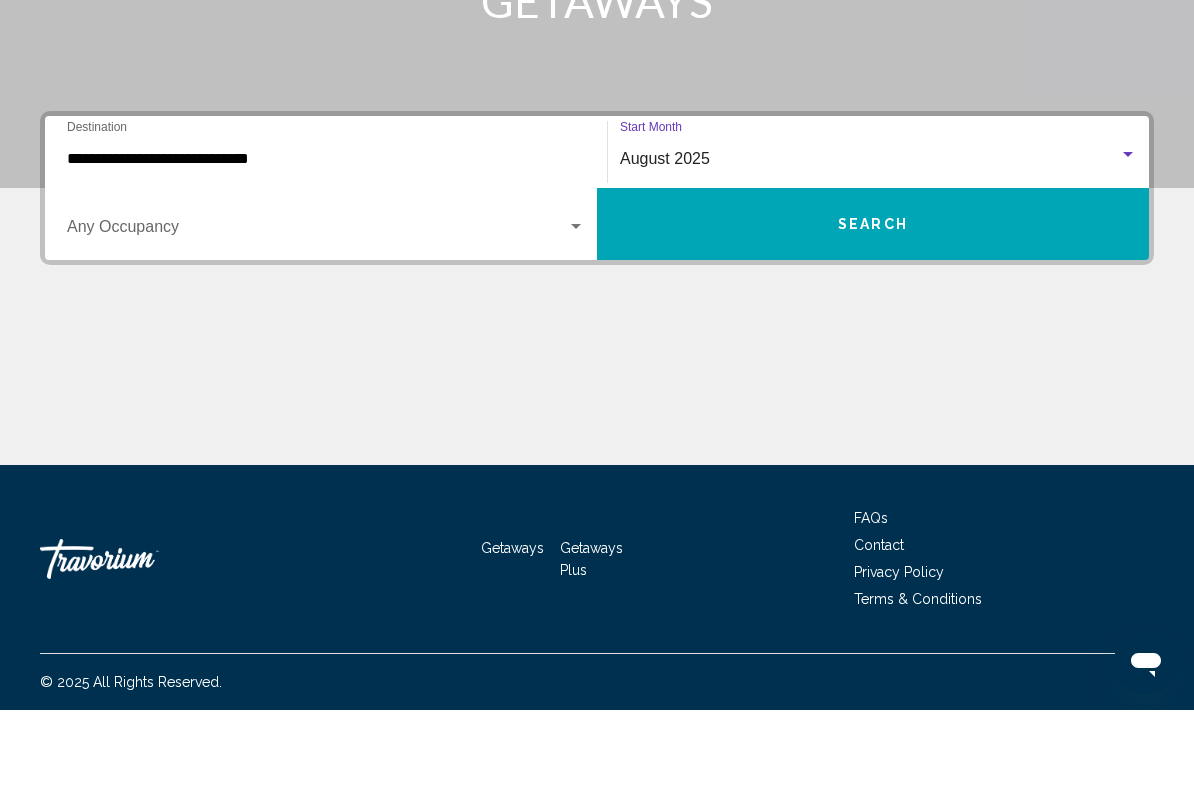 click at bounding box center (576, 302) 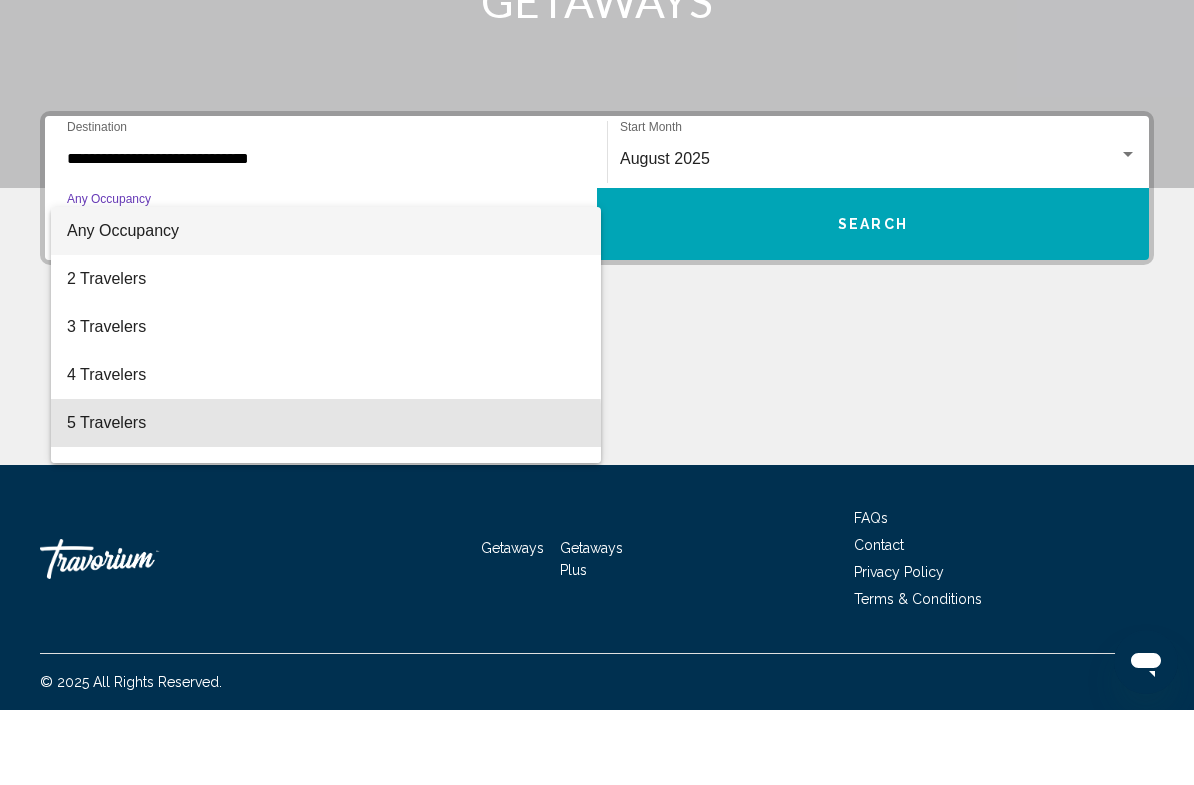 click on "5 Travelers" at bounding box center [326, 498] 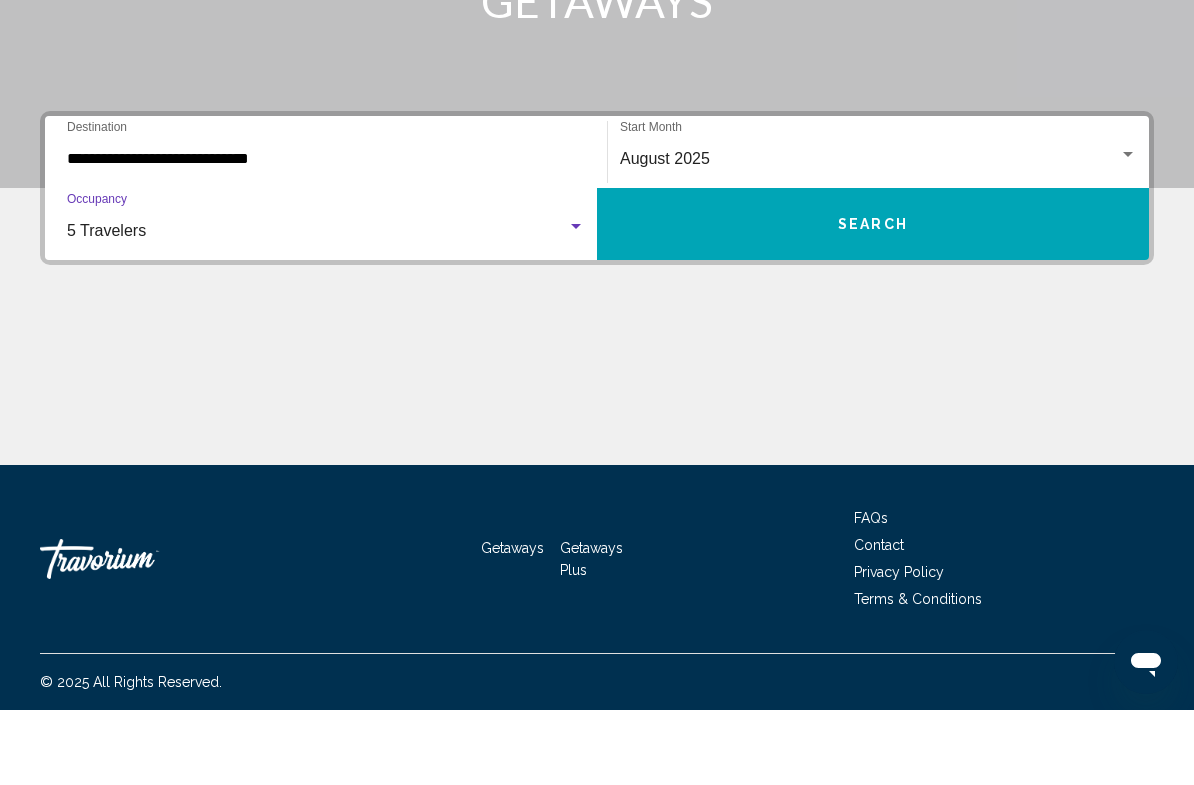 click on "Search" at bounding box center [873, 300] 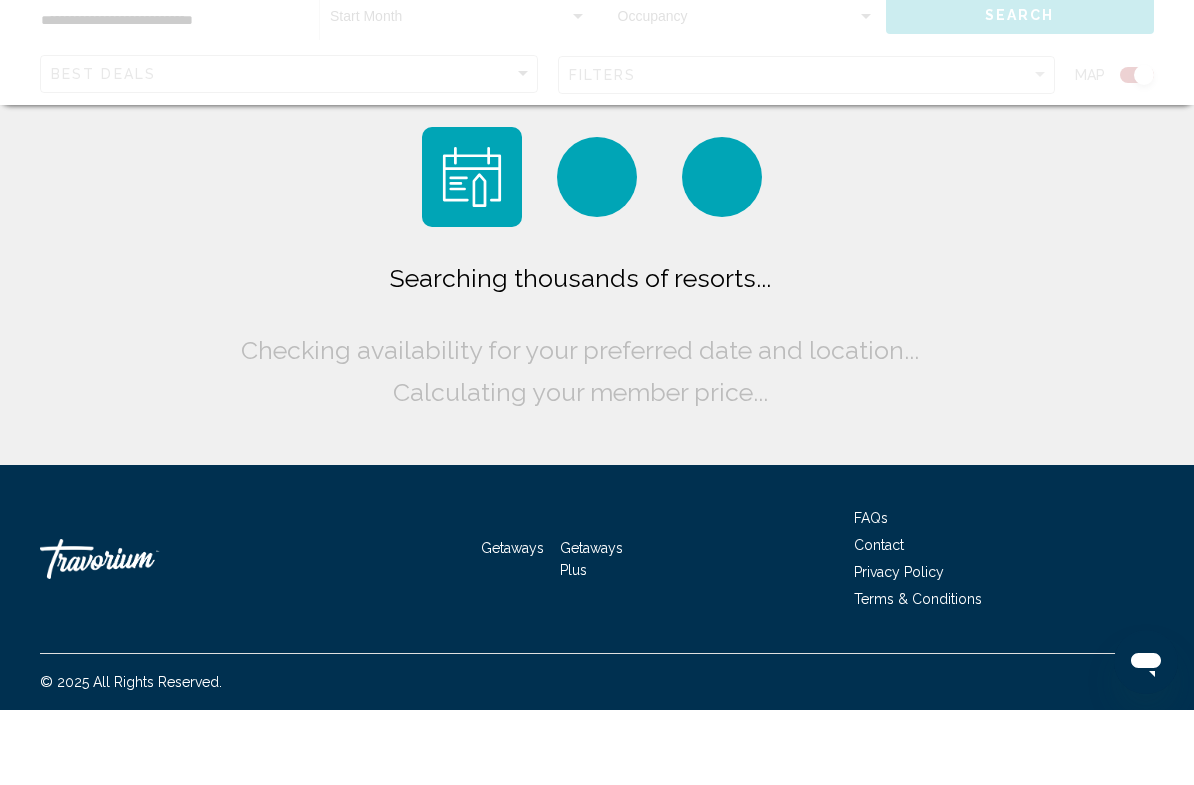 scroll, scrollTop: 0, scrollLeft: 0, axis: both 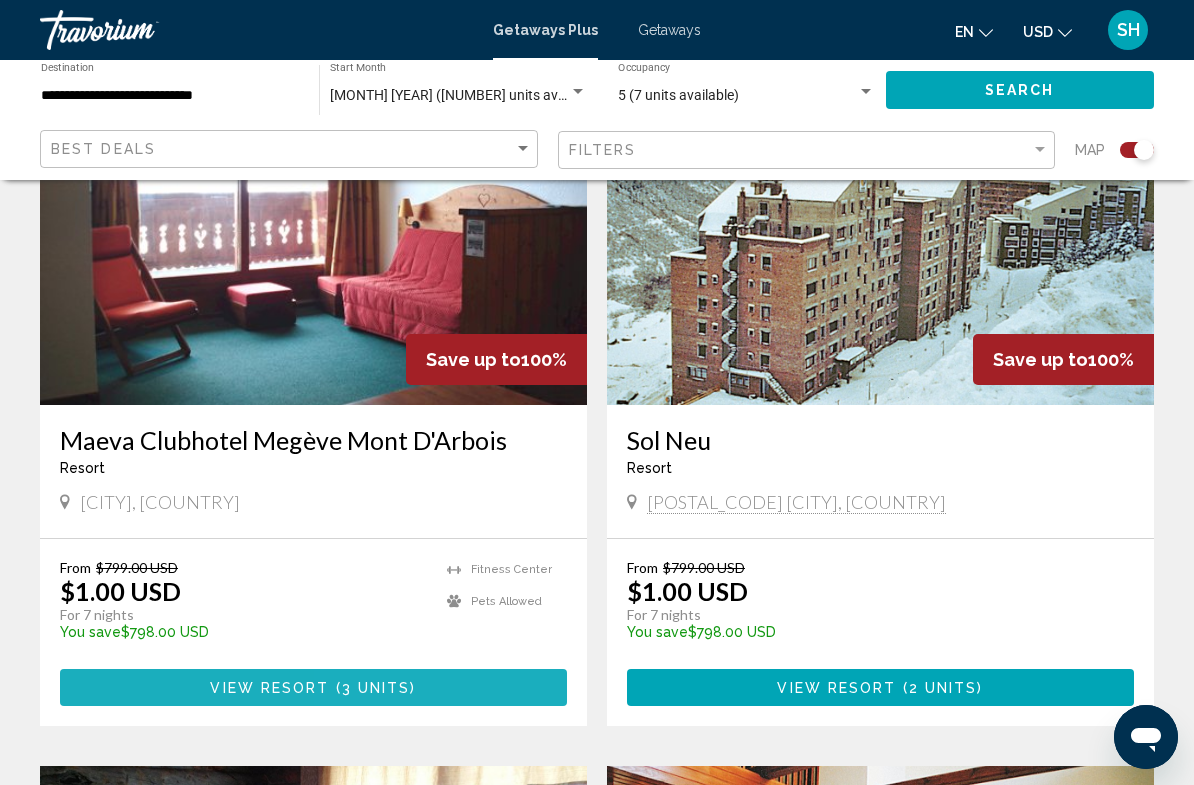 click on "View Resort    ( 3 units )" at bounding box center (313, 687) 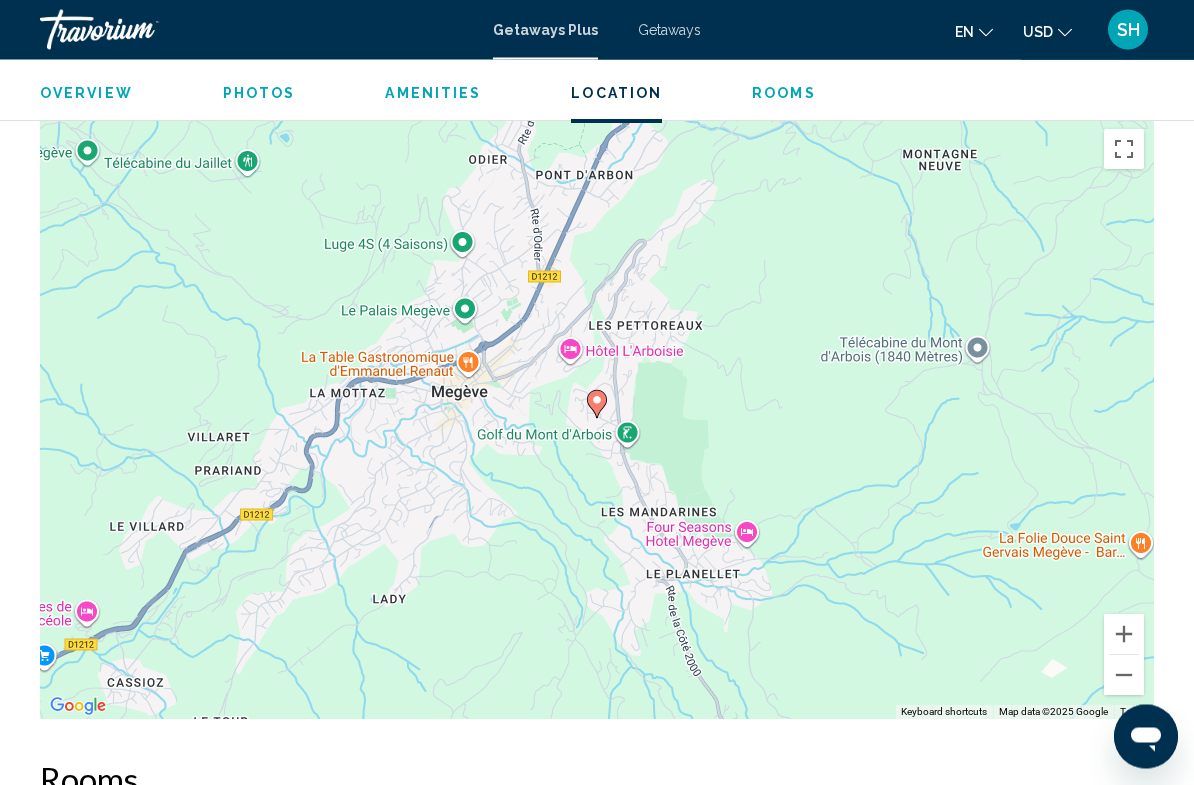 scroll, scrollTop: 2935, scrollLeft: 0, axis: vertical 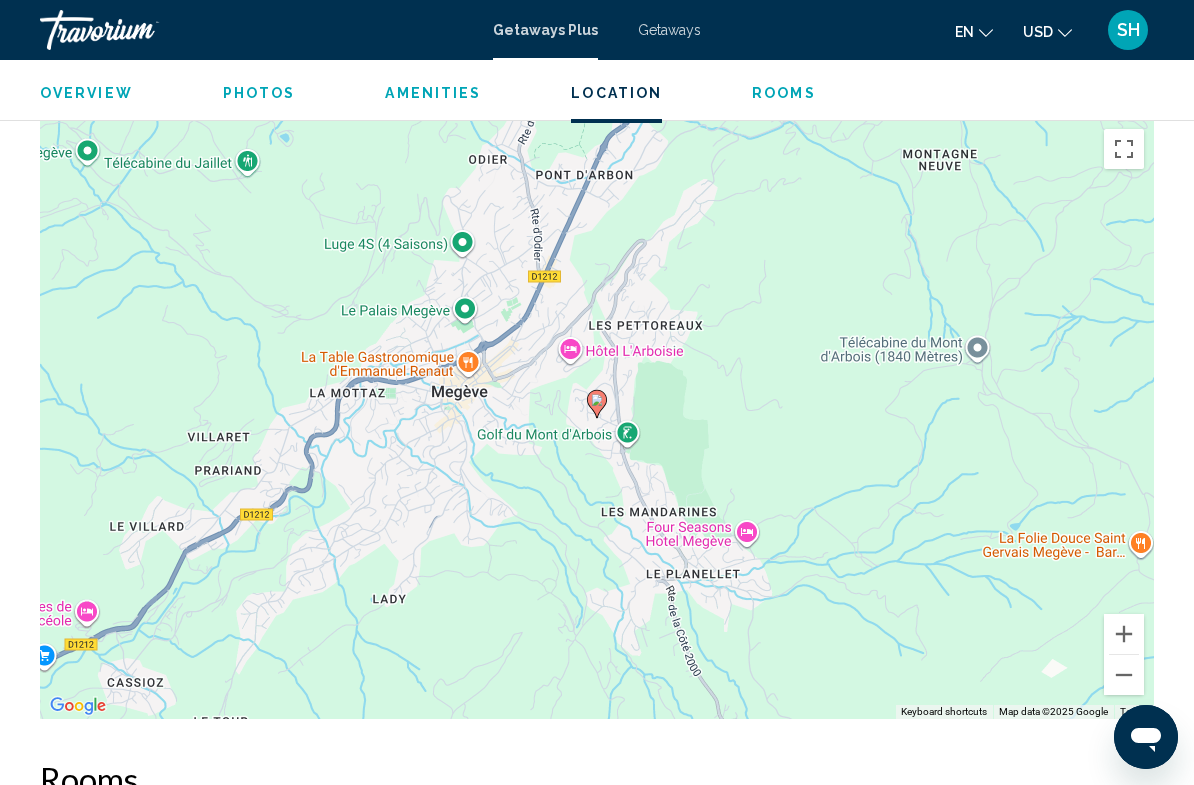 click at bounding box center (1124, 675) 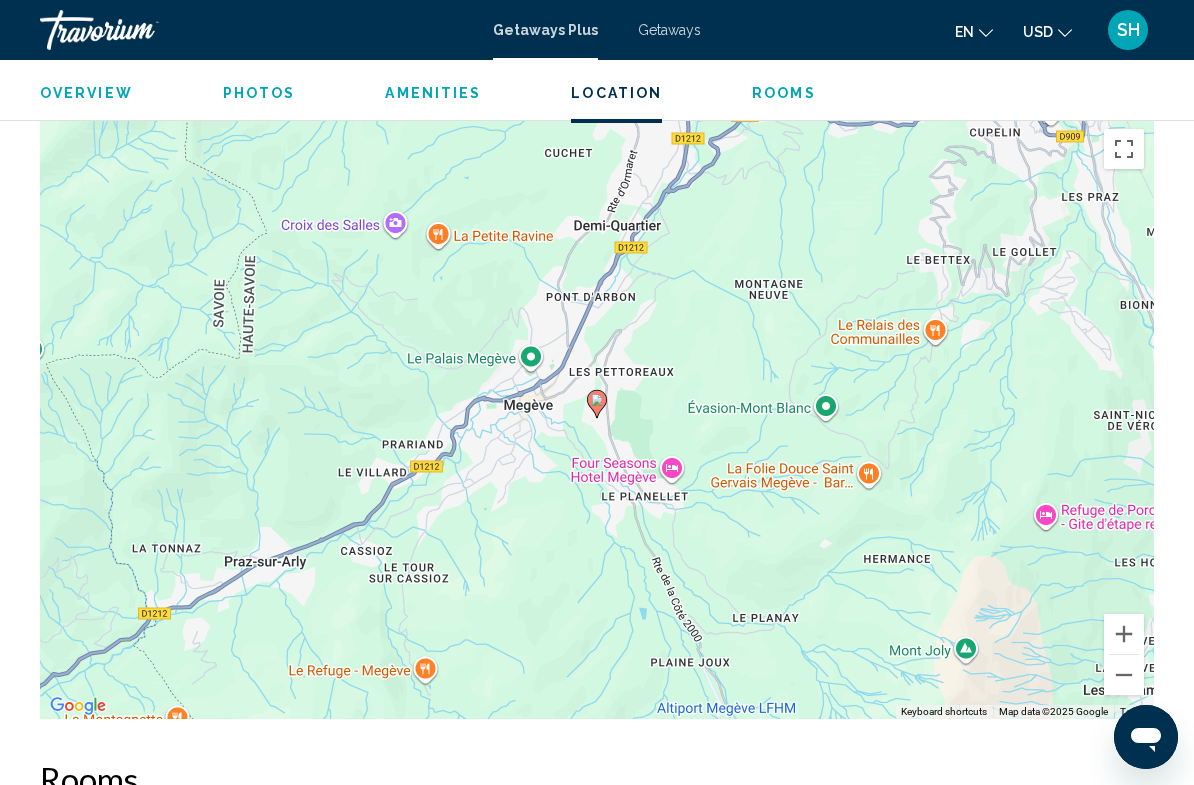 click at bounding box center [1124, 675] 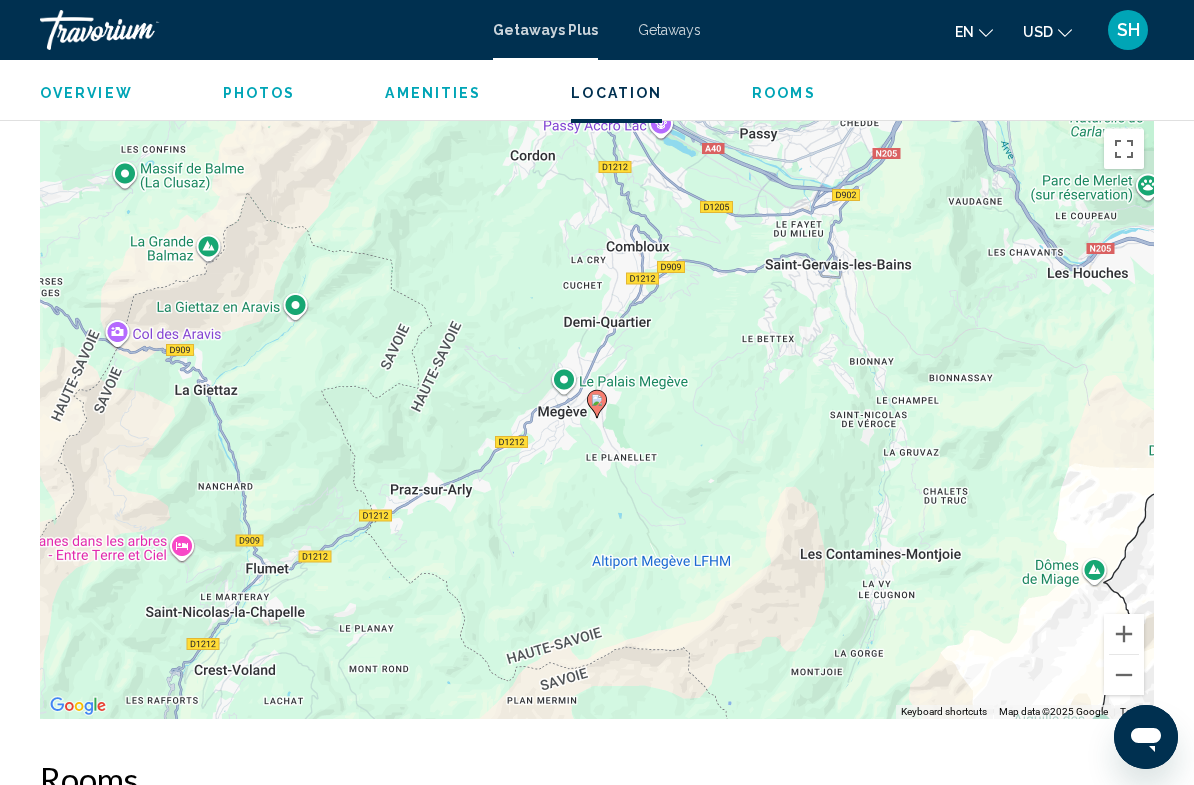 click at bounding box center (1124, 675) 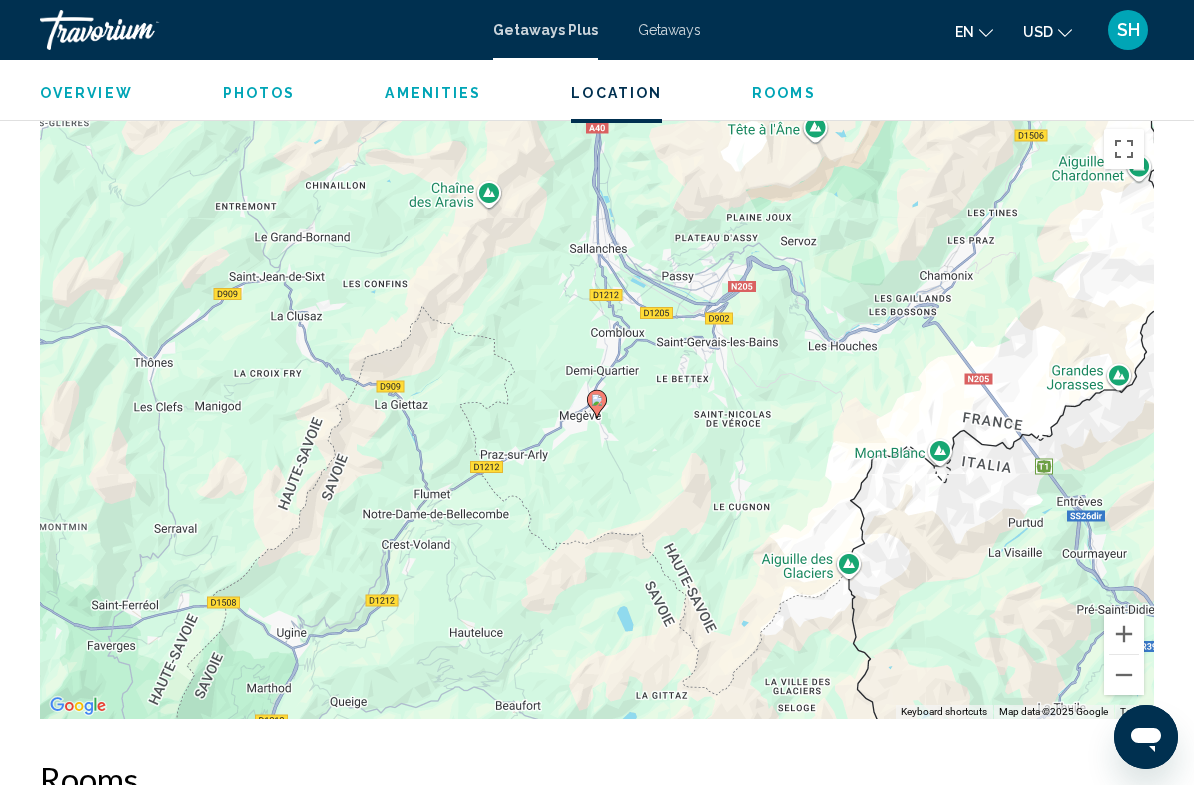 click at bounding box center [1124, 675] 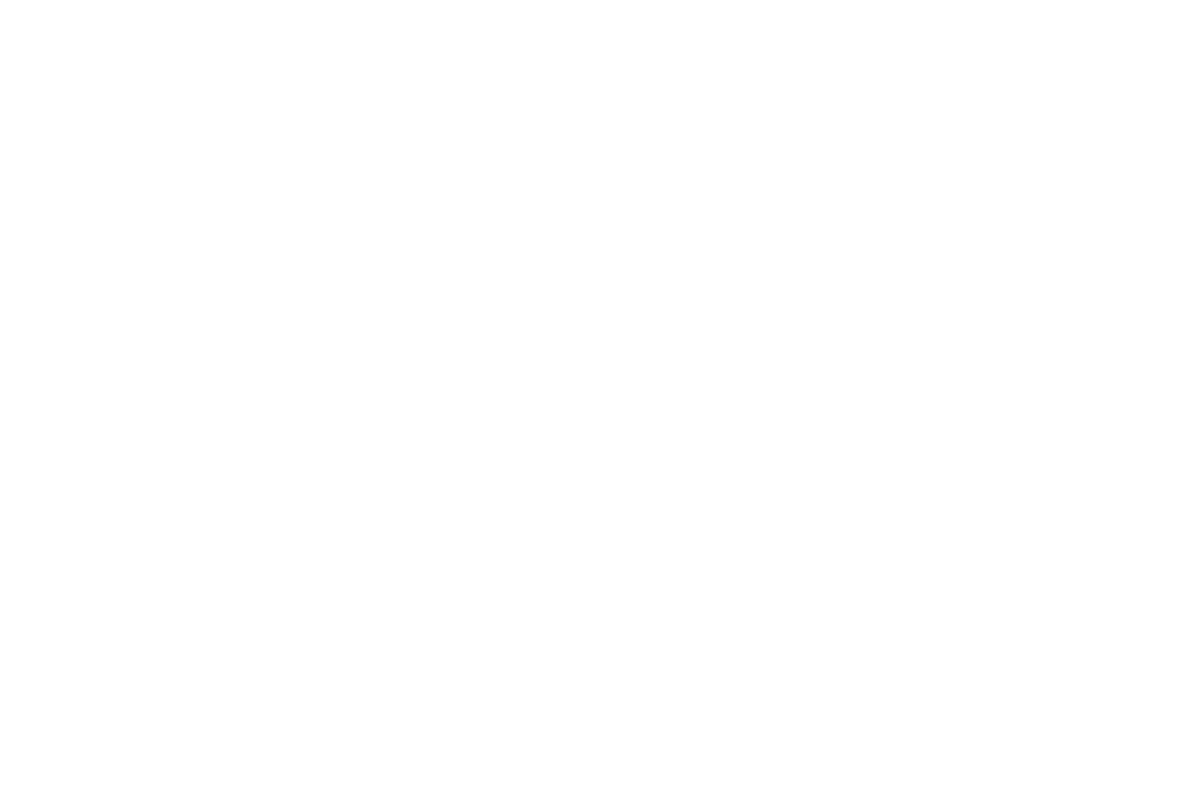 scroll, scrollTop: 0, scrollLeft: 0, axis: both 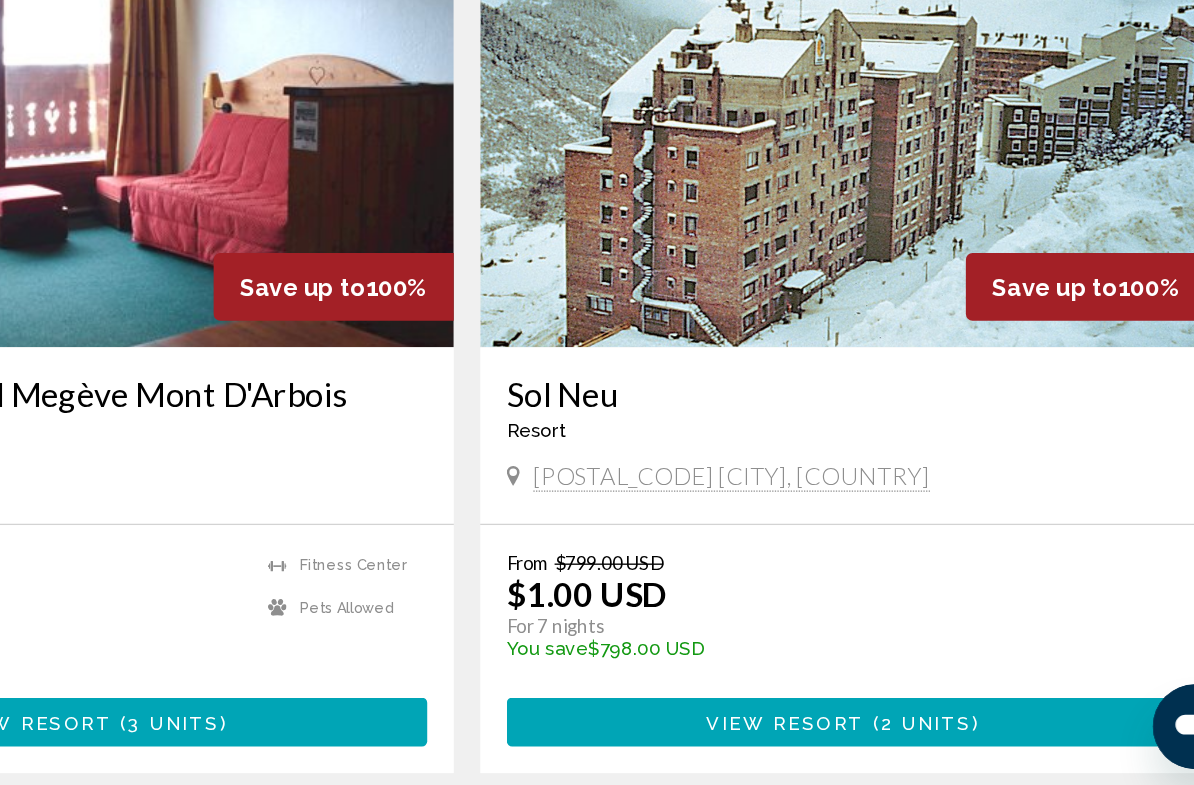 click on "View Resort    ( 2 units )" at bounding box center (880, 733) 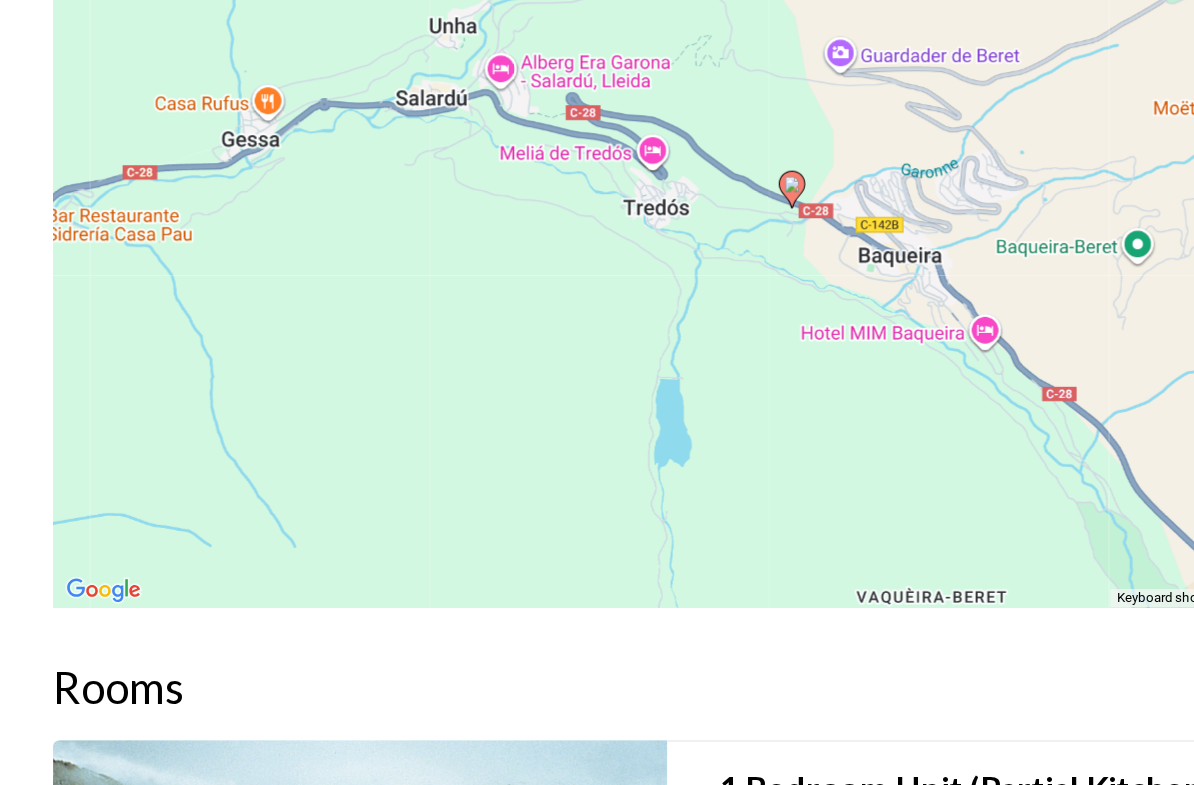 scroll, scrollTop: 3080, scrollLeft: 0, axis: vertical 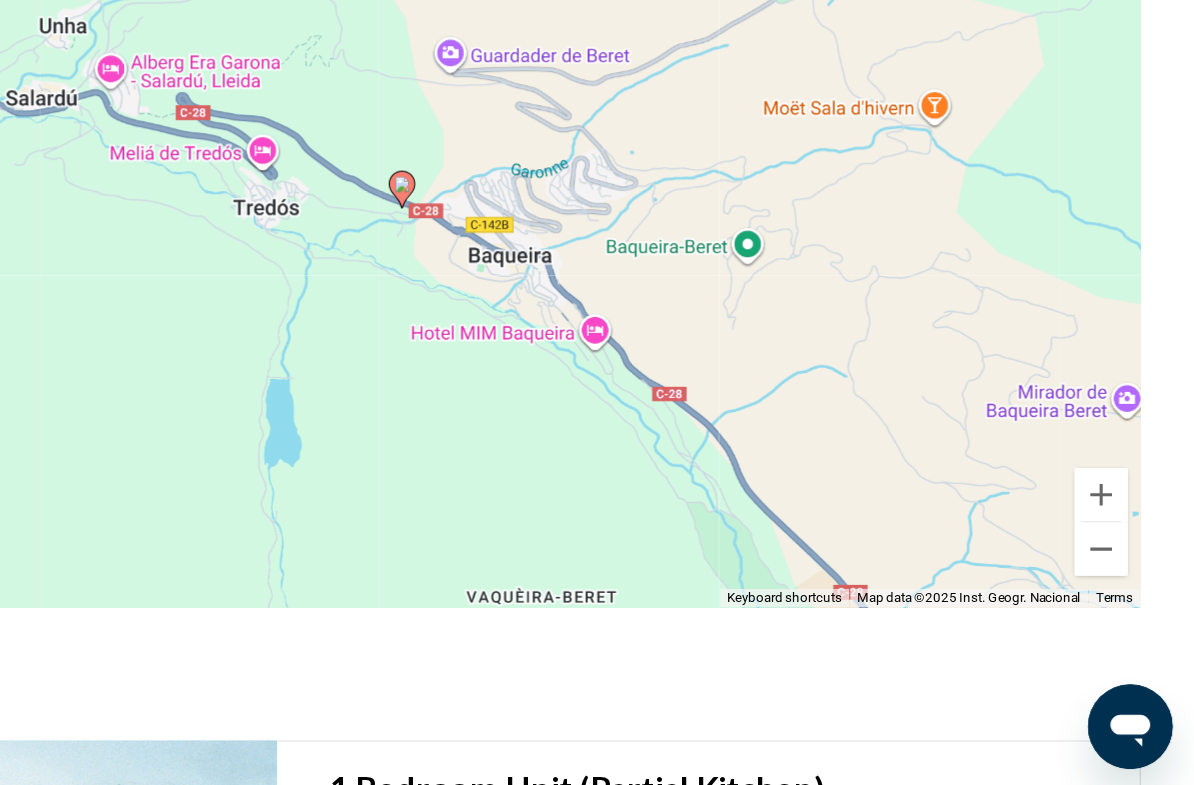 click at bounding box center [1124, 603] 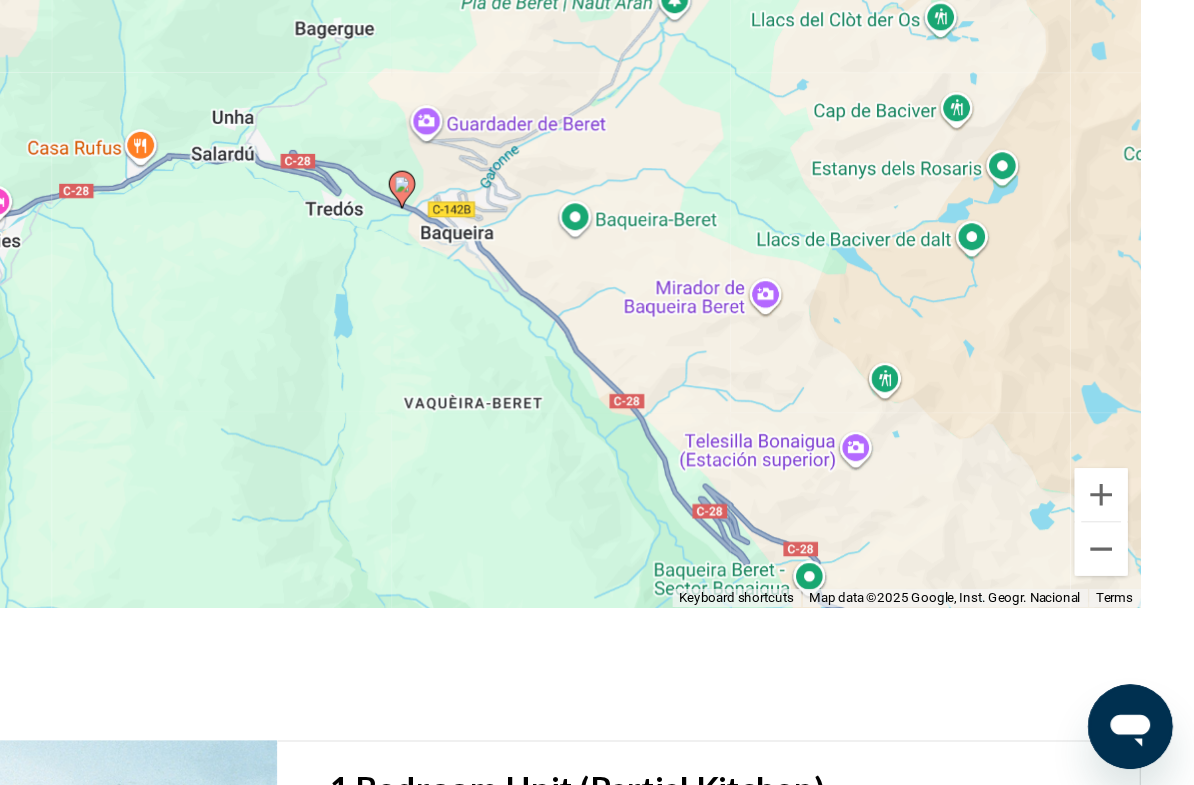 click at bounding box center (1124, 603) 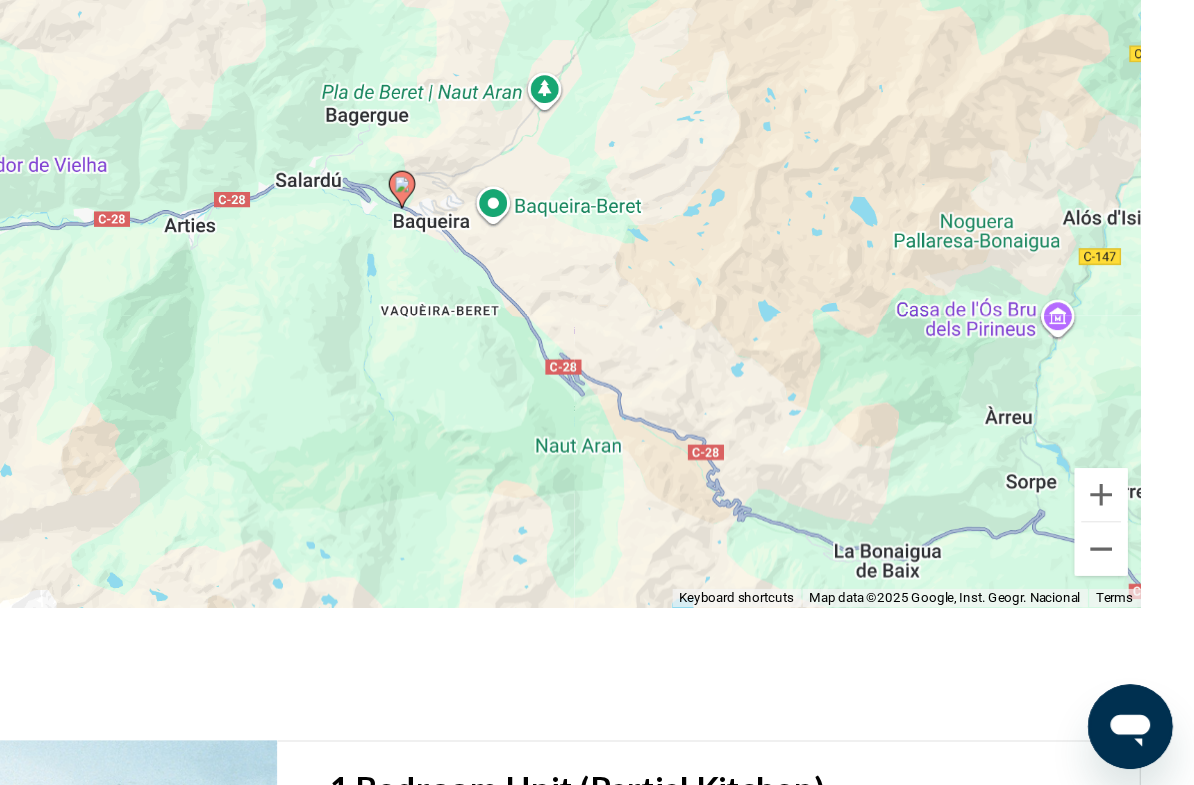 click at bounding box center [1124, 603] 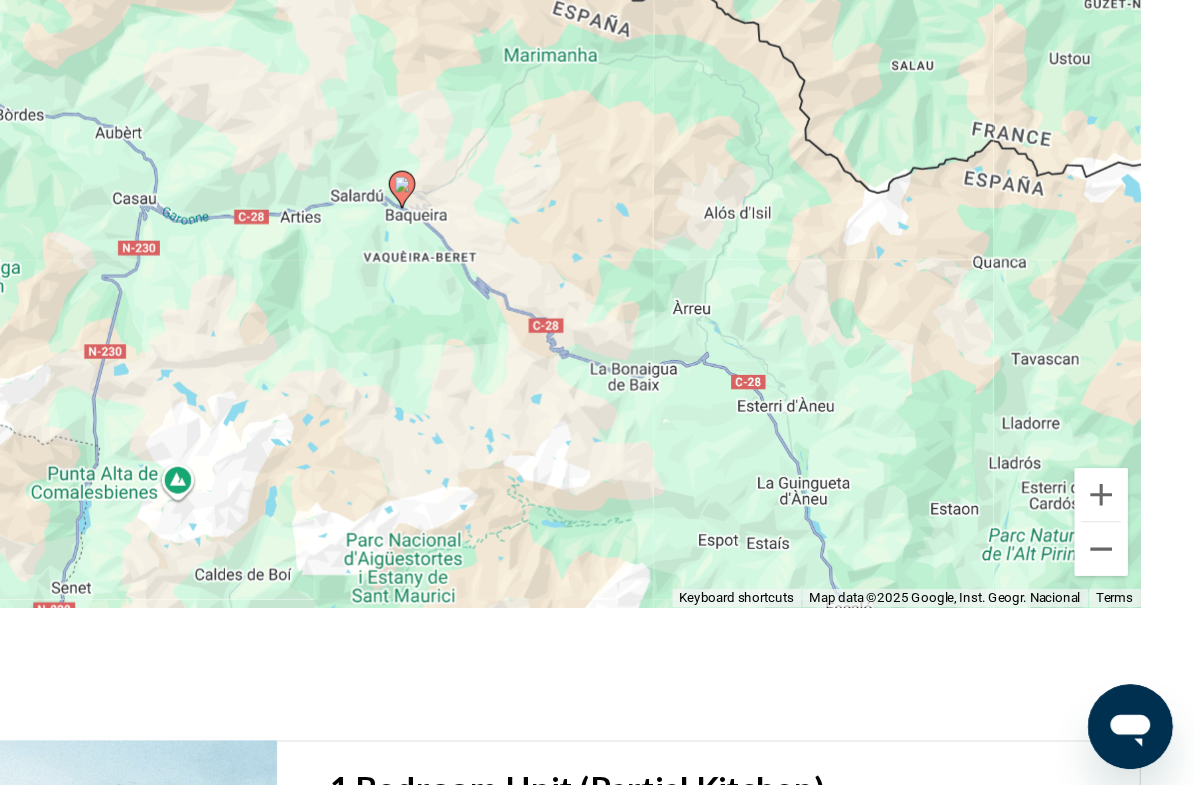 click at bounding box center [1124, 603] 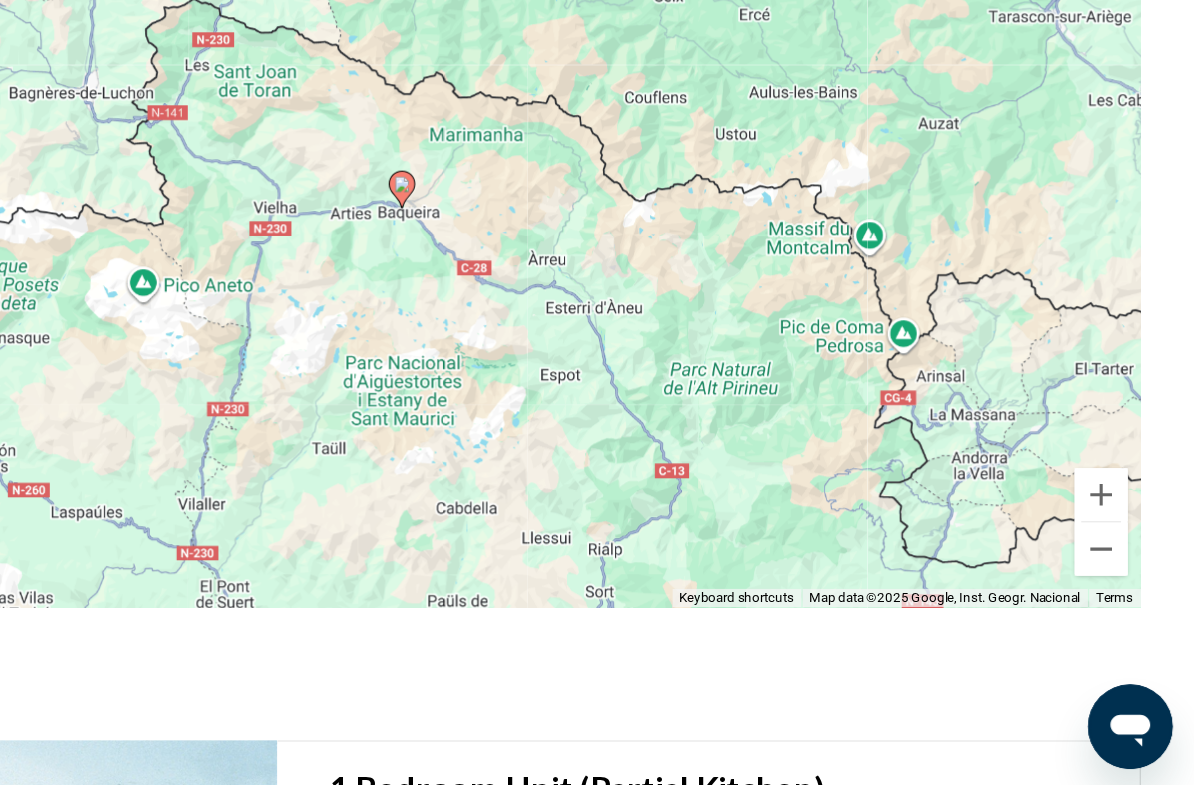 click at bounding box center [1124, 603] 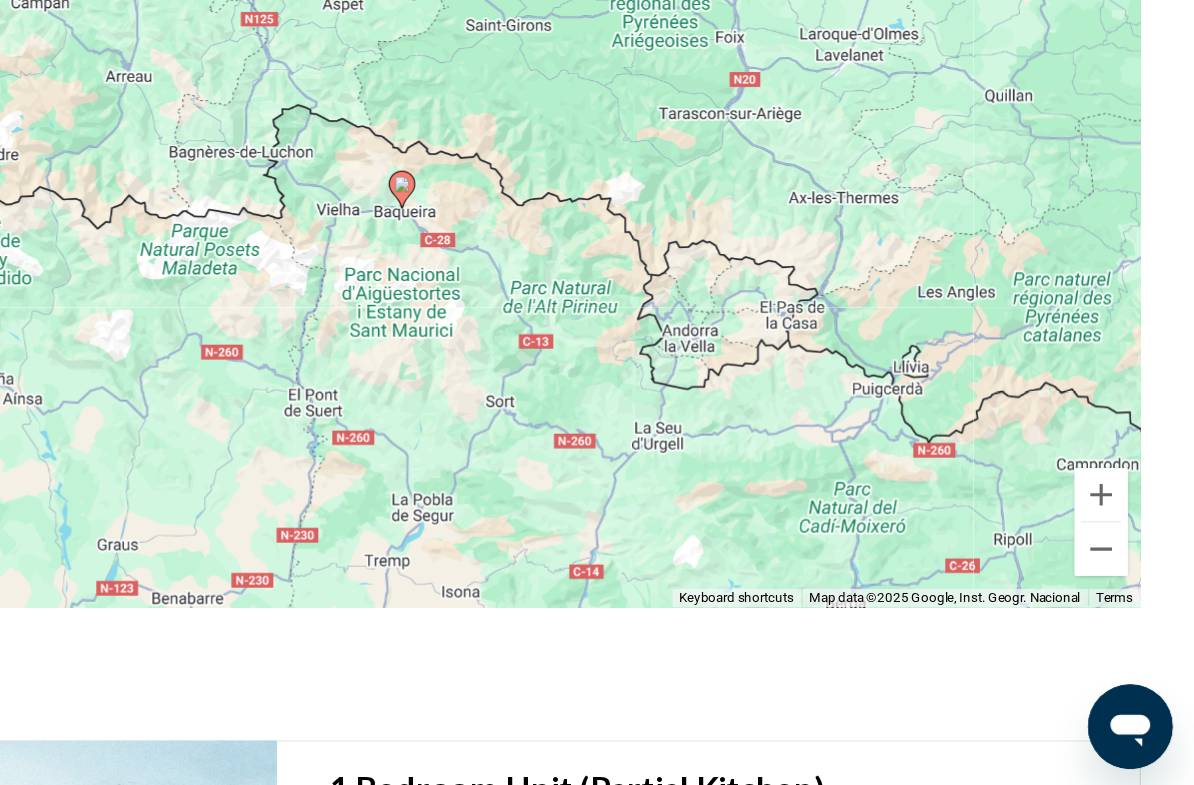 click at bounding box center [1124, 603] 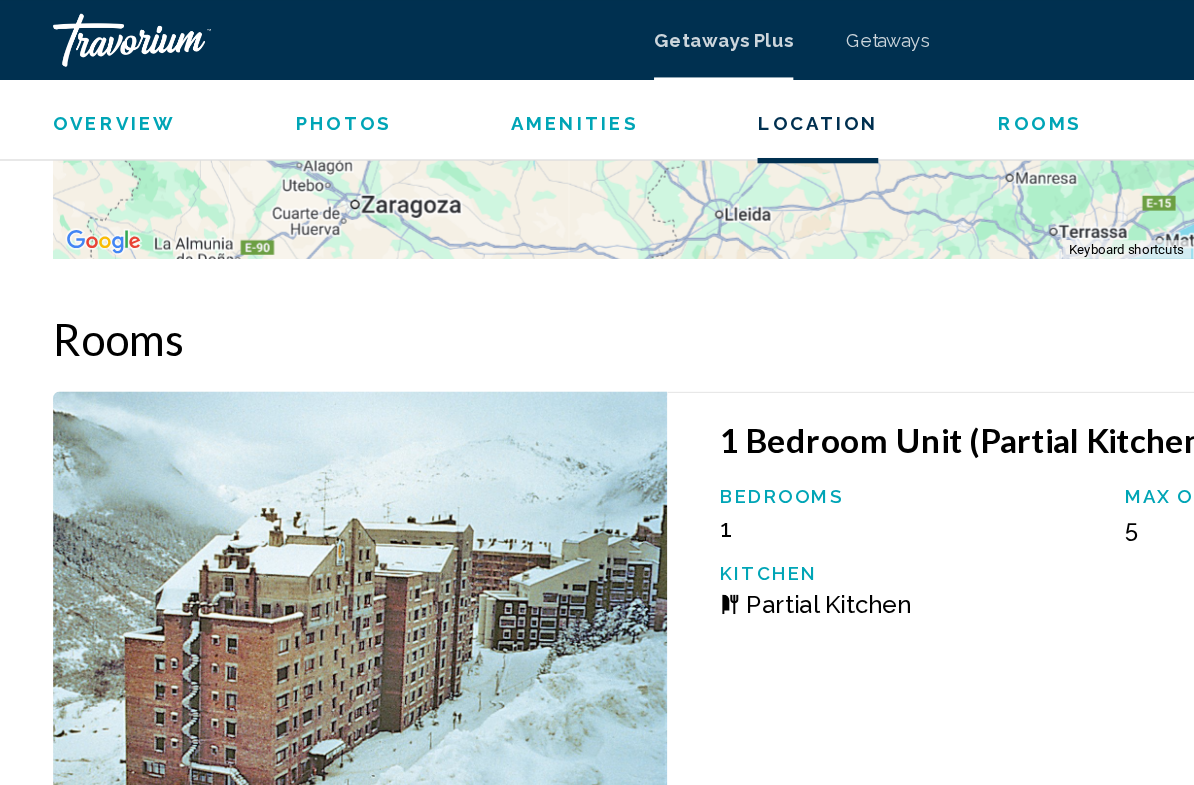 scroll, scrollTop: 0, scrollLeft: 0, axis: both 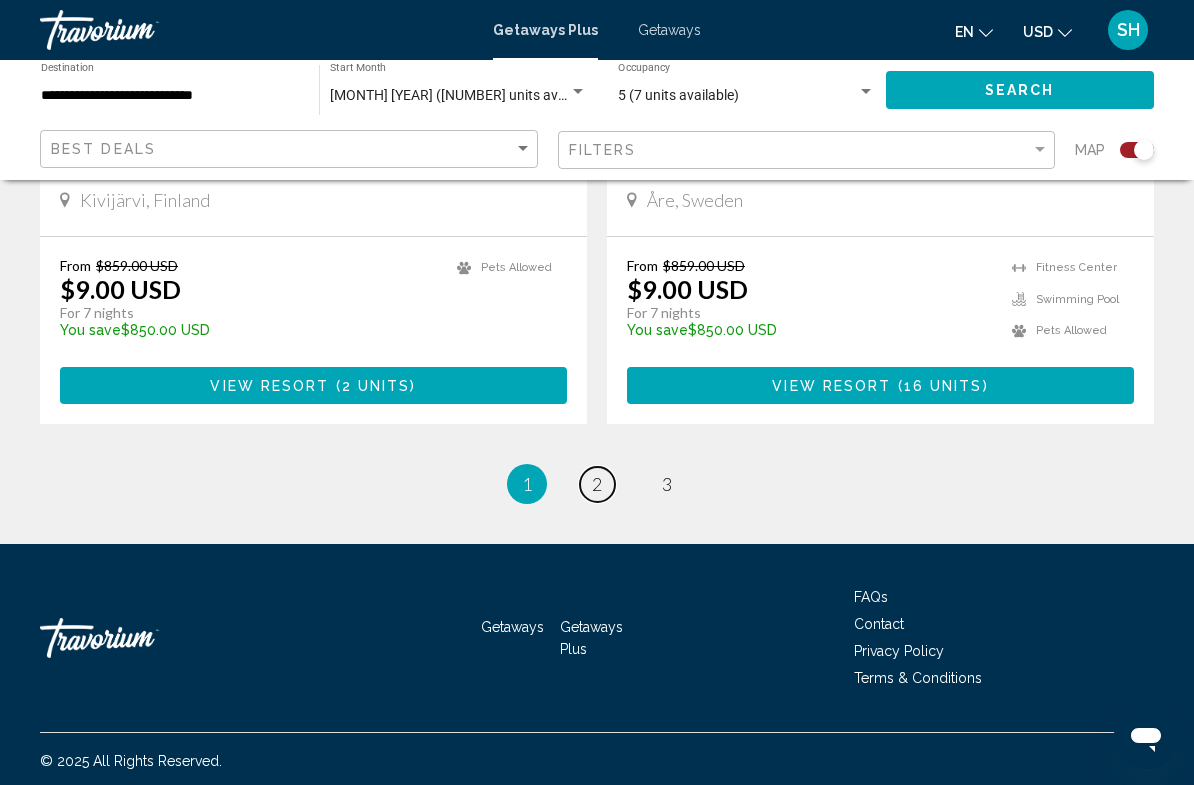 click on "2" at bounding box center (597, 484) 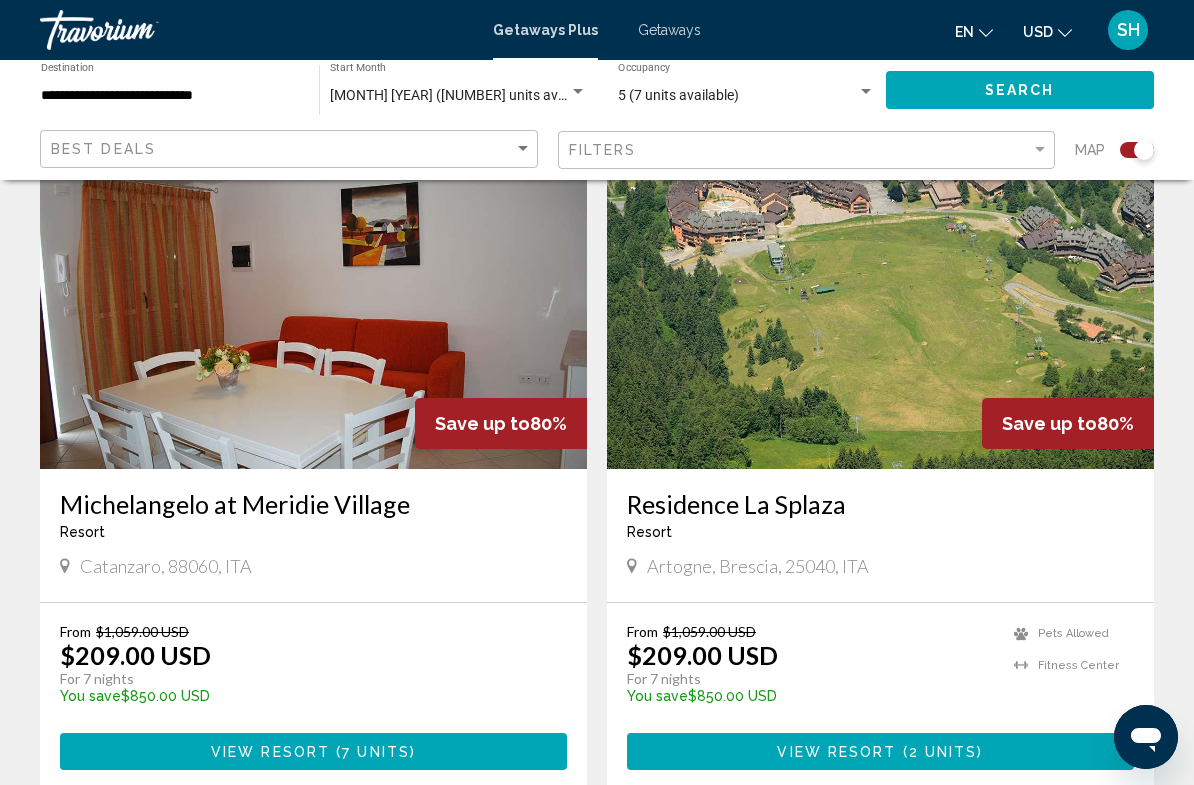 scroll, scrollTop: 2106, scrollLeft: 0, axis: vertical 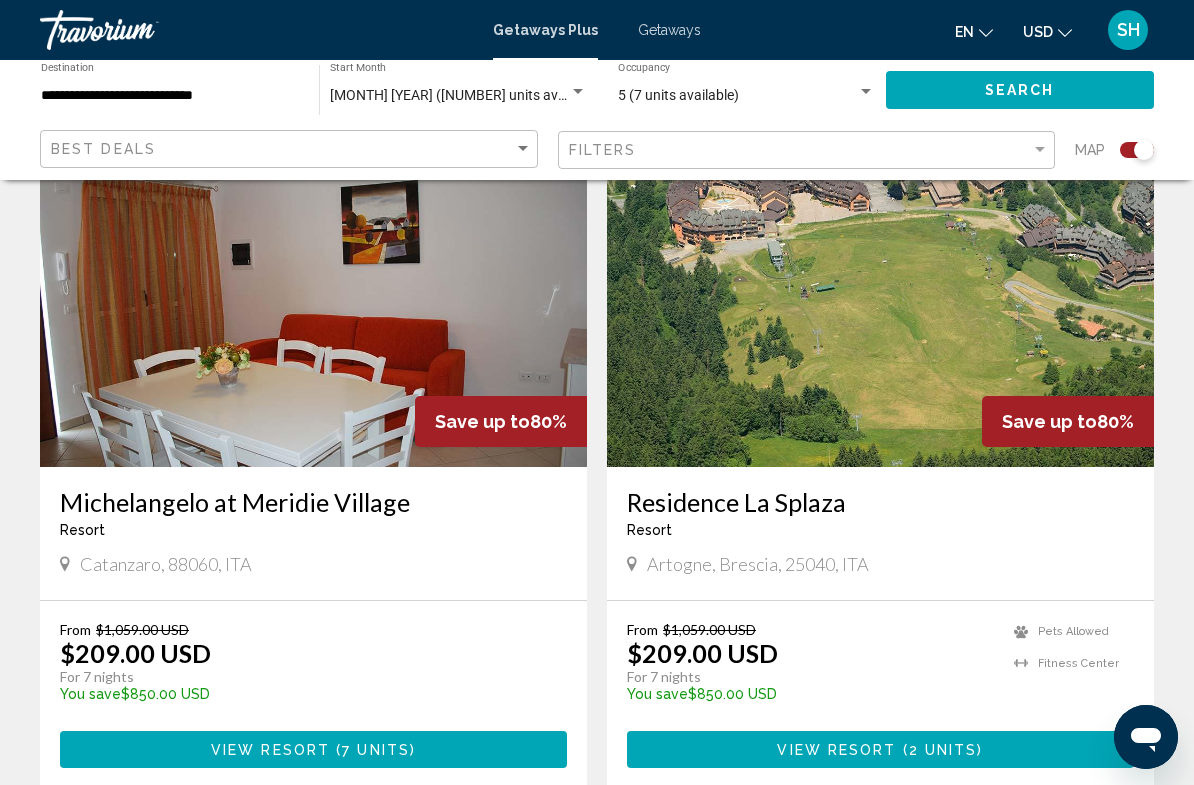 click on "View Resort    ( 7 units )" at bounding box center (313, 749) 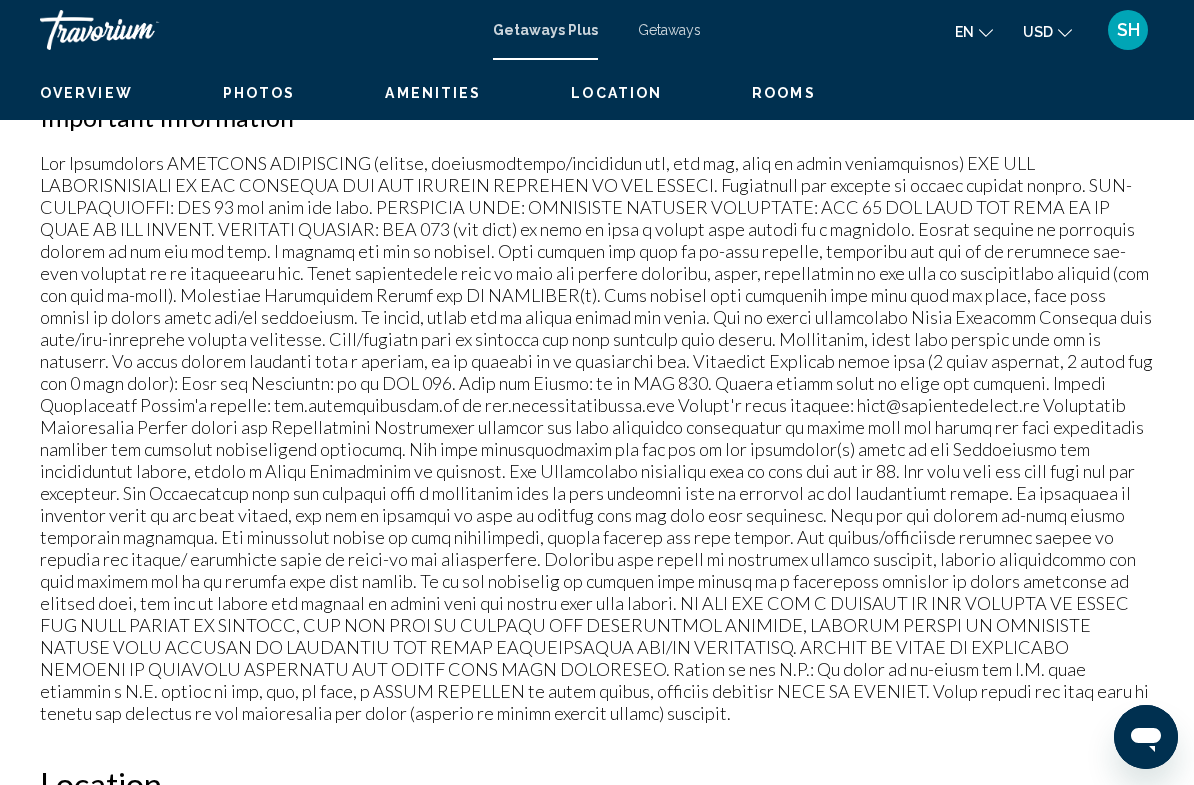 scroll, scrollTop: 0, scrollLeft: 0, axis: both 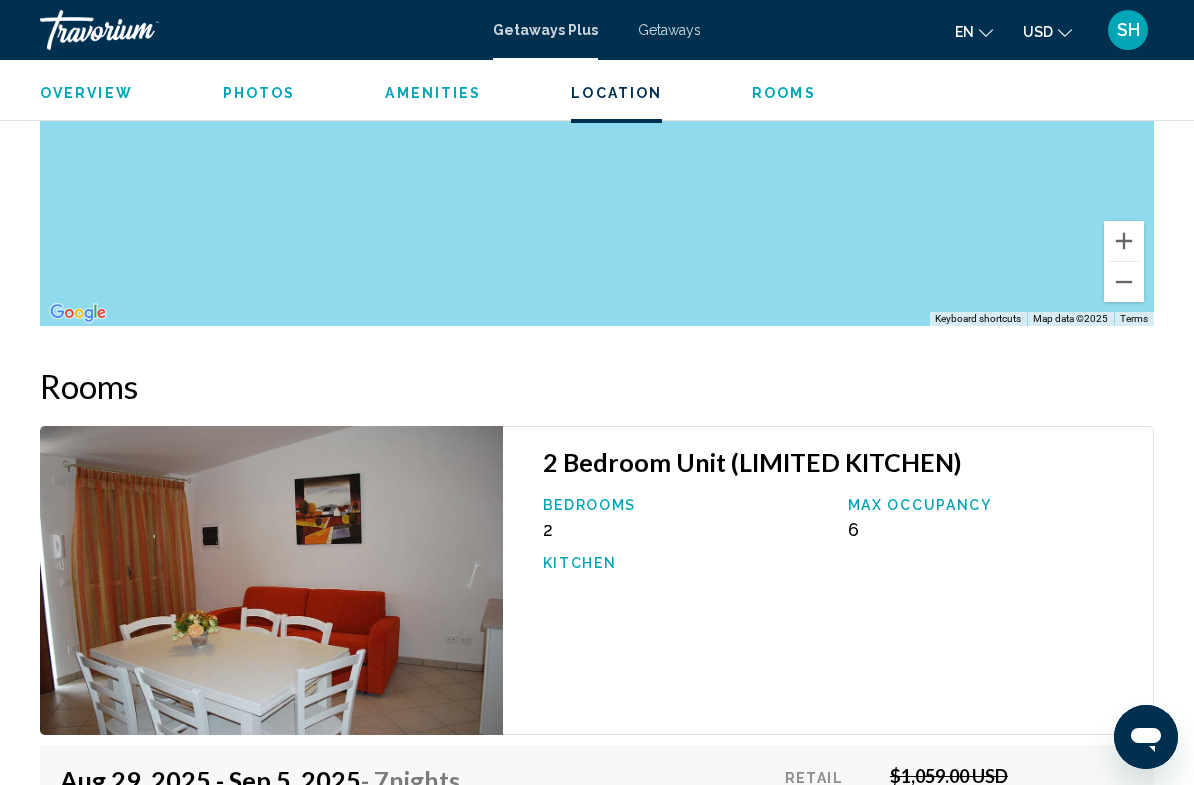 click at bounding box center (1124, 282) 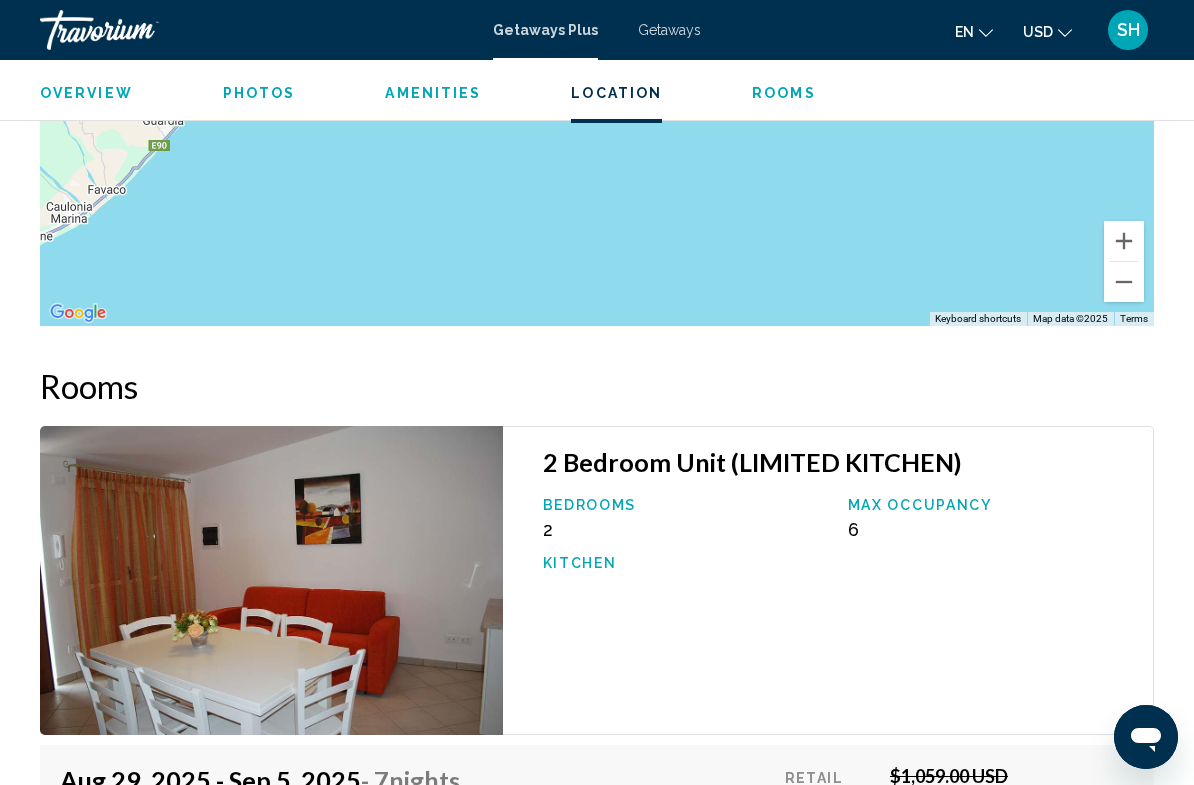 click at bounding box center (1124, 282) 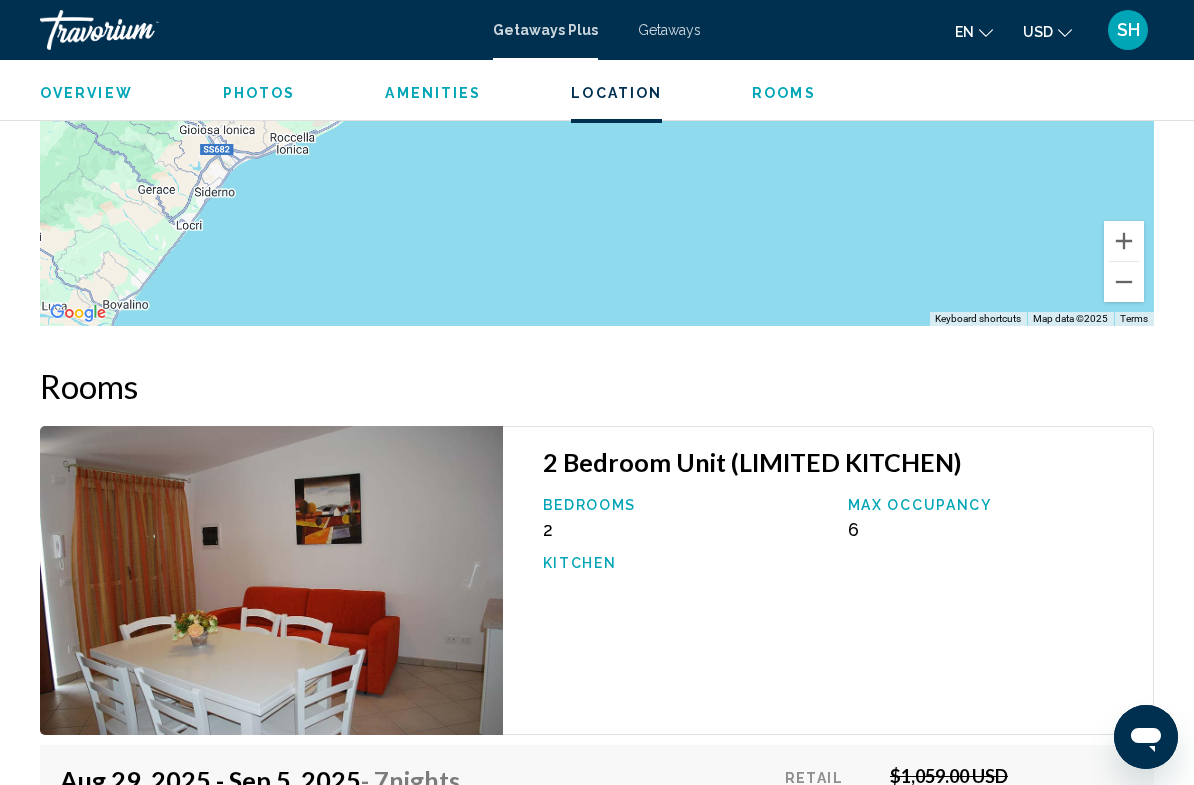 click at bounding box center (1124, 282) 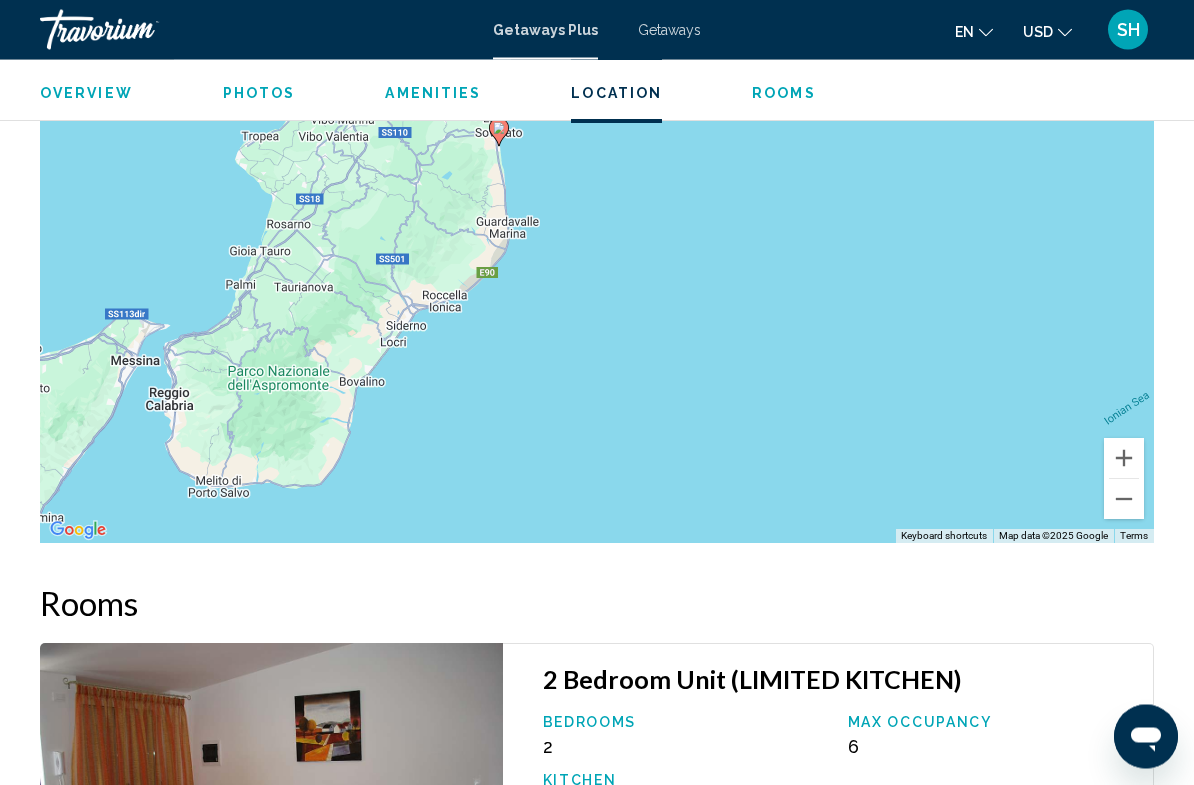 scroll, scrollTop: 2988, scrollLeft: 0, axis: vertical 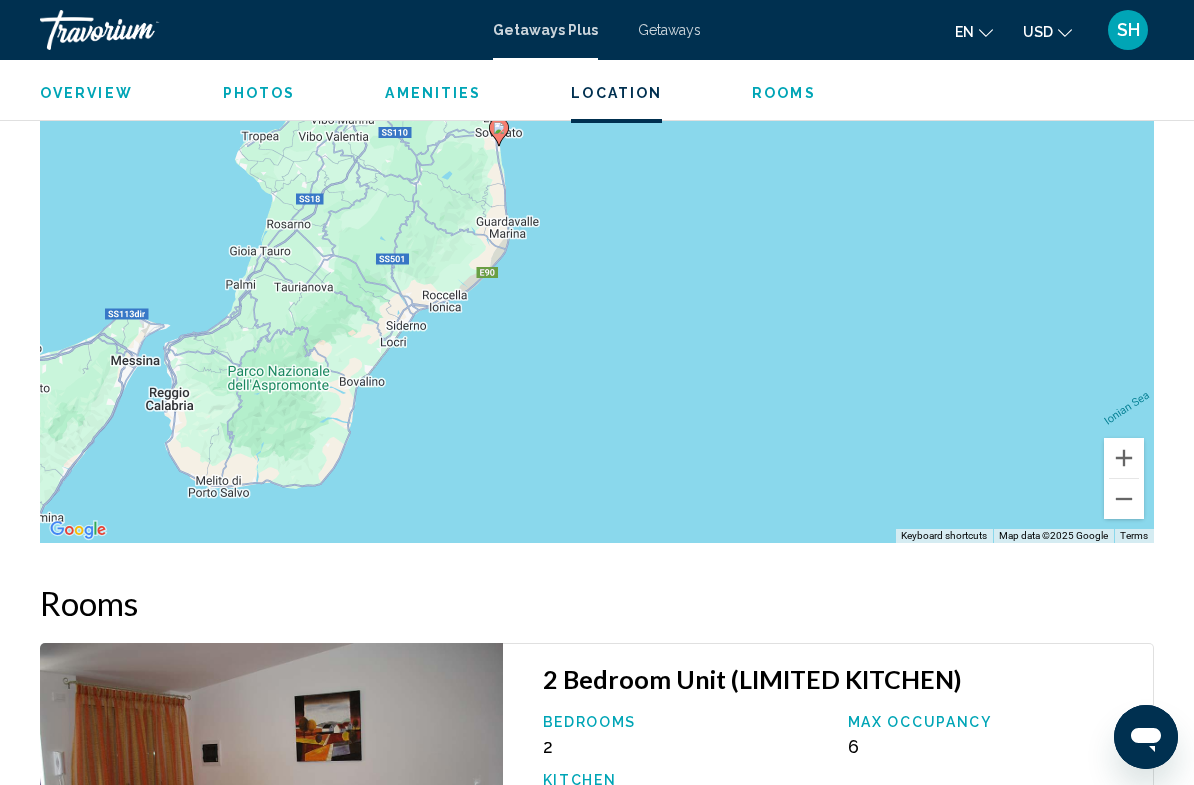 click at bounding box center (1124, 499) 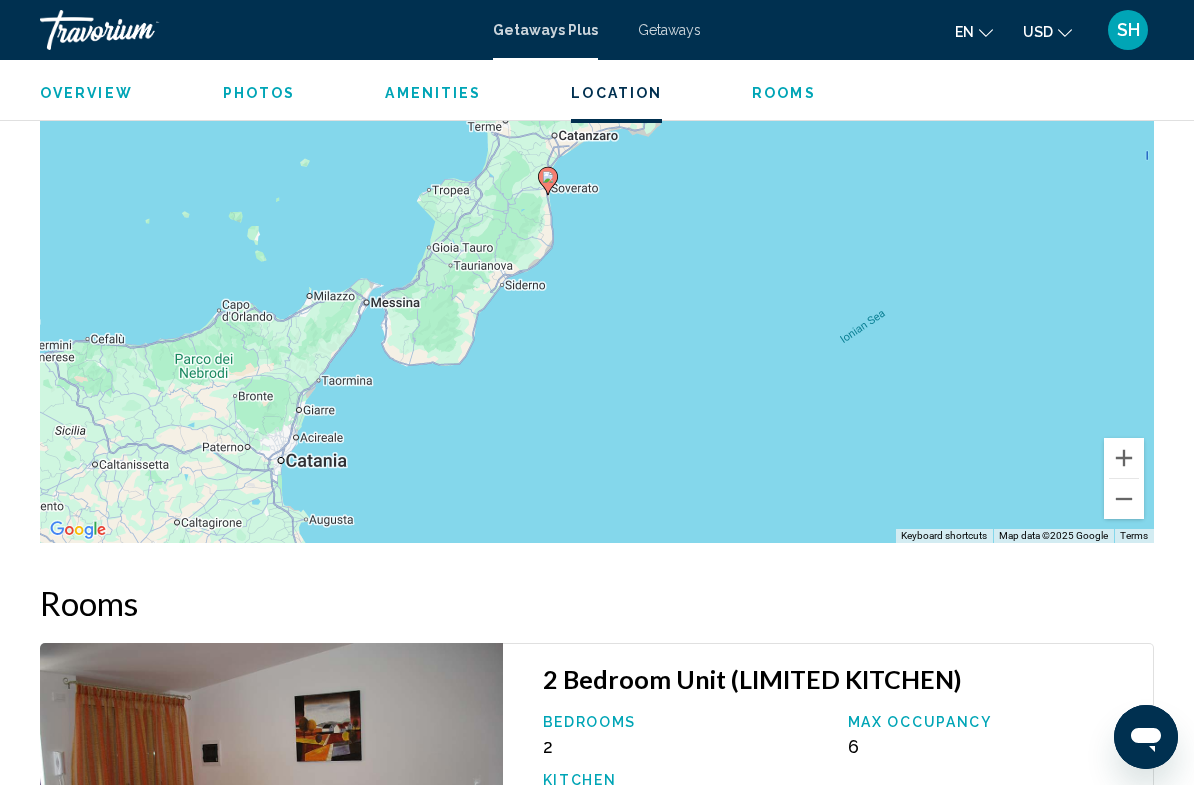 click at bounding box center (1124, 499) 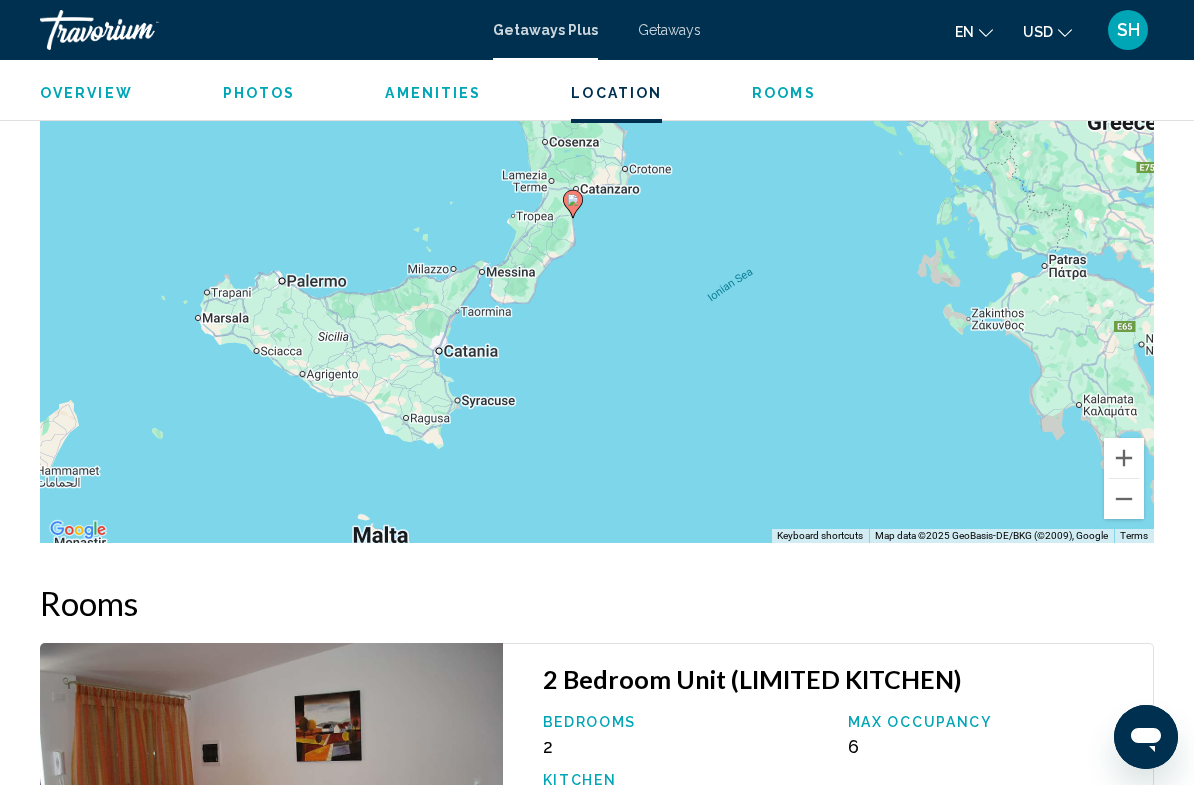click at bounding box center (1124, 499) 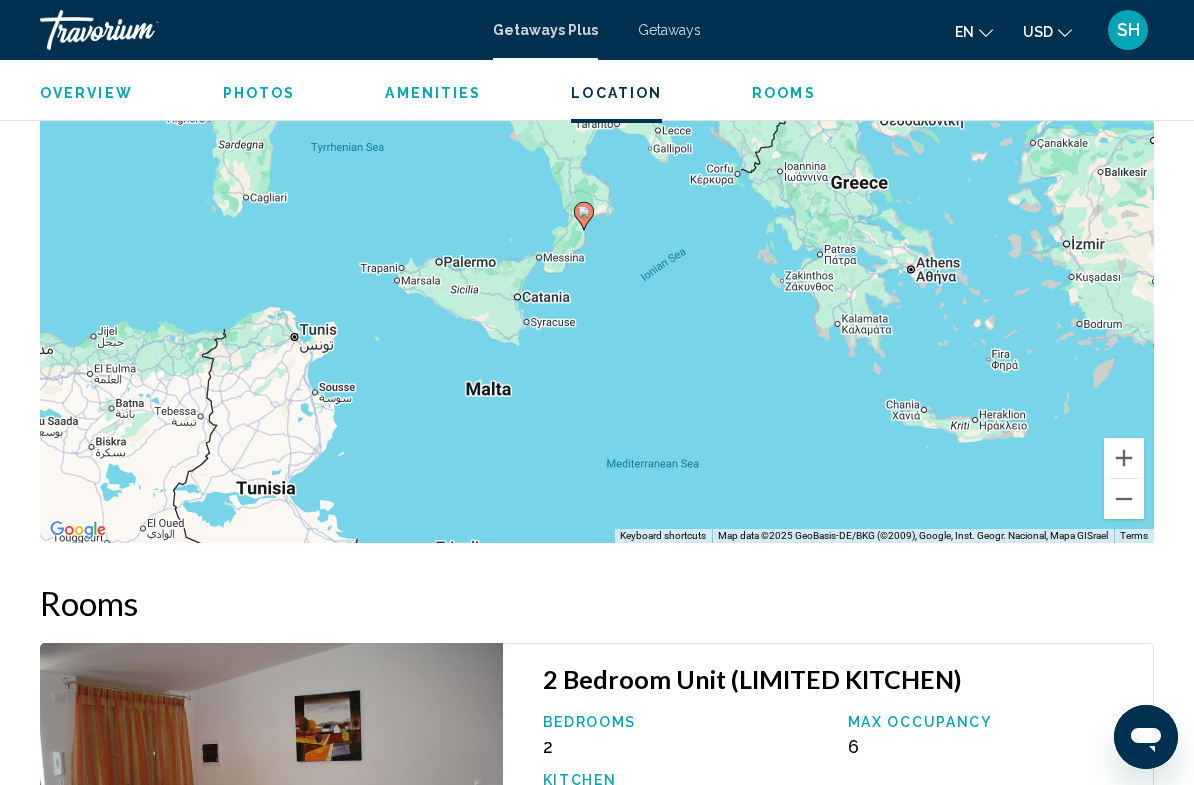 click at bounding box center [1124, 499] 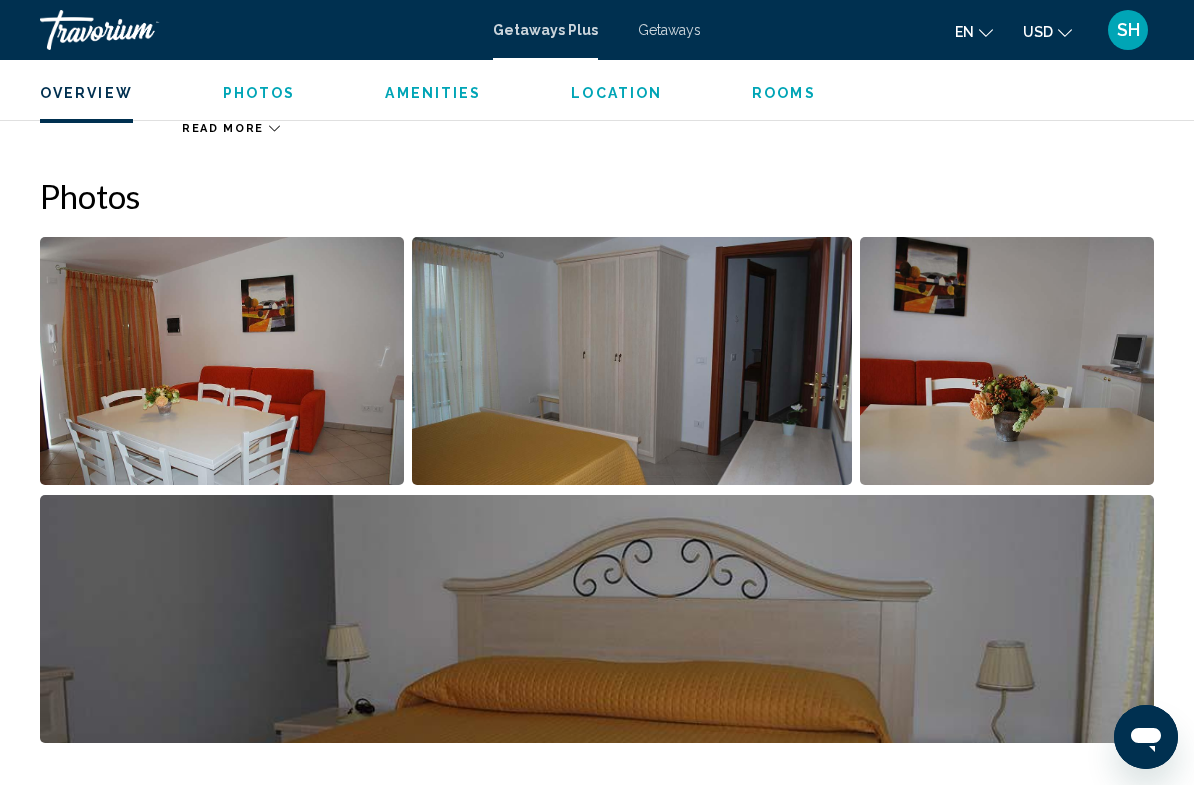 scroll, scrollTop: 1205, scrollLeft: 0, axis: vertical 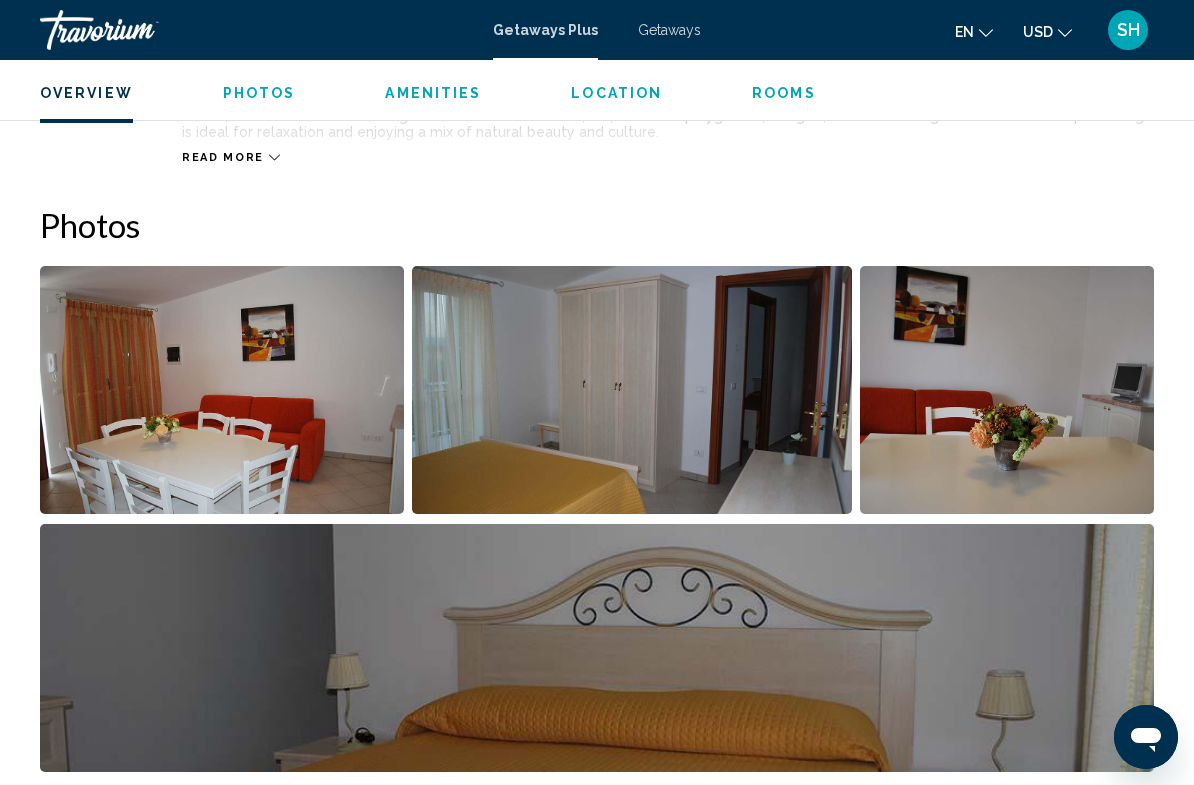 click on "Getaways Plus Getaways en
English Español Français Italiano Português русский USD
USD ($) MXN (Mex$) CAD (Can$) GBP (£) EUR (€) AUD (A$) NZD (NZ$) CNY (CN¥) SH Login" at bounding box center [597, 30] 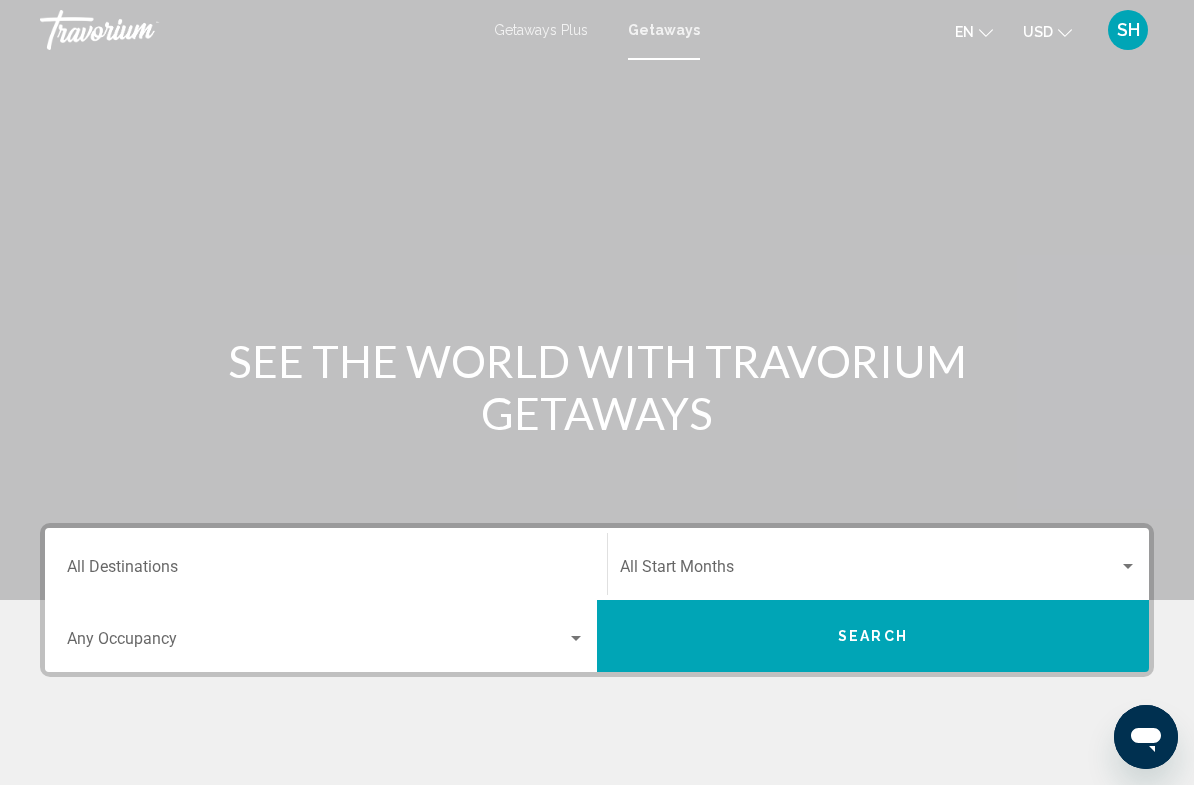 click on "Getaways" at bounding box center [664, 30] 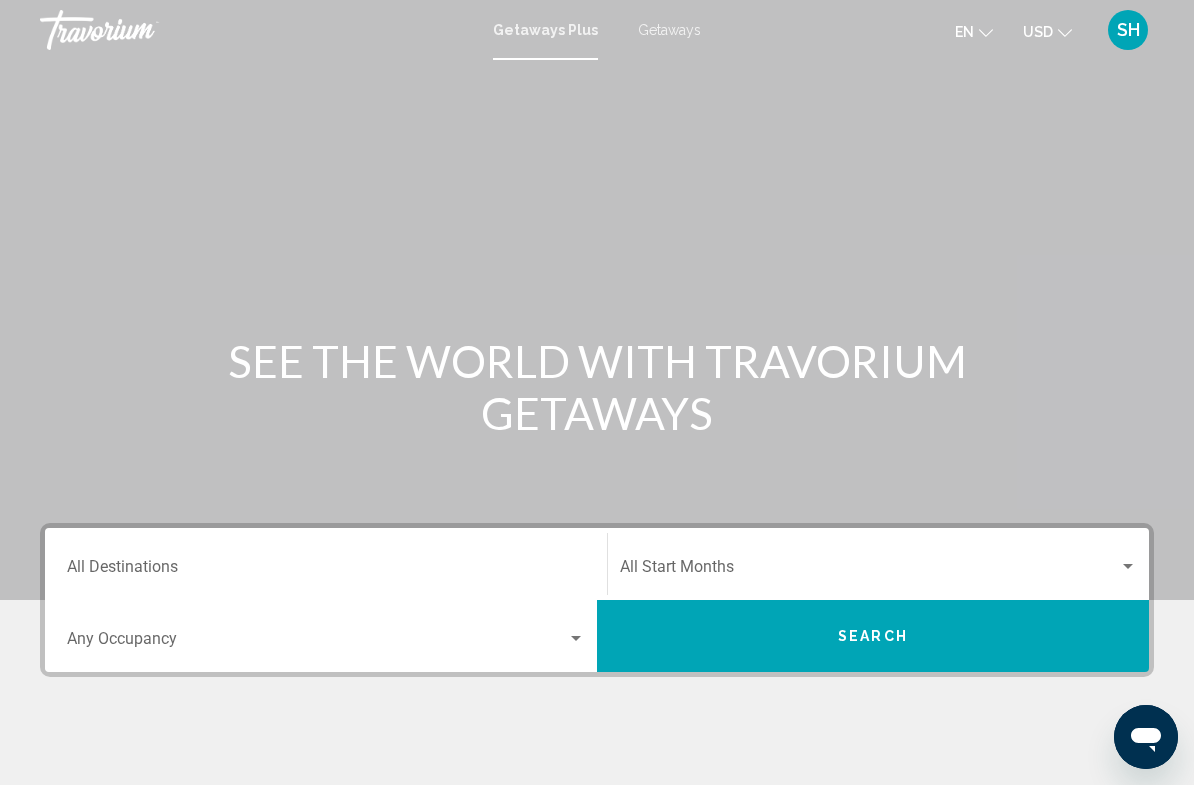 click on "Getaways Plus Getaways en
English Español Français Italiano Português русский USD
USD ($) MXN (Mex$) CAD (Can$) GBP (£) EUR (€) AUD (A$) NZD (NZ$) CNY (CN¥) SH Login" at bounding box center [597, 30] 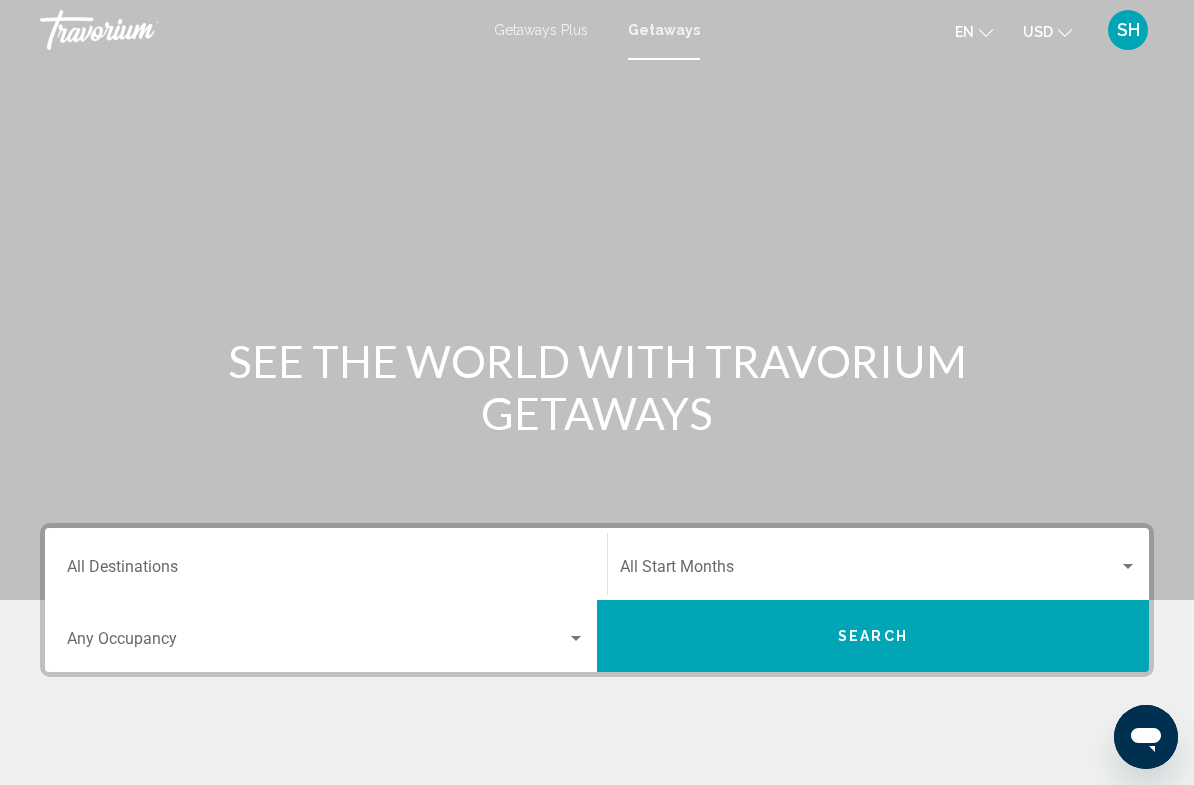 click on "Destination All Destinations" at bounding box center [326, 564] 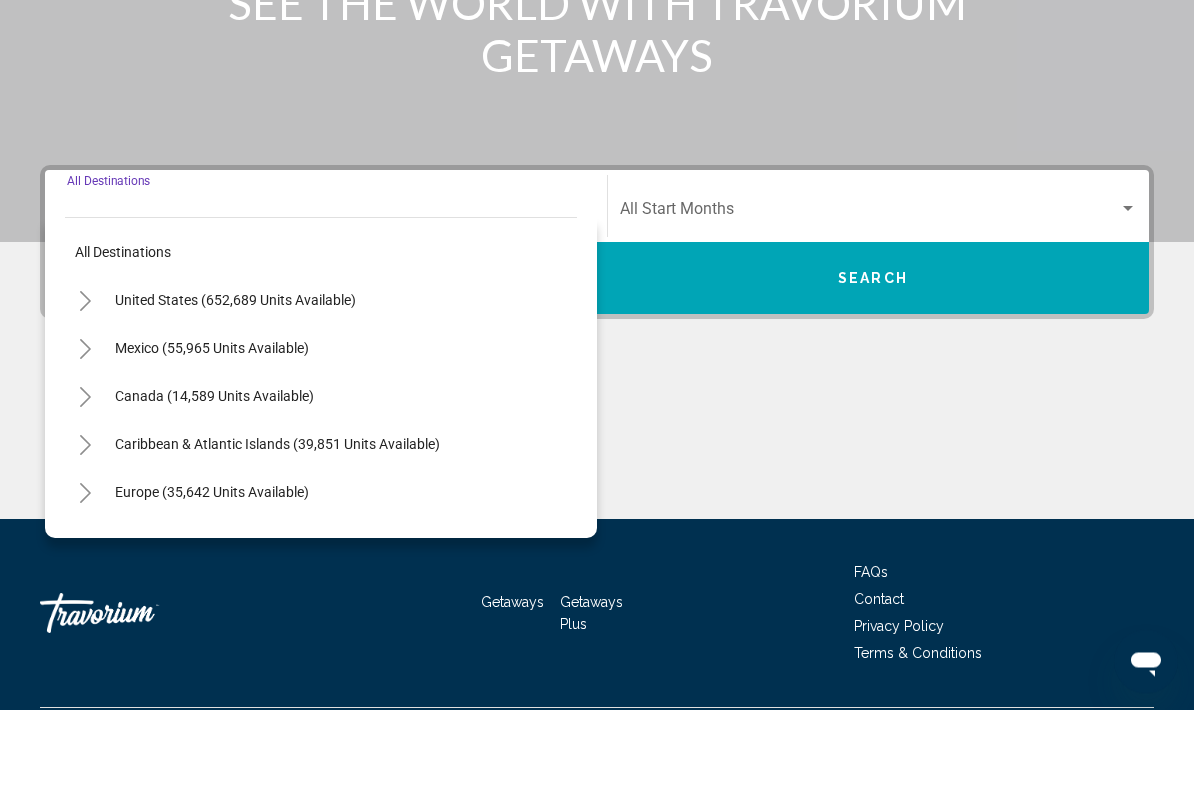 scroll, scrollTop: 337, scrollLeft: 0, axis: vertical 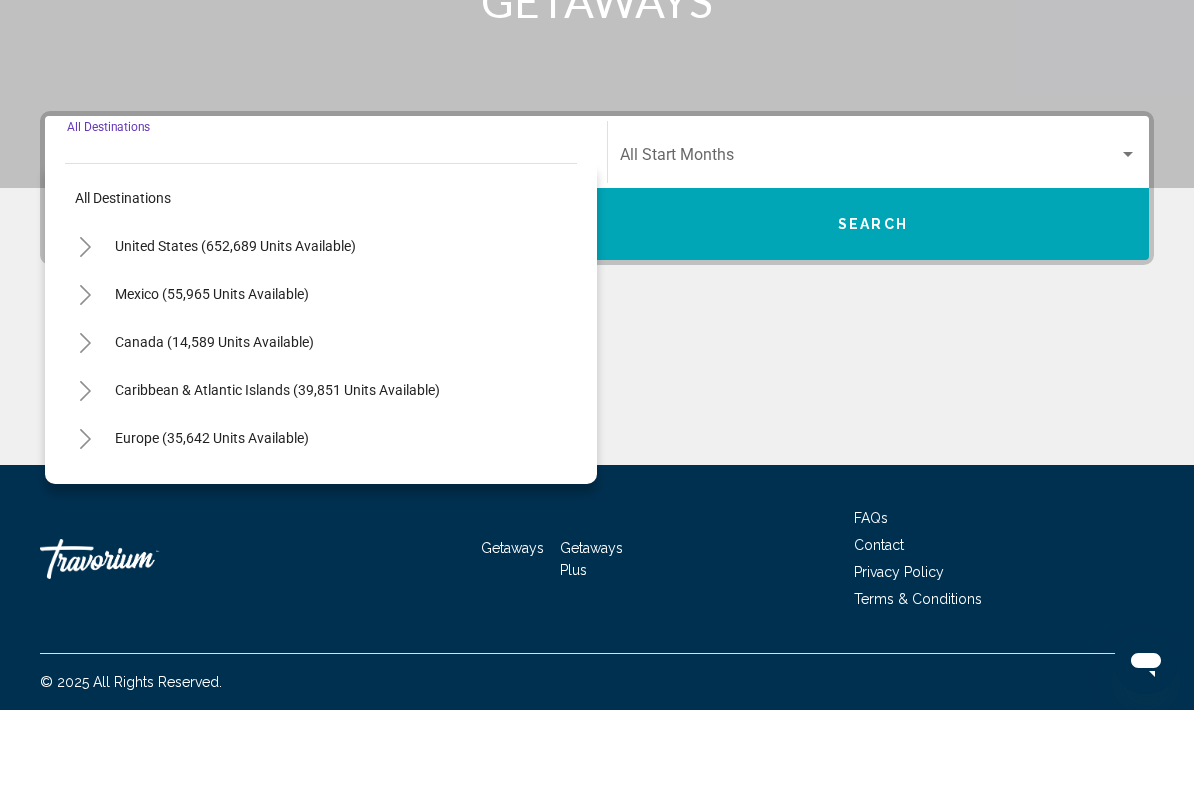 click on "Europe (35,642 units available)" at bounding box center (214, 561) 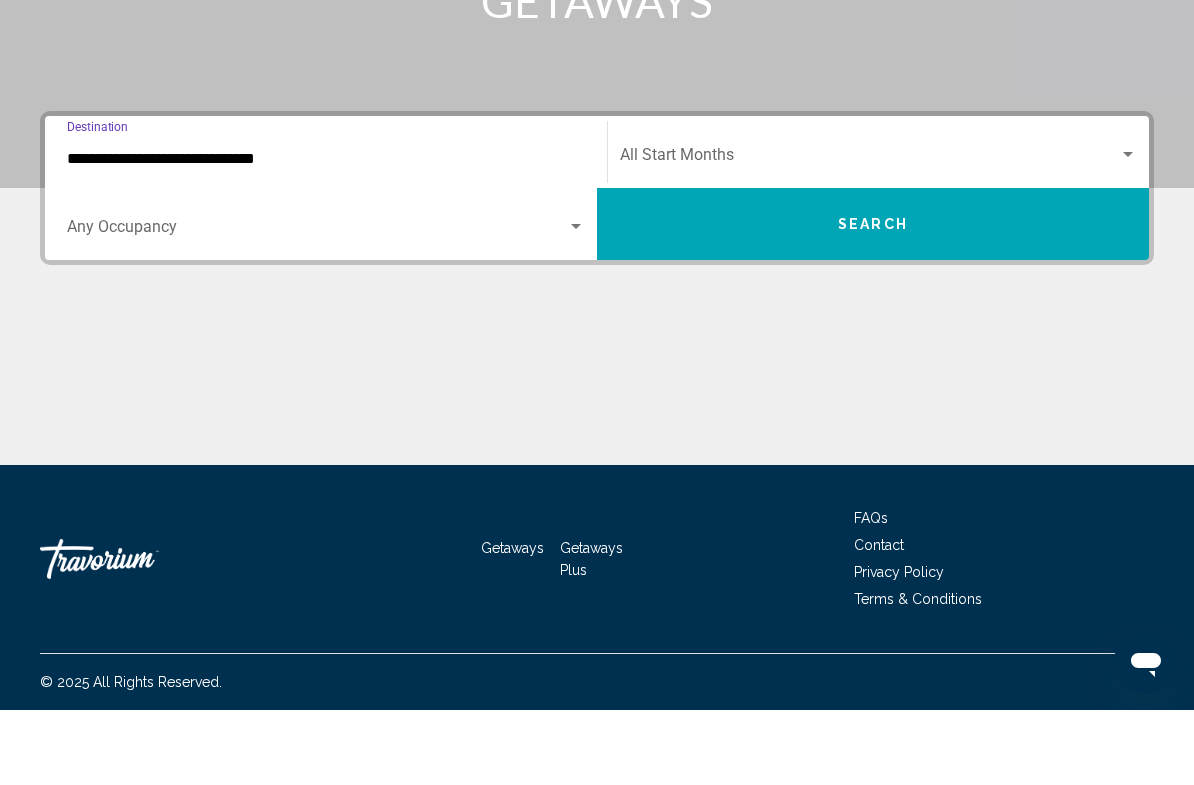 click on "Start Month All Start Months" 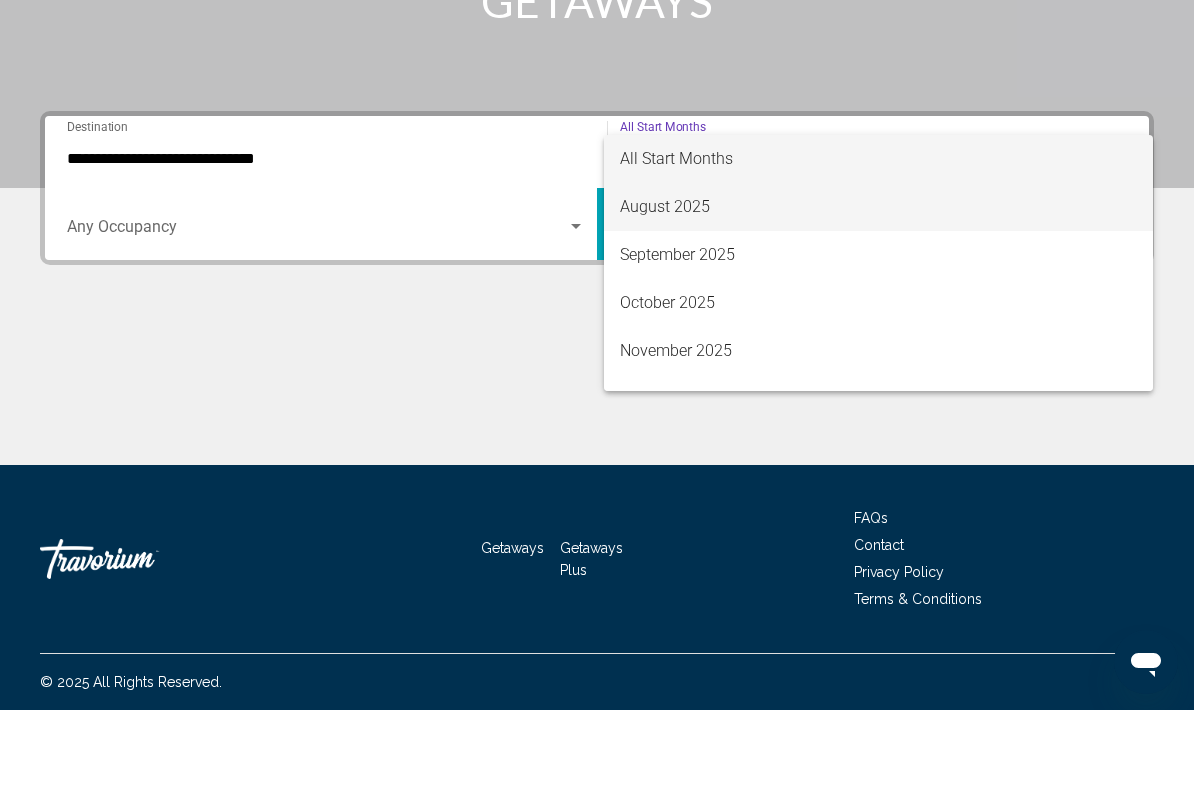 click on "August 2025" at bounding box center (878, 282) 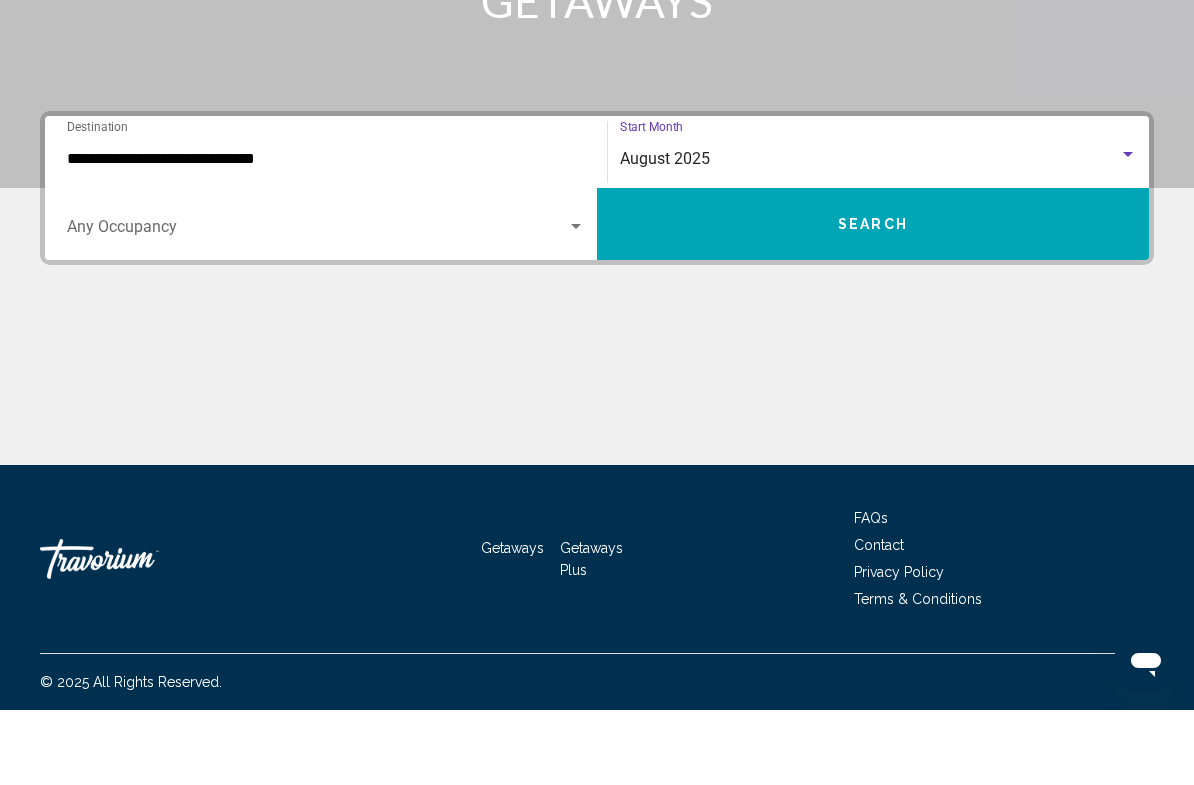 click at bounding box center [576, 301] 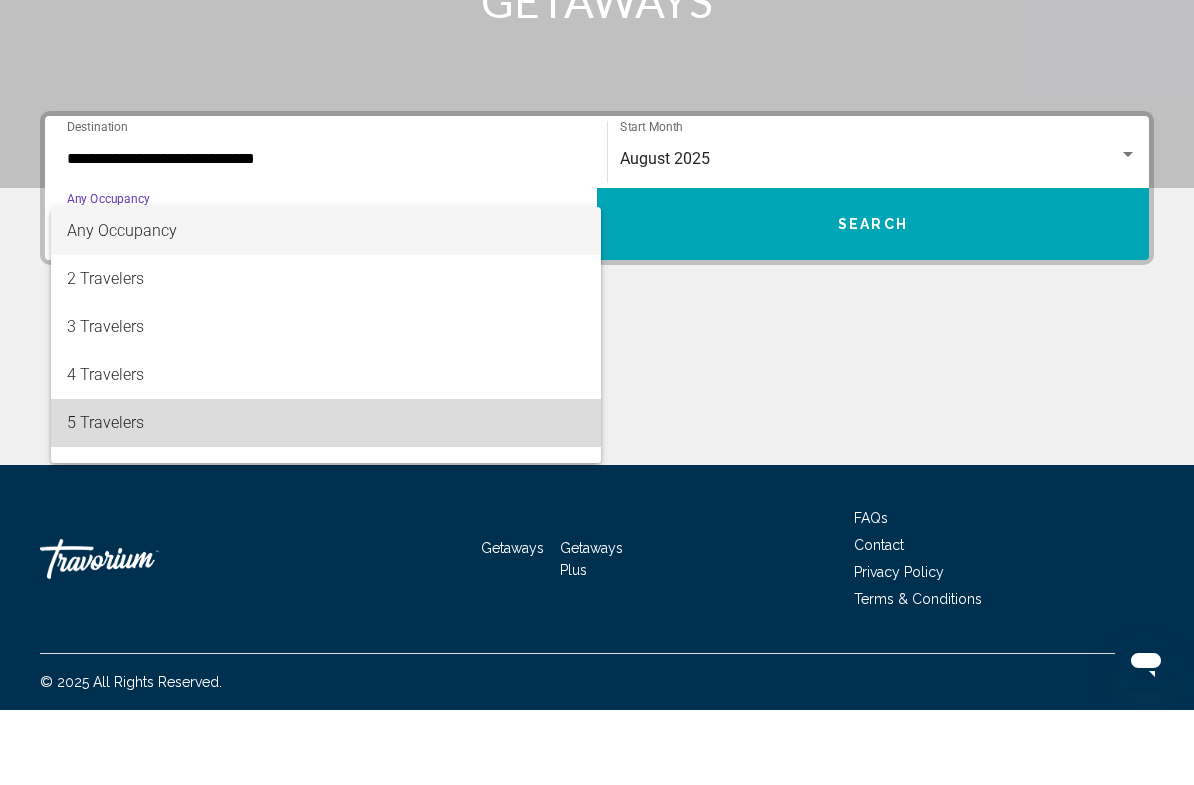 click on "5 Travelers" at bounding box center [326, 498] 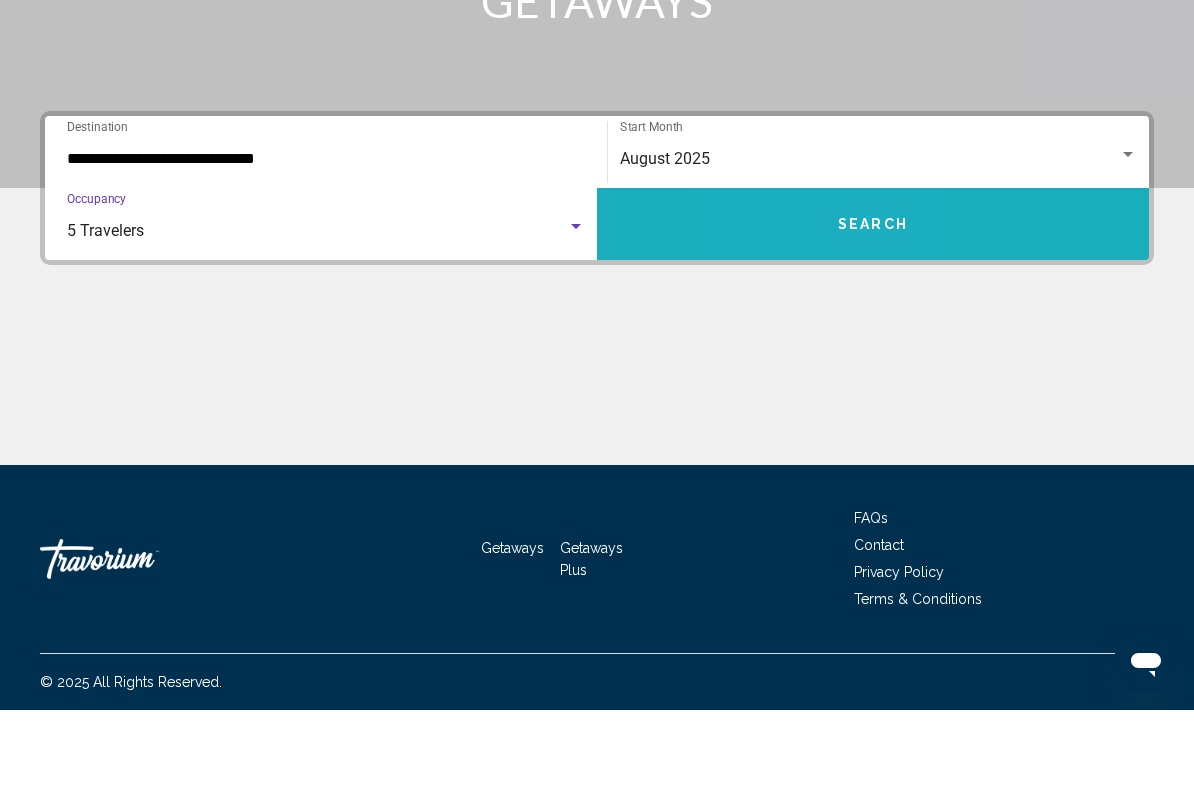 click on "Search" at bounding box center [873, 299] 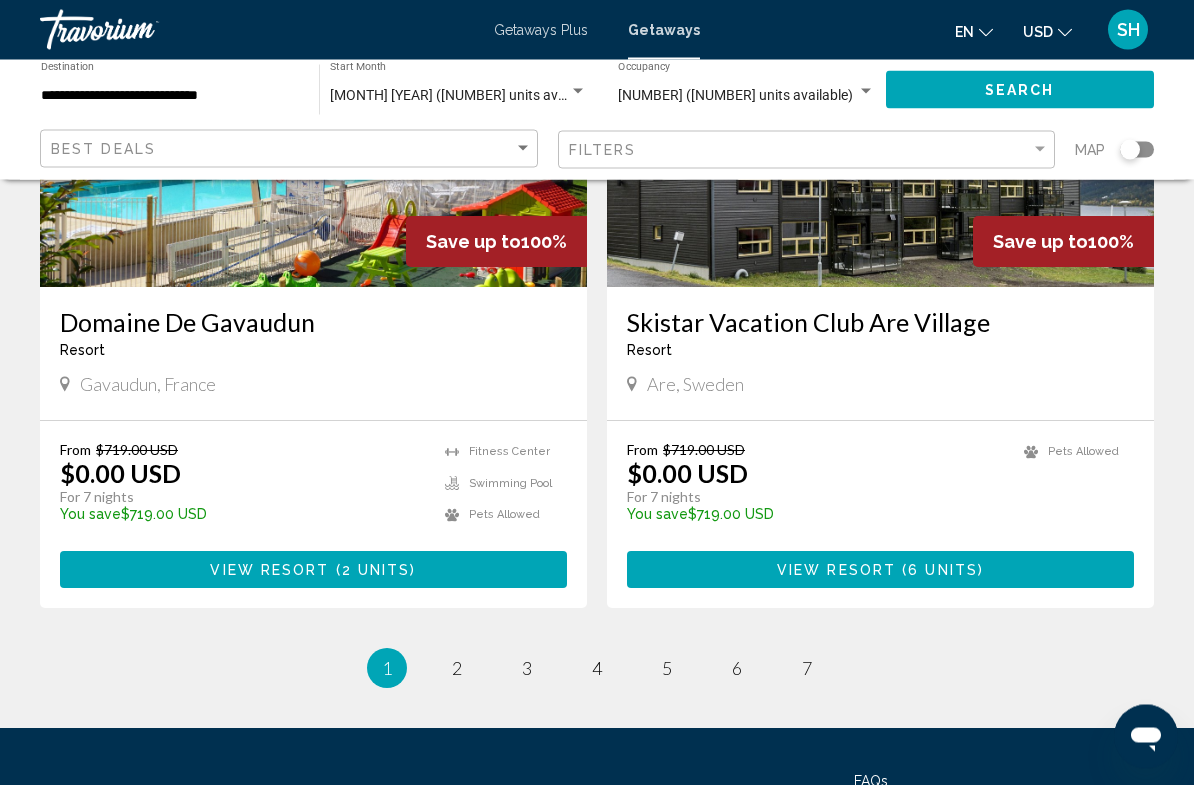 scroll, scrollTop: 3710, scrollLeft: 0, axis: vertical 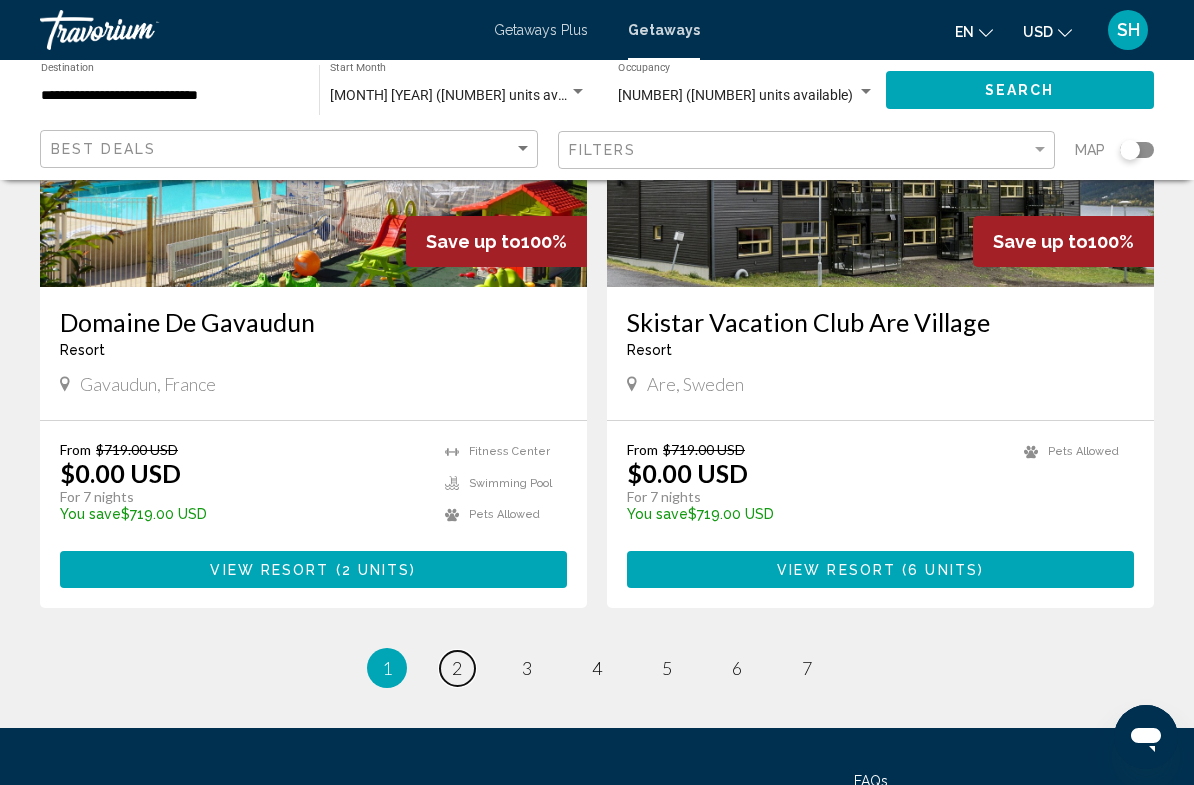 click on "page  2" at bounding box center (457, 668) 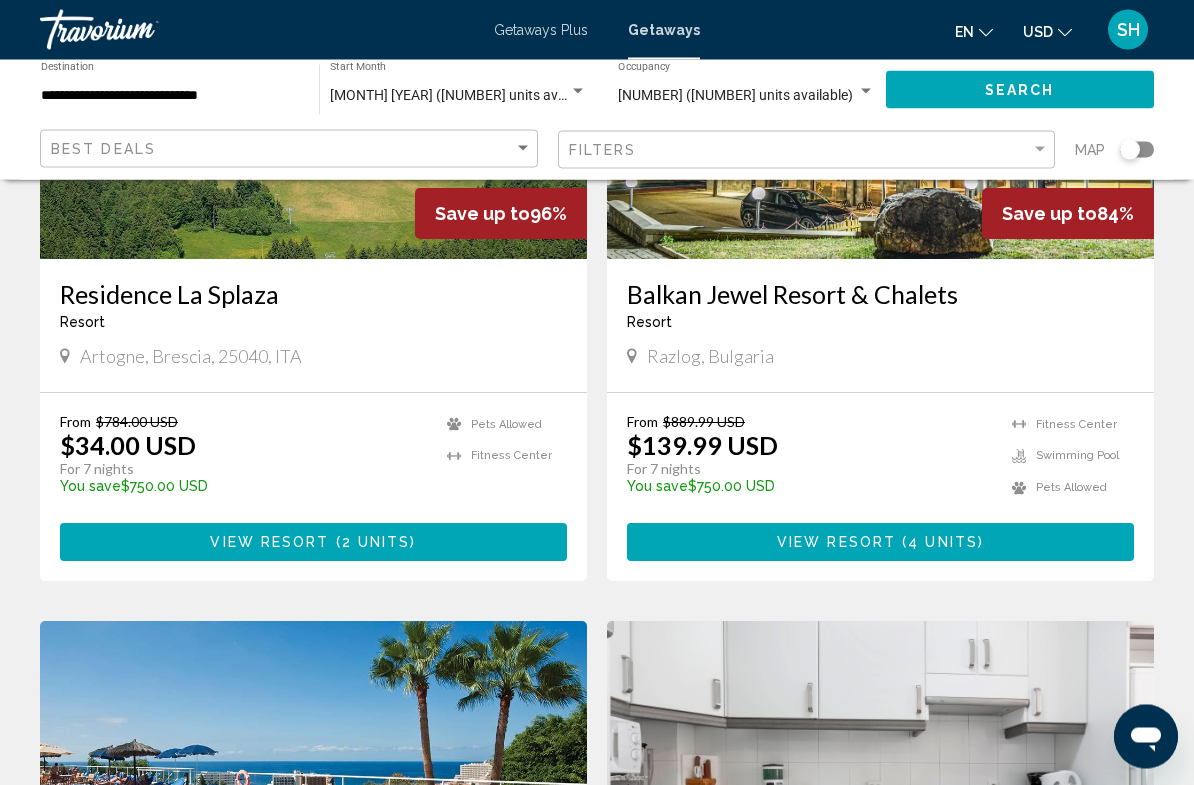 scroll, scrollTop: 3056, scrollLeft: 0, axis: vertical 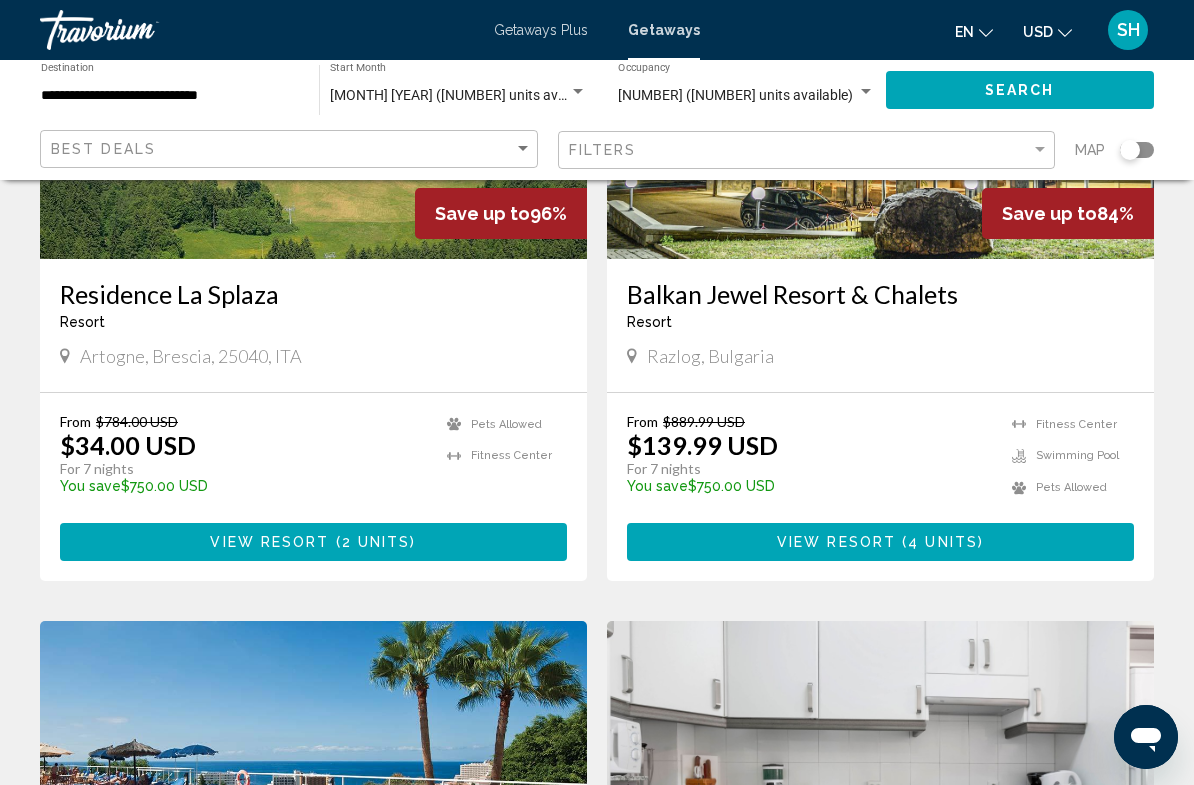 click on "View Resort    ( 2 units )" at bounding box center (313, 541) 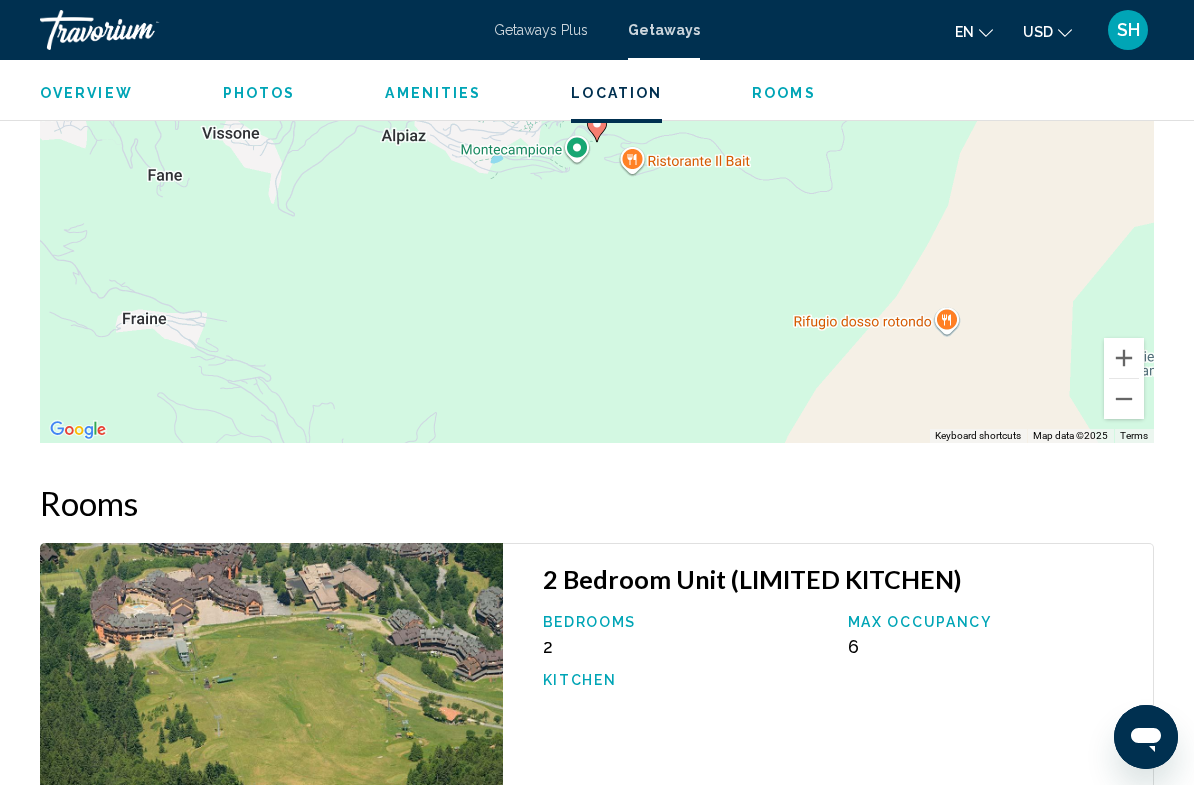 scroll, scrollTop: 3363, scrollLeft: 0, axis: vertical 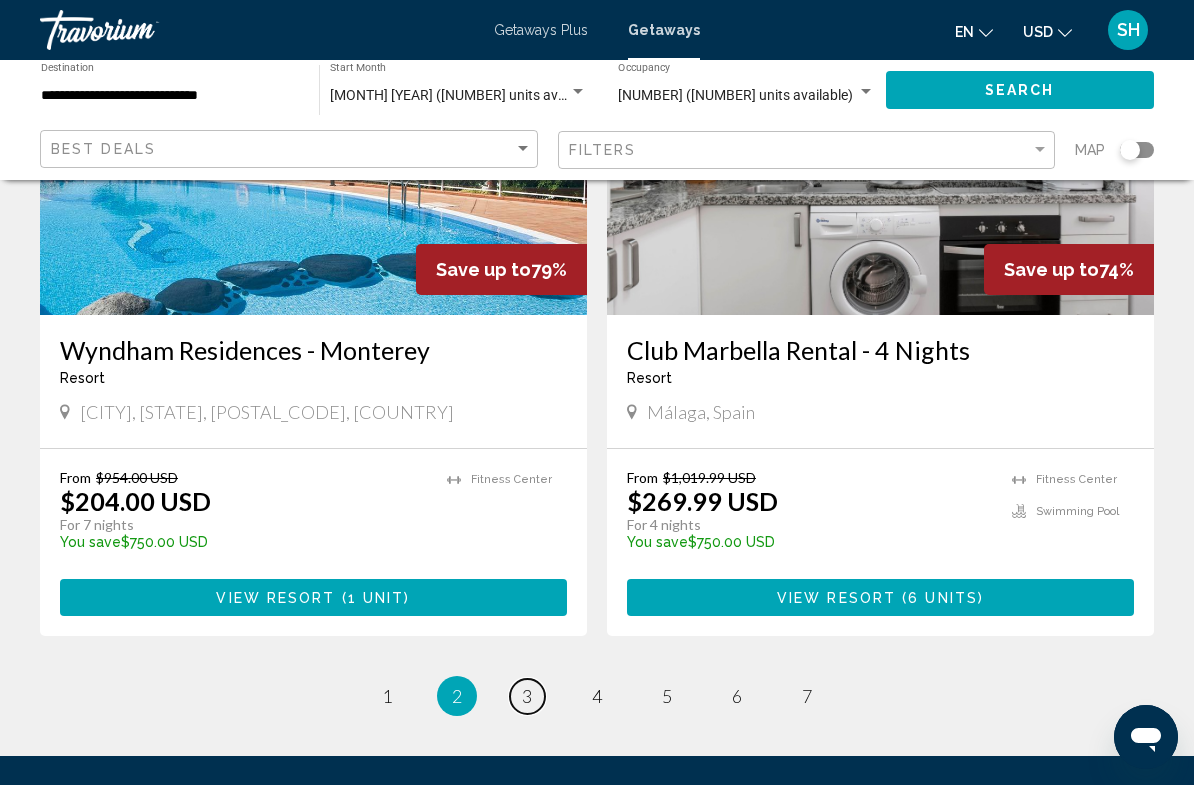 click on "3" at bounding box center (527, 696) 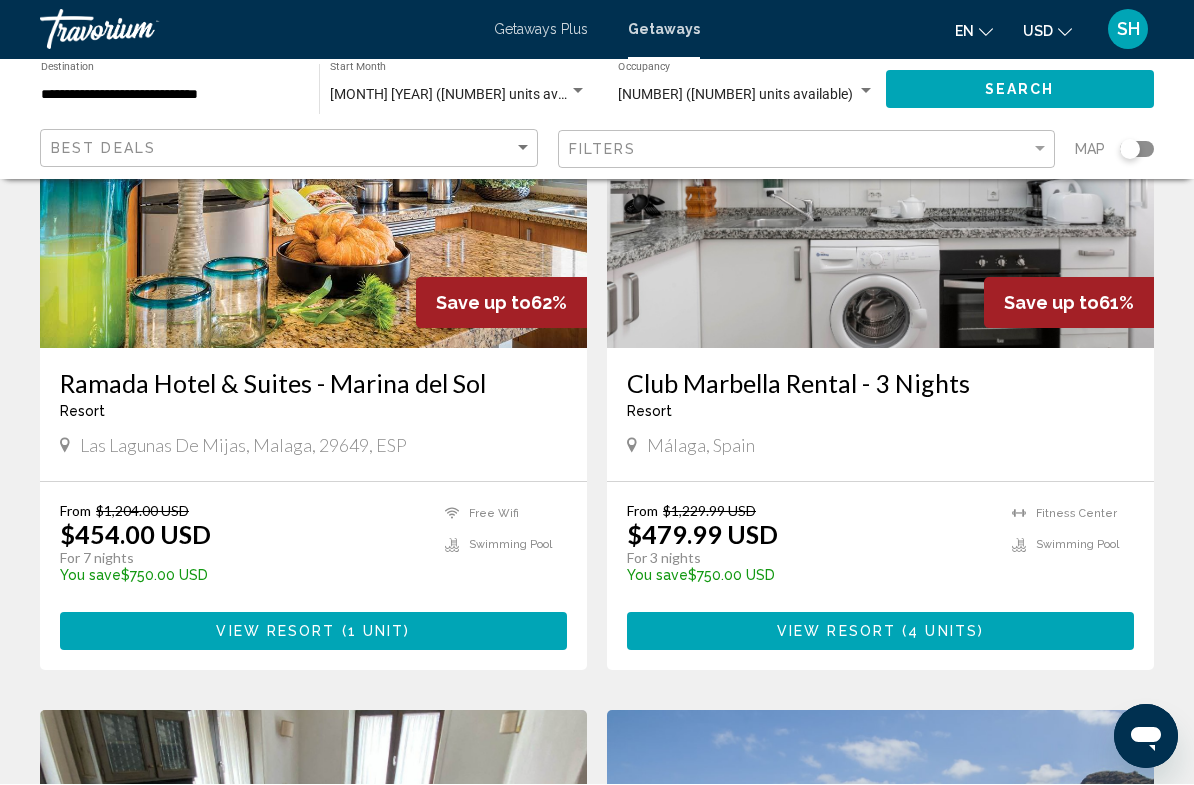 scroll, scrollTop: 2953, scrollLeft: 0, axis: vertical 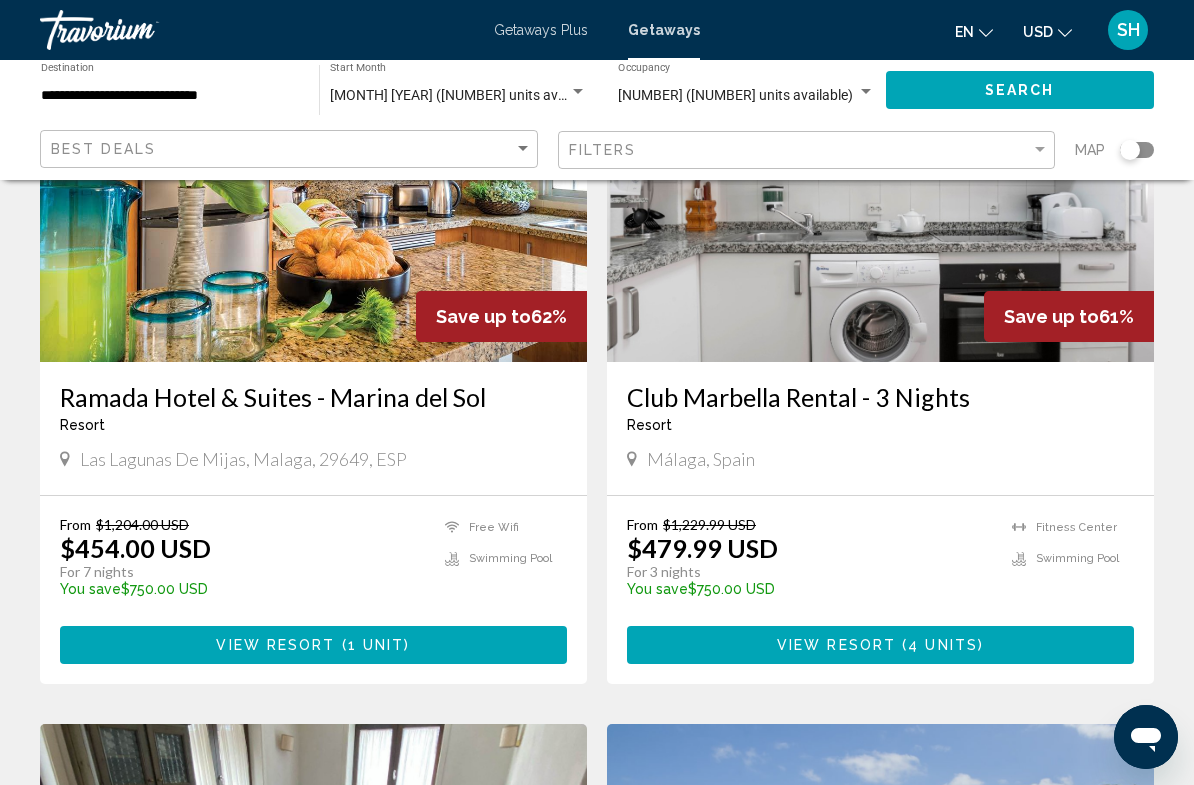 click on "View Resort    ( 1 unit )" at bounding box center [313, 644] 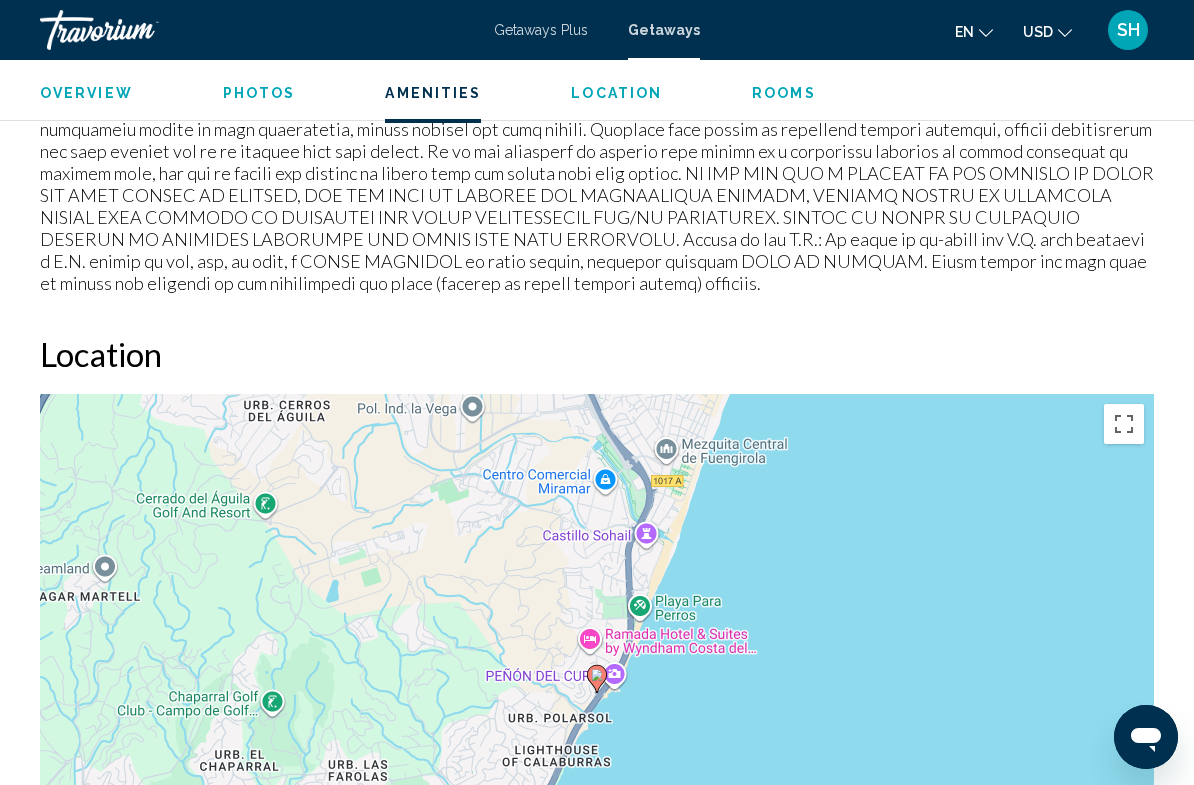 scroll, scrollTop: 2811, scrollLeft: 0, axis: vertical 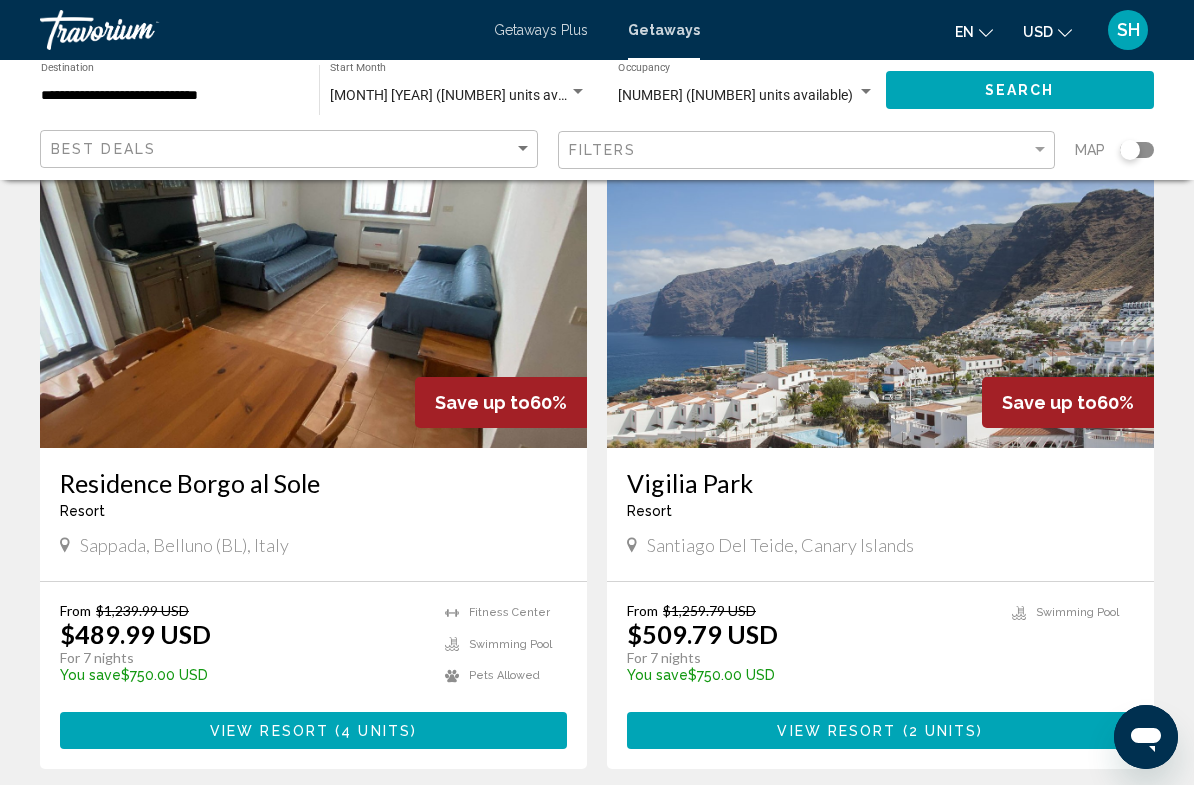 click on "4 units" at bounding box center (376, 731) 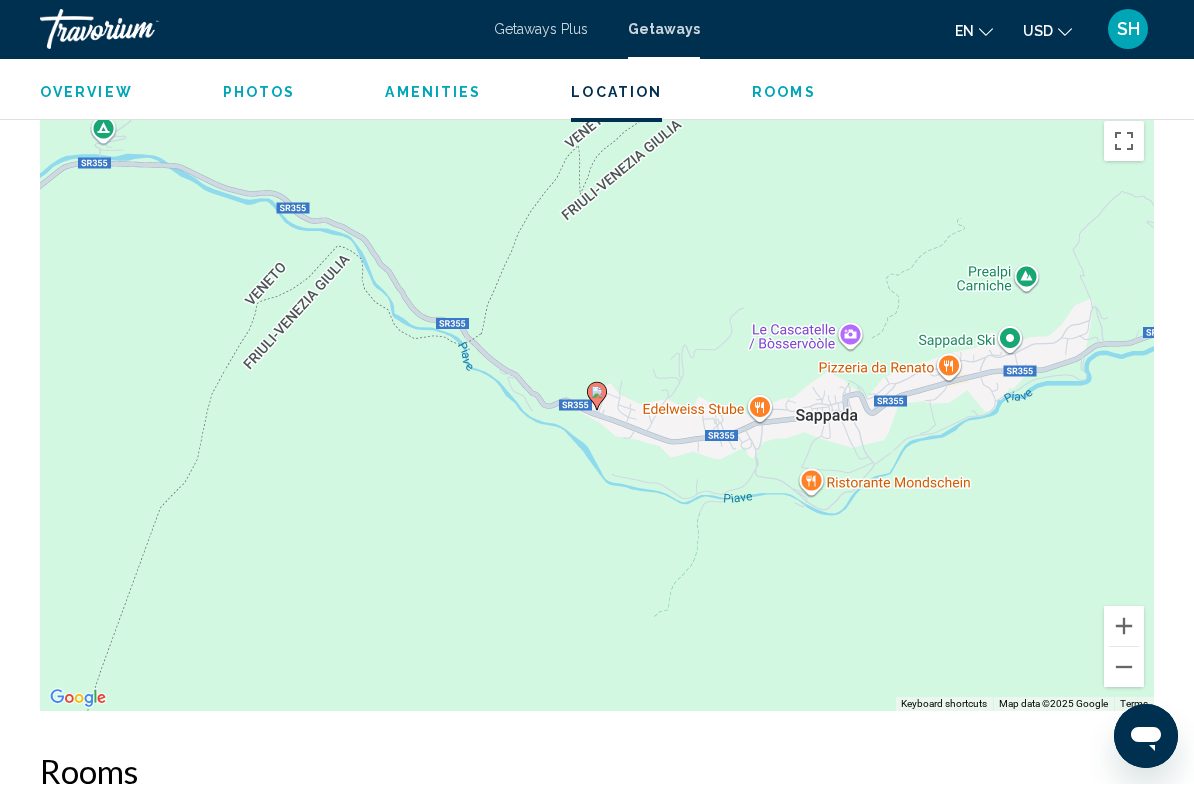 scroll, scrollTop: 3345, scrollLeft: 0, axis: vertical 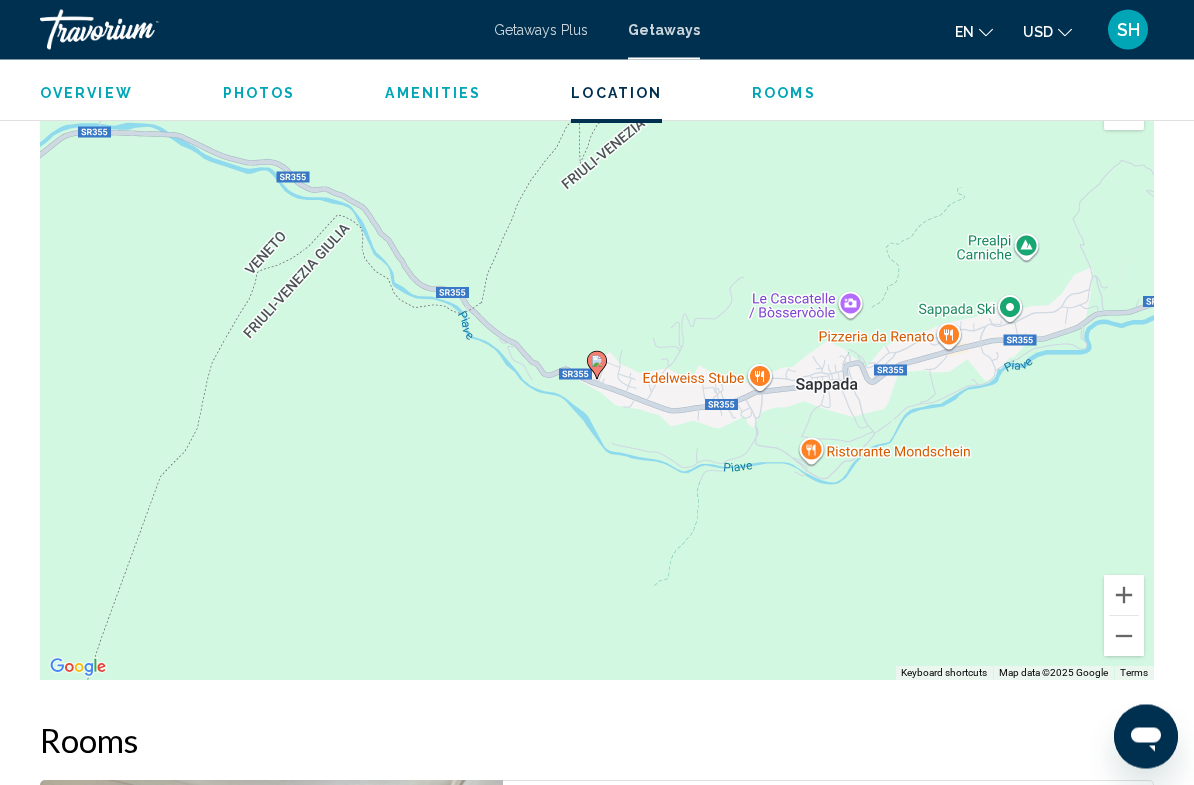 click on "Overview Type Resort All-Inclusive No All-Inclusive Address Borgata Lerpa,33 Sappada, Belluno (BL), Italy Description The Residence Borgo al Sole is designed to be in perfect harmony, surrounded by the majestic mountains of the Dolomites in the village of Sappada. It is a true mountain getaway at an altitude of over 1,200 metres. The resort offers fabulous views, plenty of skiing, mountaineering year-round and the charm of an old-style chalet. Guests can enjoy live entertainment, mini-golf and a children's playground. All units are chalet-style, with wood furniture and rustic living spaces. Read more
Photos Amenities
Fitness Center
Swimming Pool Bar/lounge Billiards or pool table Car Rental Fitness Center Game room Indoor swimming pool Internet access in public areas (fees may apply) Laundry facilities Medical facility Multilingual staff Spa Swimming pool [NUMBER] +" at bounding box center [597, -388] 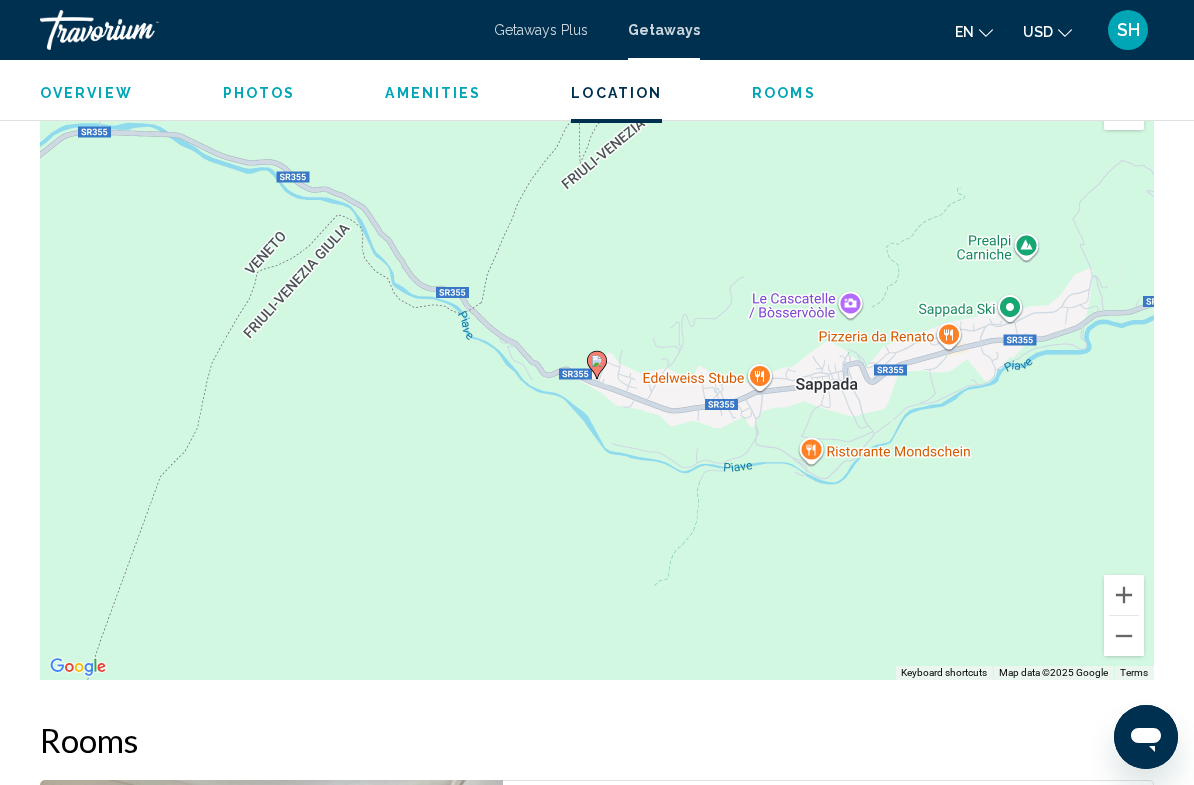click at bounding box center [1124, 636] 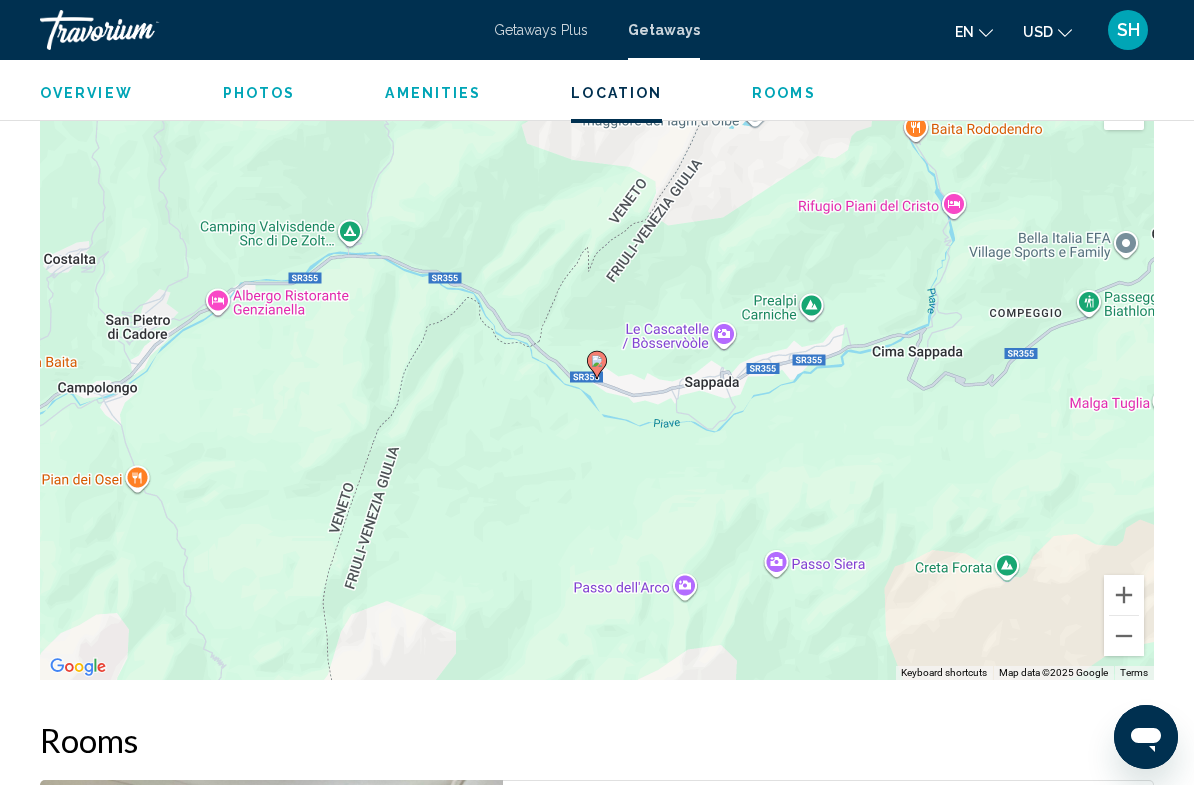 click at bounding box center (1124, 636) 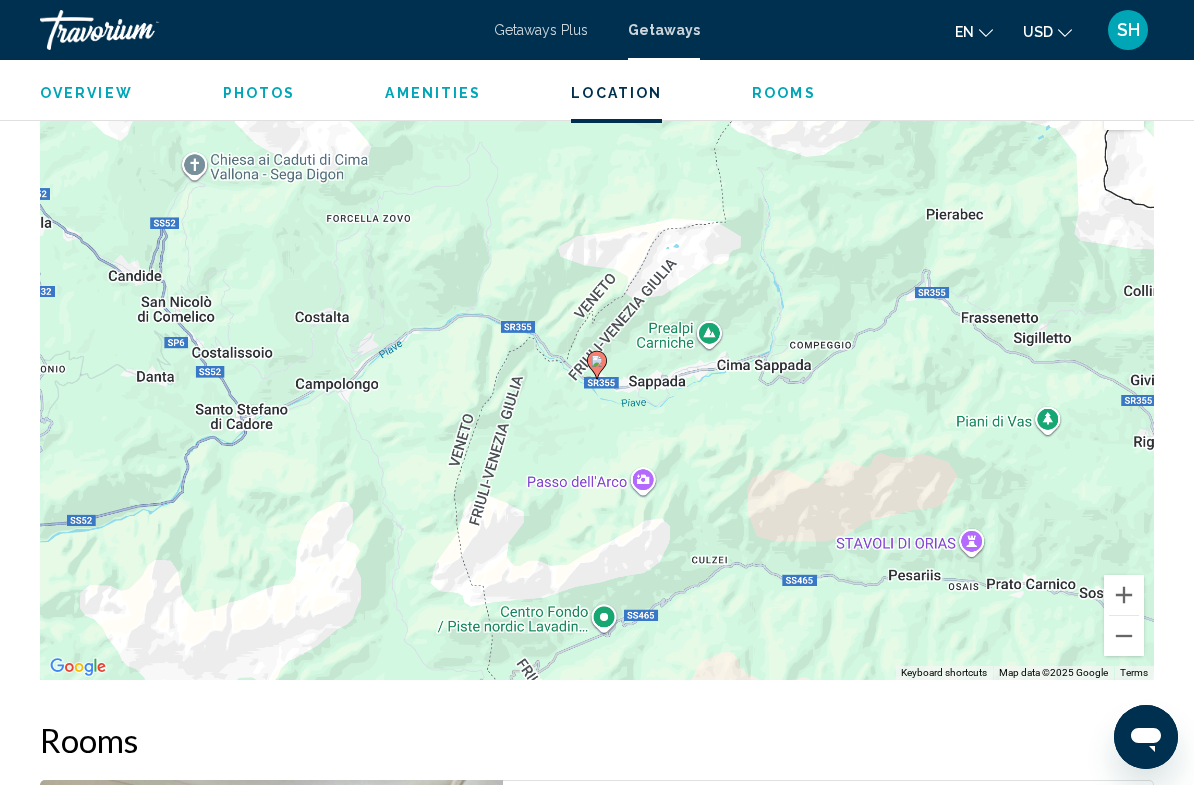 click at bounding box center (1124, 636) 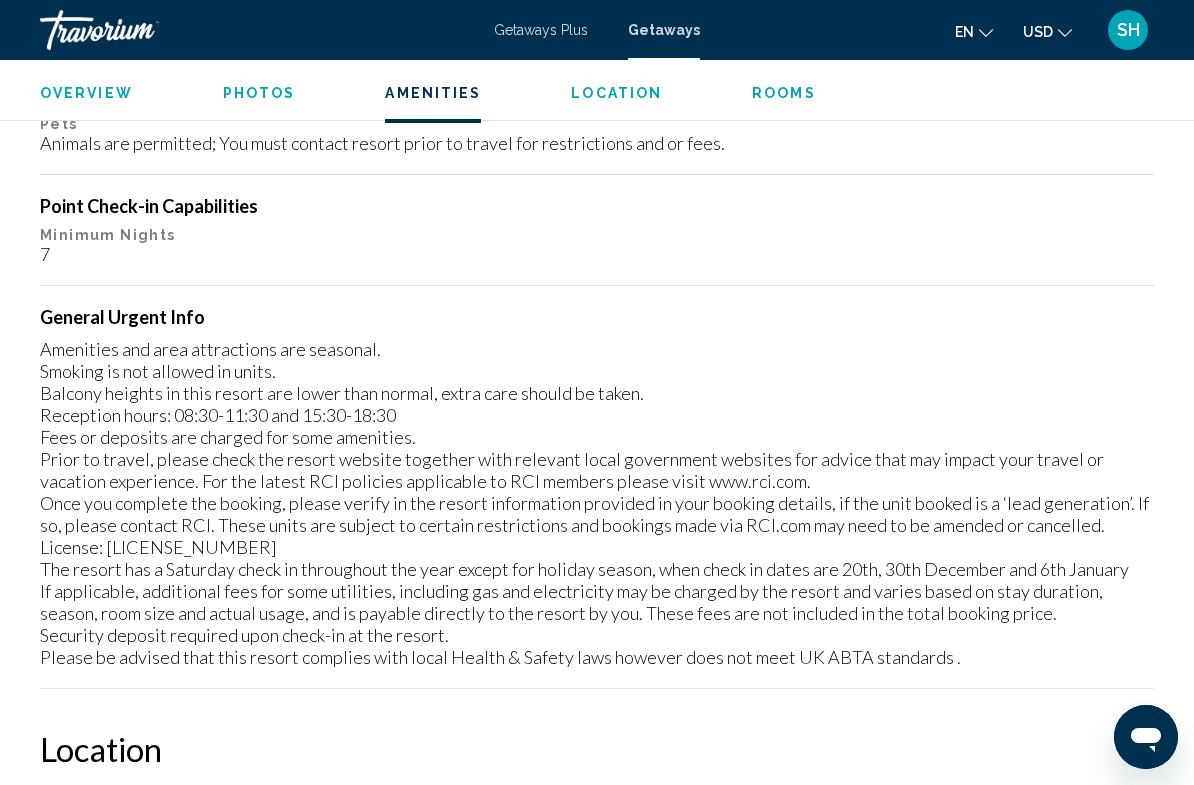 scroll, scrollTop: 2610, scrollLeft: 0, axis: vertical 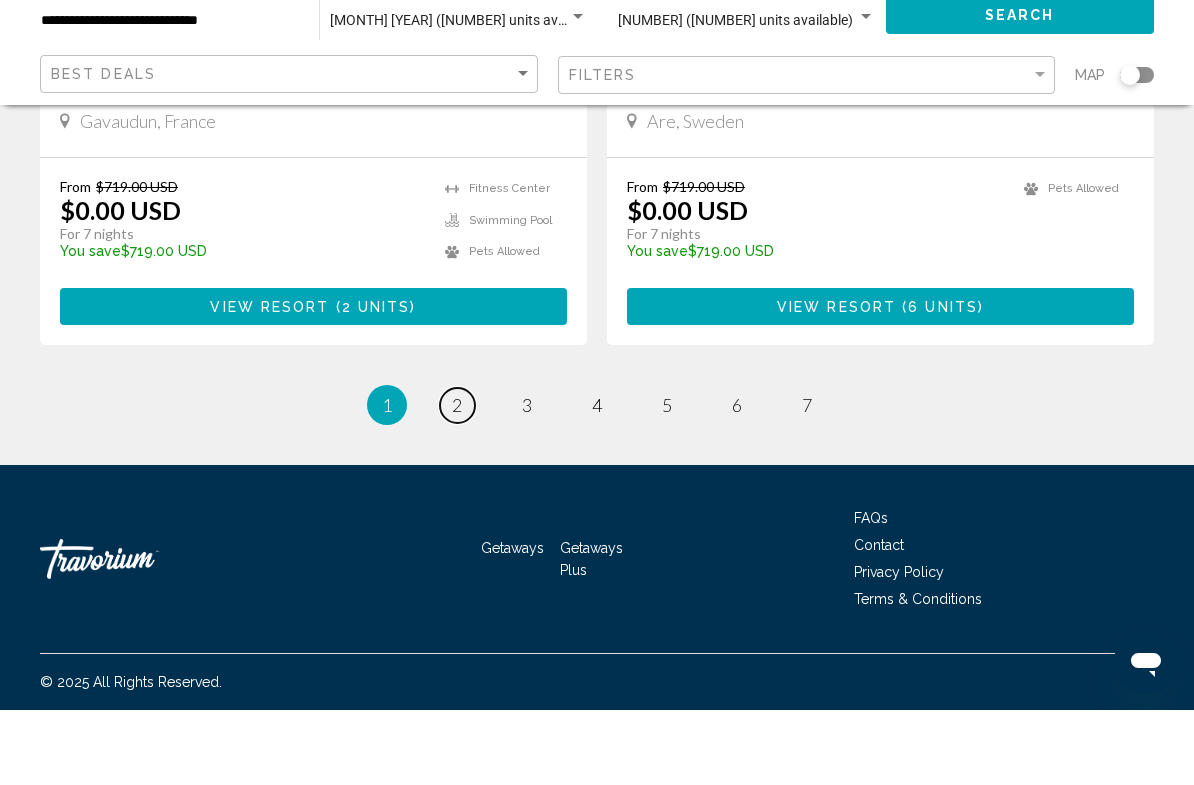 click on "2" at bounding box center (457, 480) 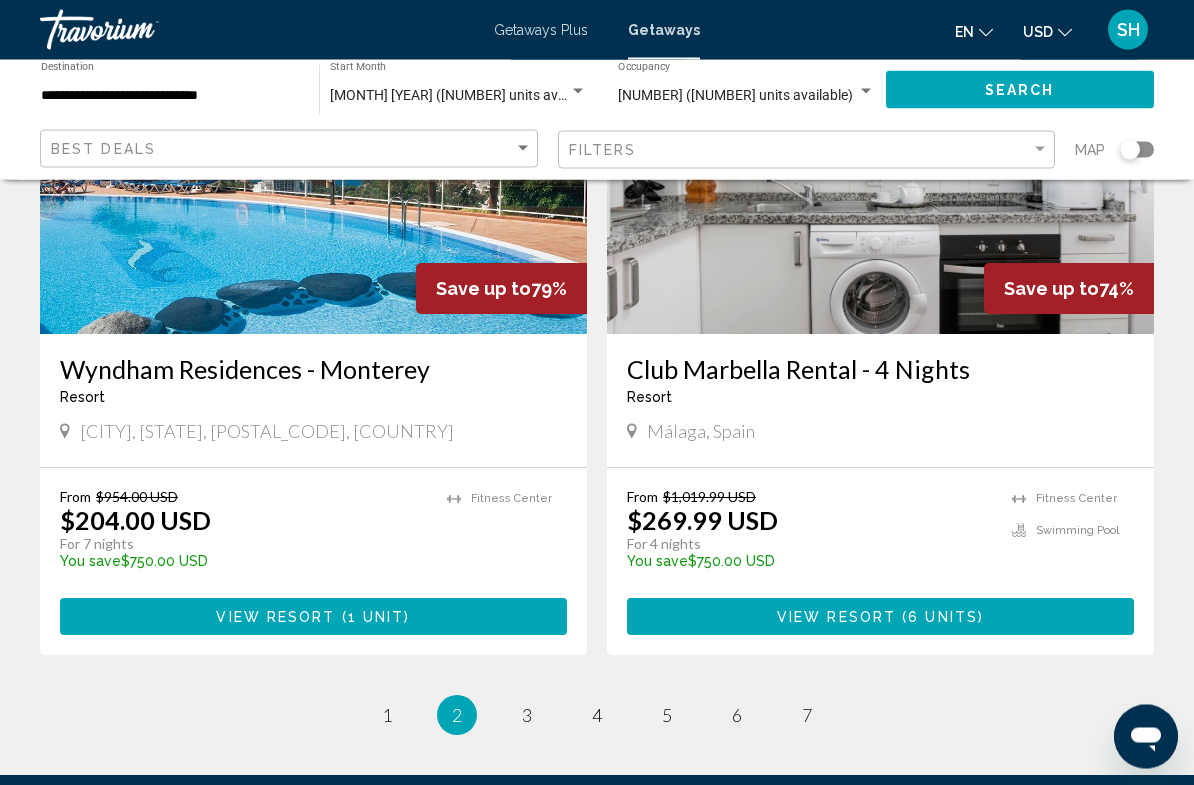 scroll, scrollTop: 3665, scrollLeft: 0, axis: vertical 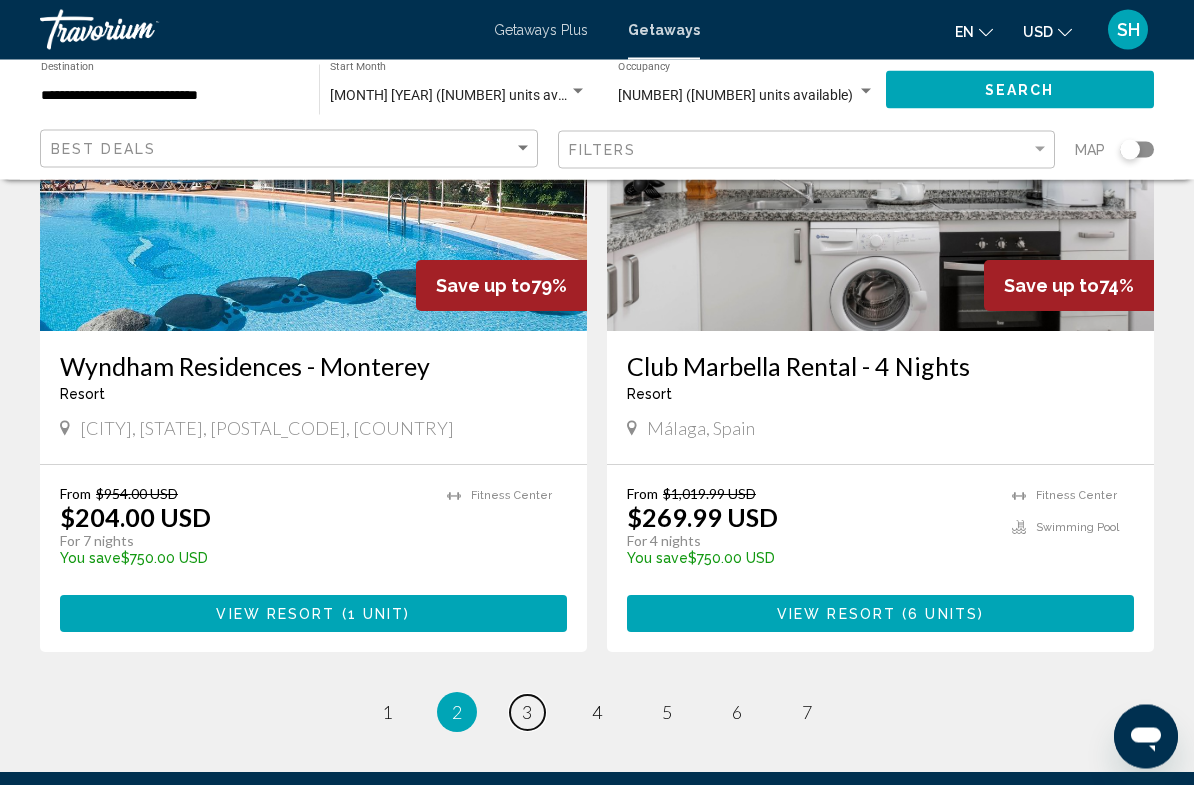 click on "page  3" at bounding box center (527, 713) 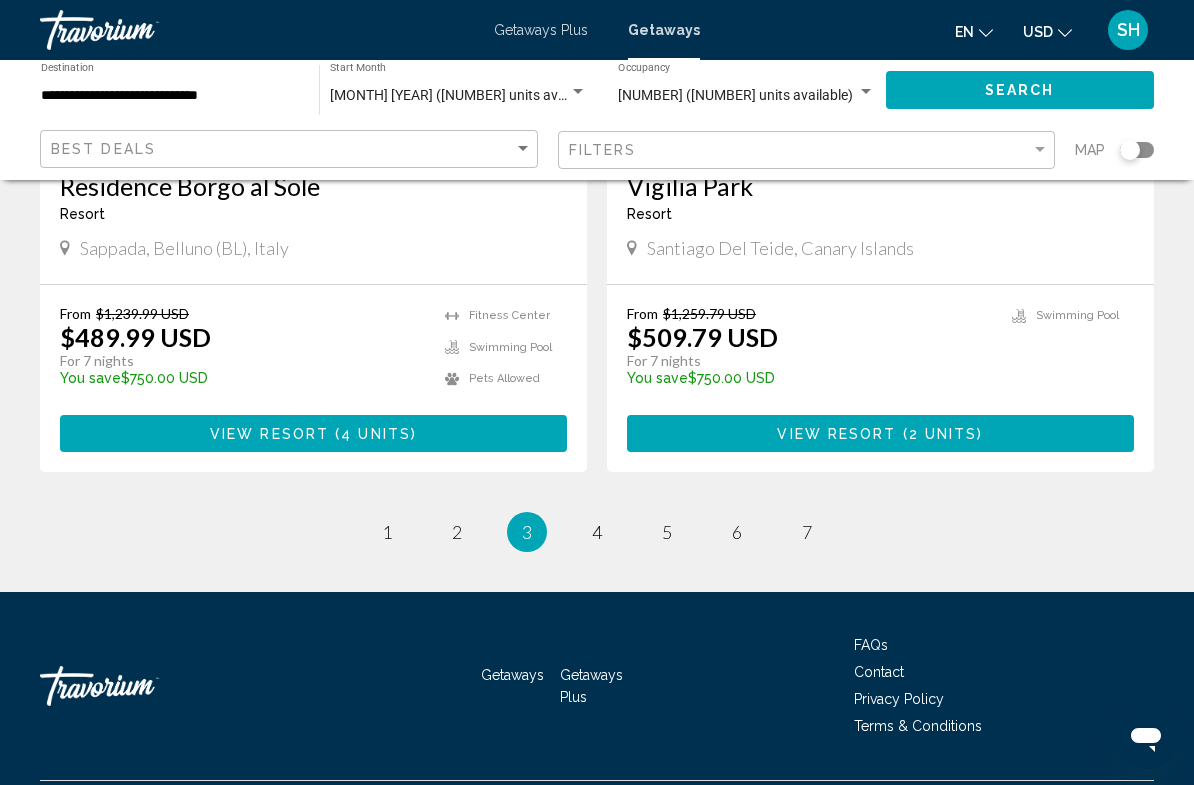 scroll, scrollTop: 3894, scrollLeft: 0, axis: vertical 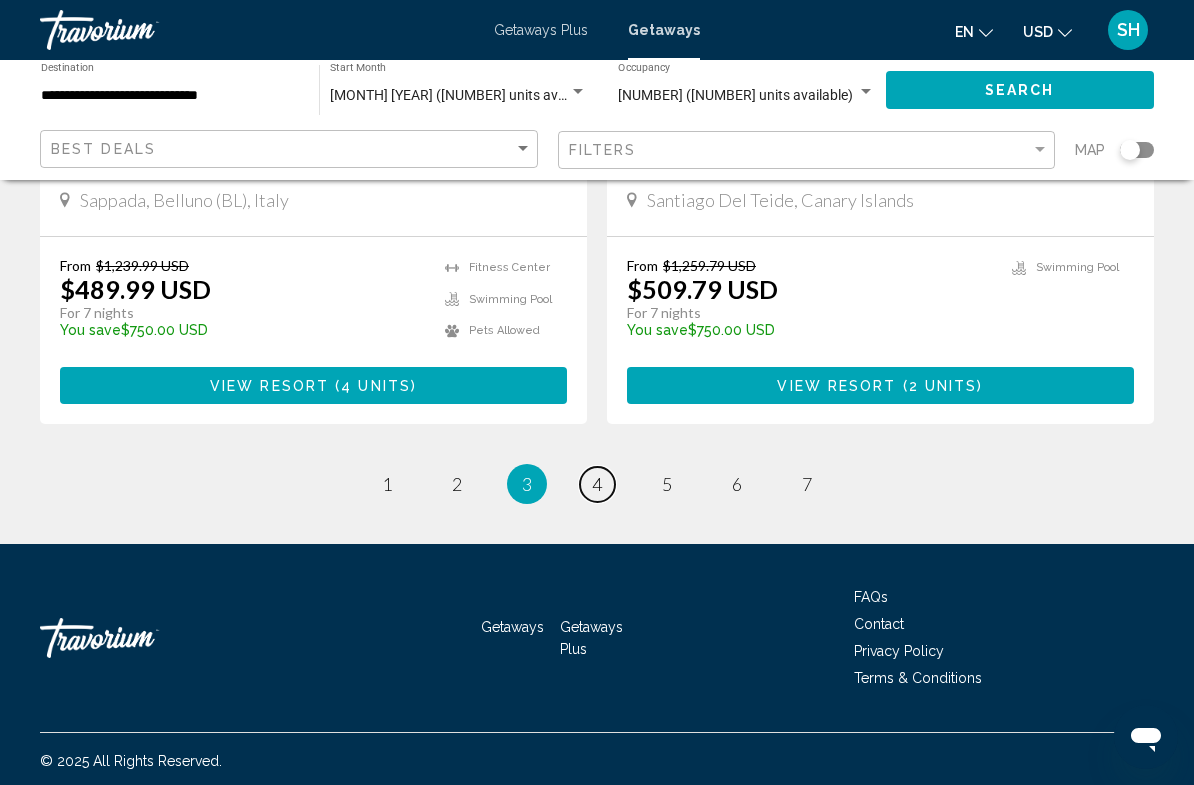 click on "4" at bounding box center (597, 484) 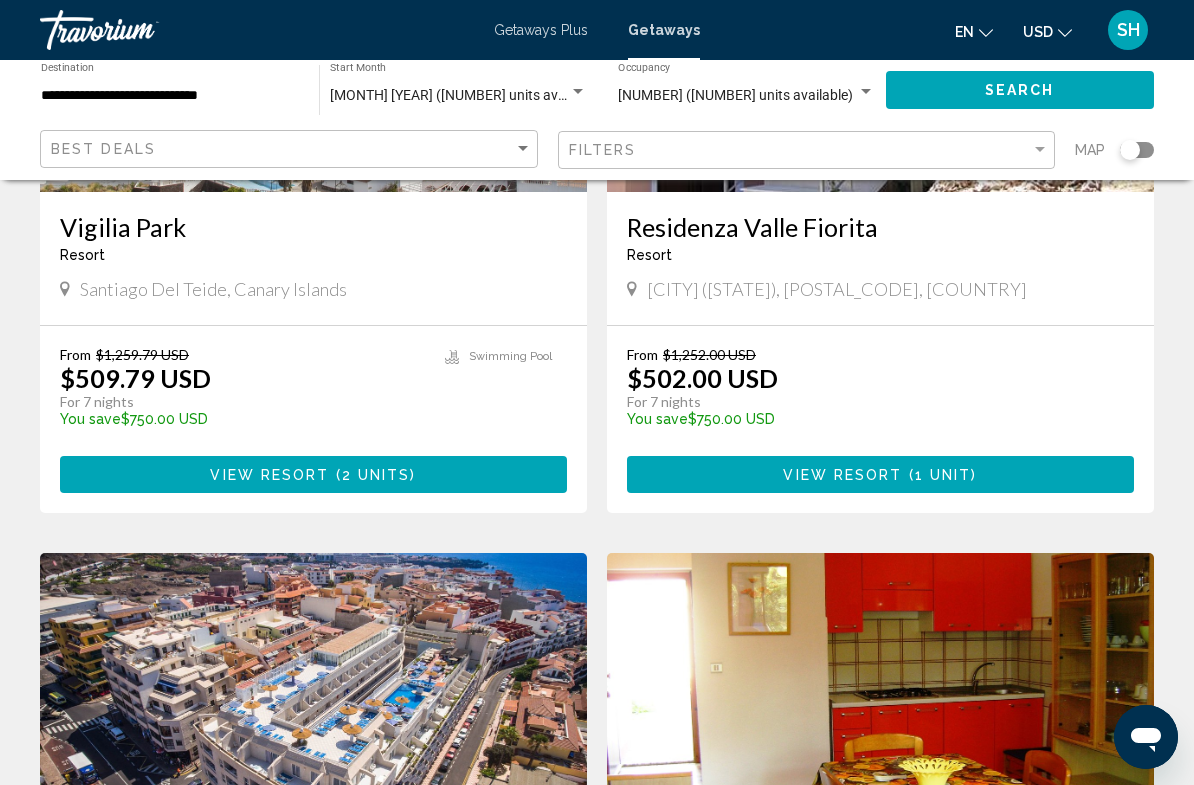 scroll, scrollTop: 397, scrollLeft: 0, axis: vertical 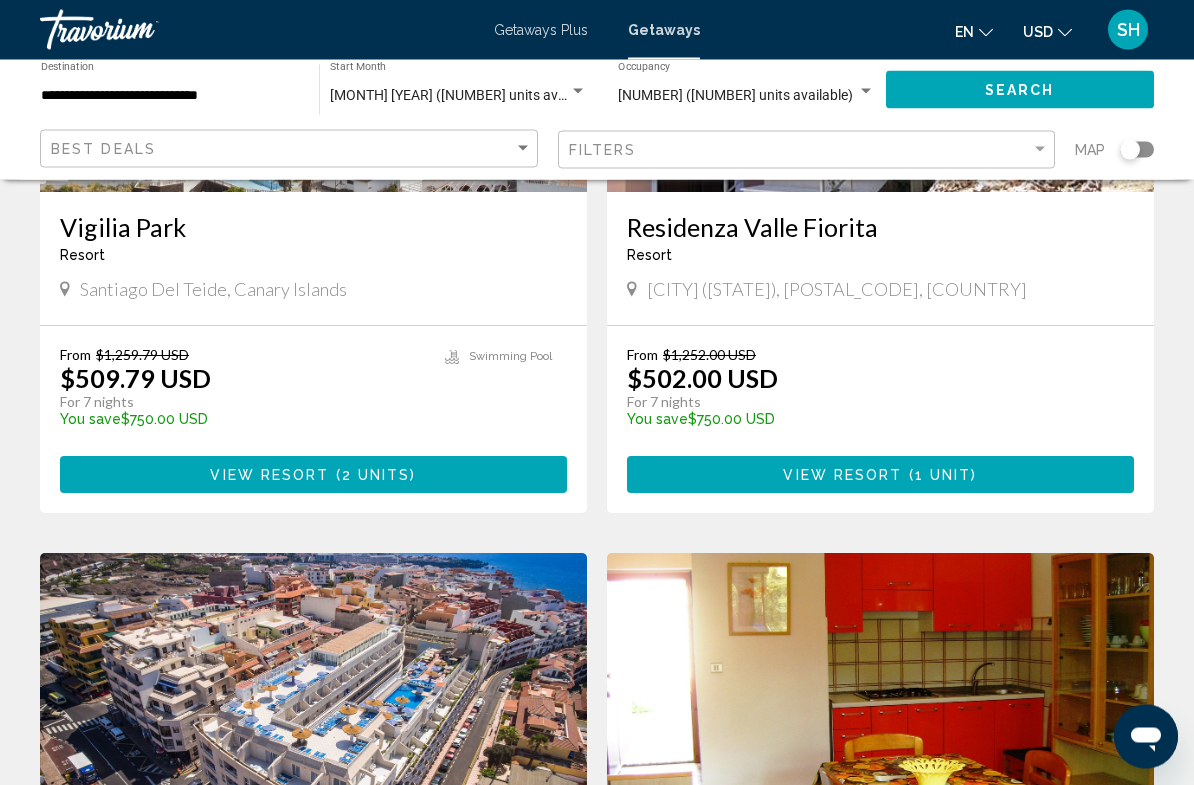 click on "View Resort    ( 1 unit )" at bounding box center [880, 475] 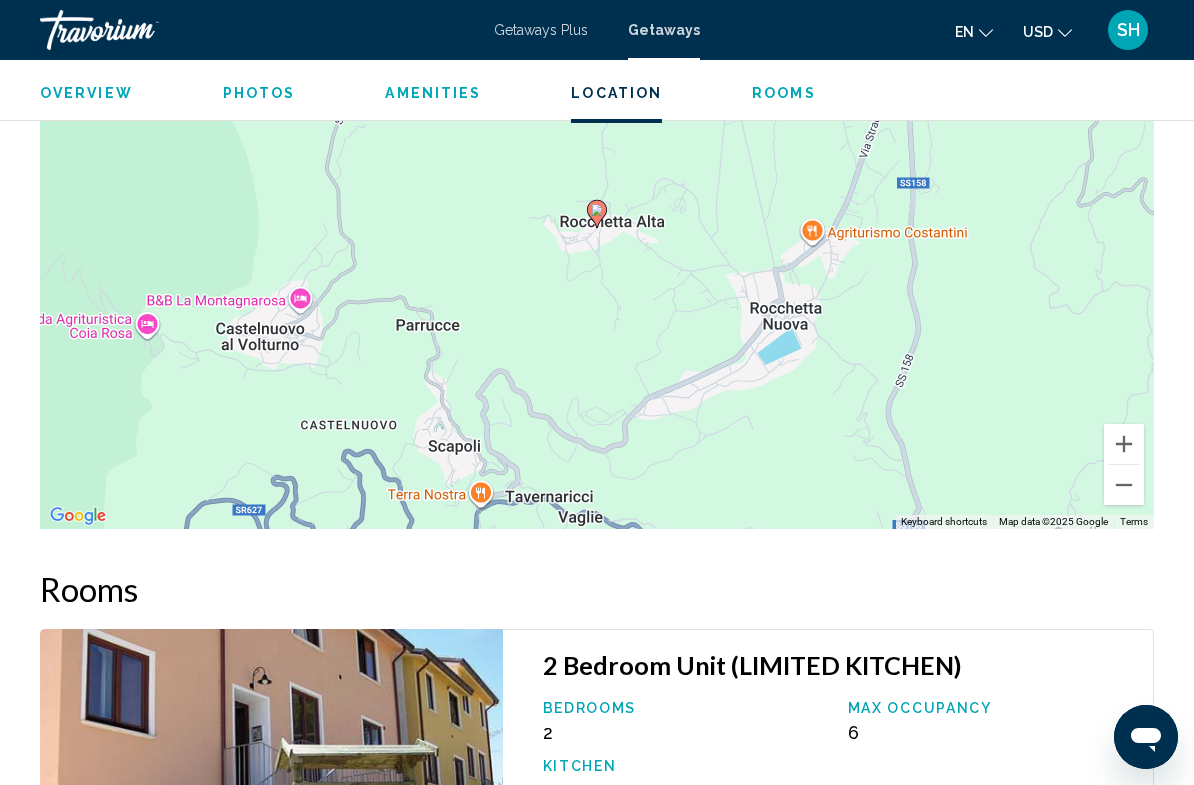 scroll, scrollTop: 3024, scrollLeft: 0, axis: vertical 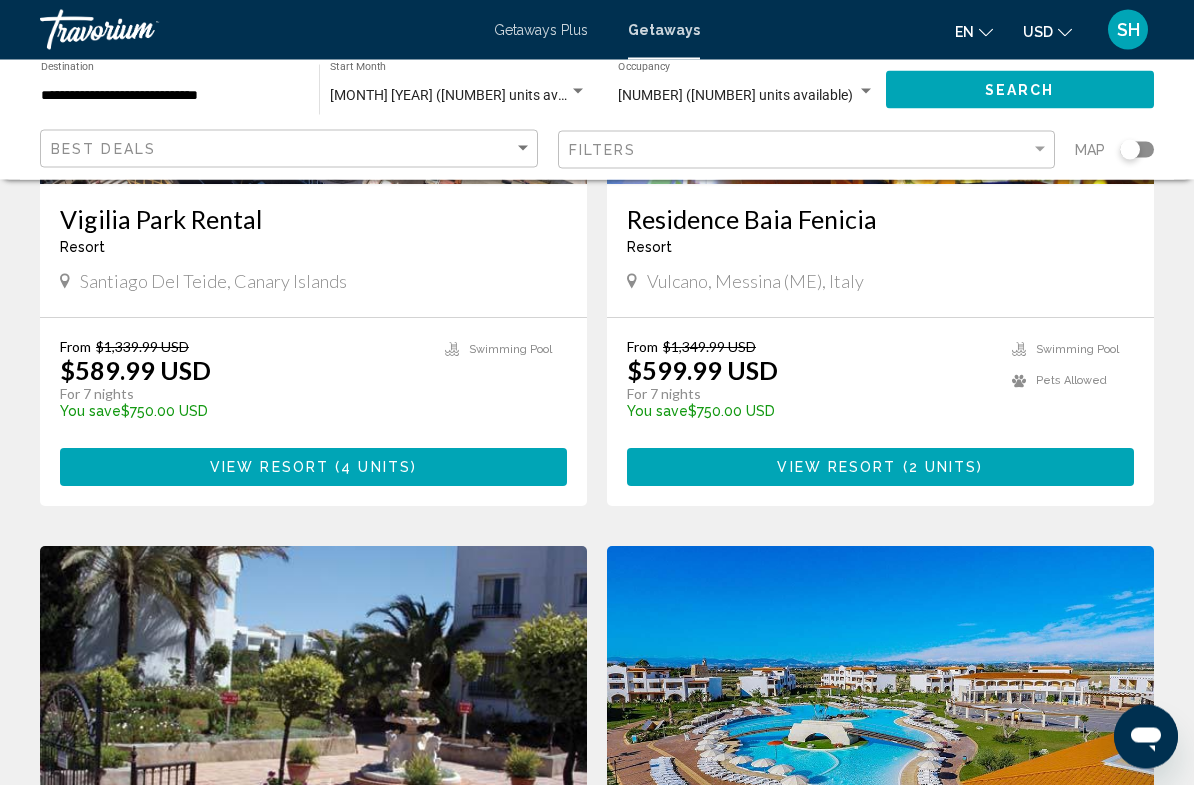 click on "2 units" at bounding box center (943, 469) 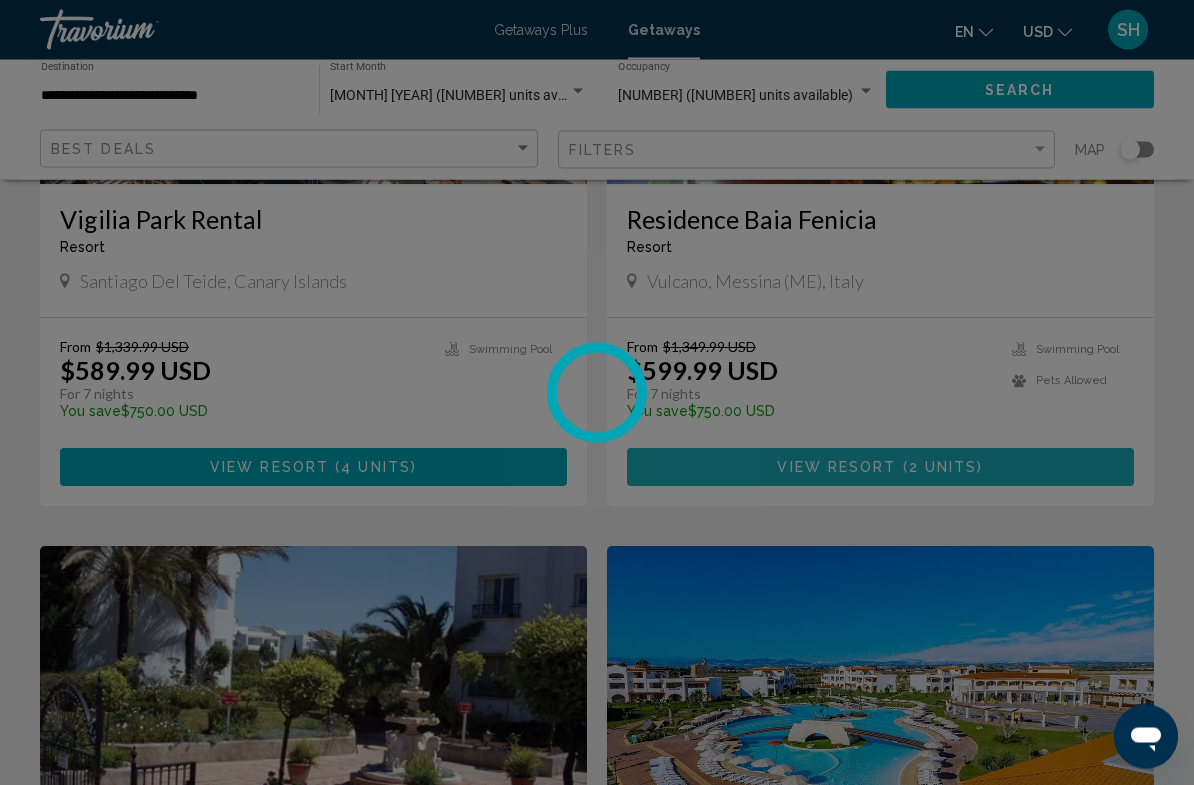scroll, scrollTop: 1087, scrollLeft: 0, axis: vertical 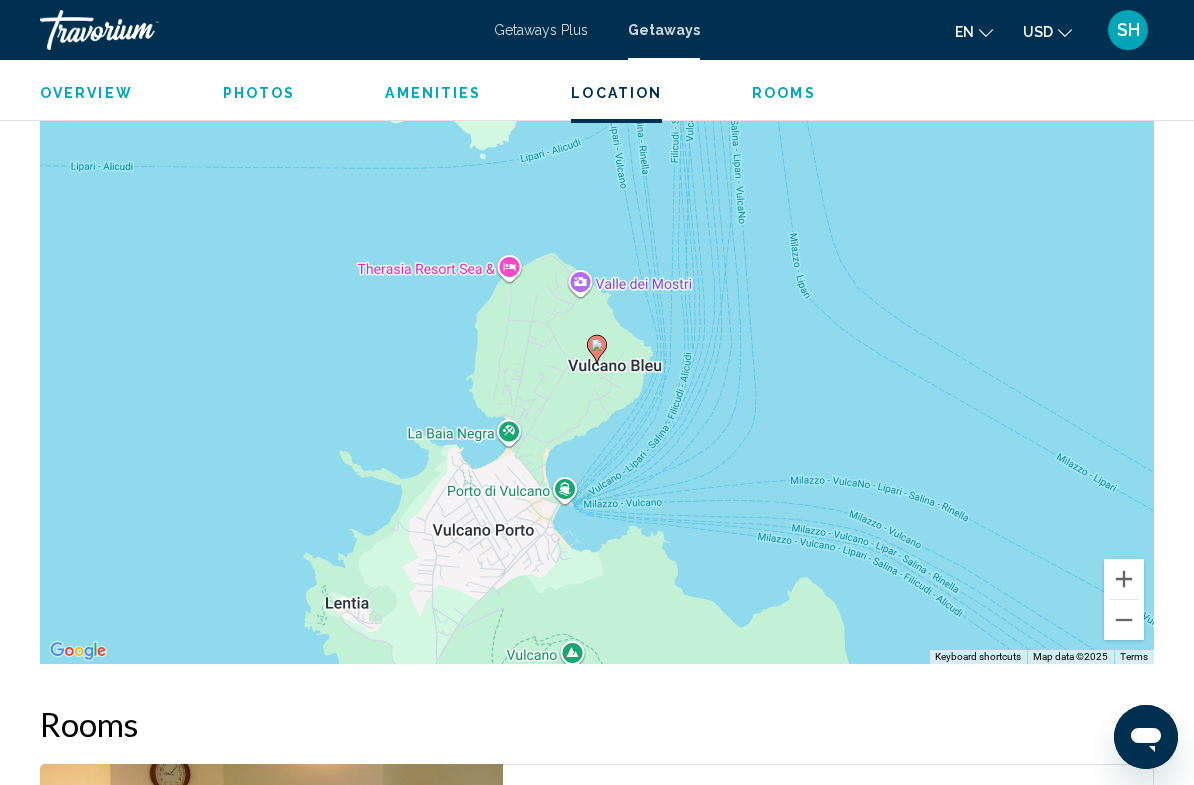 click at bounding box center [1124, 620] 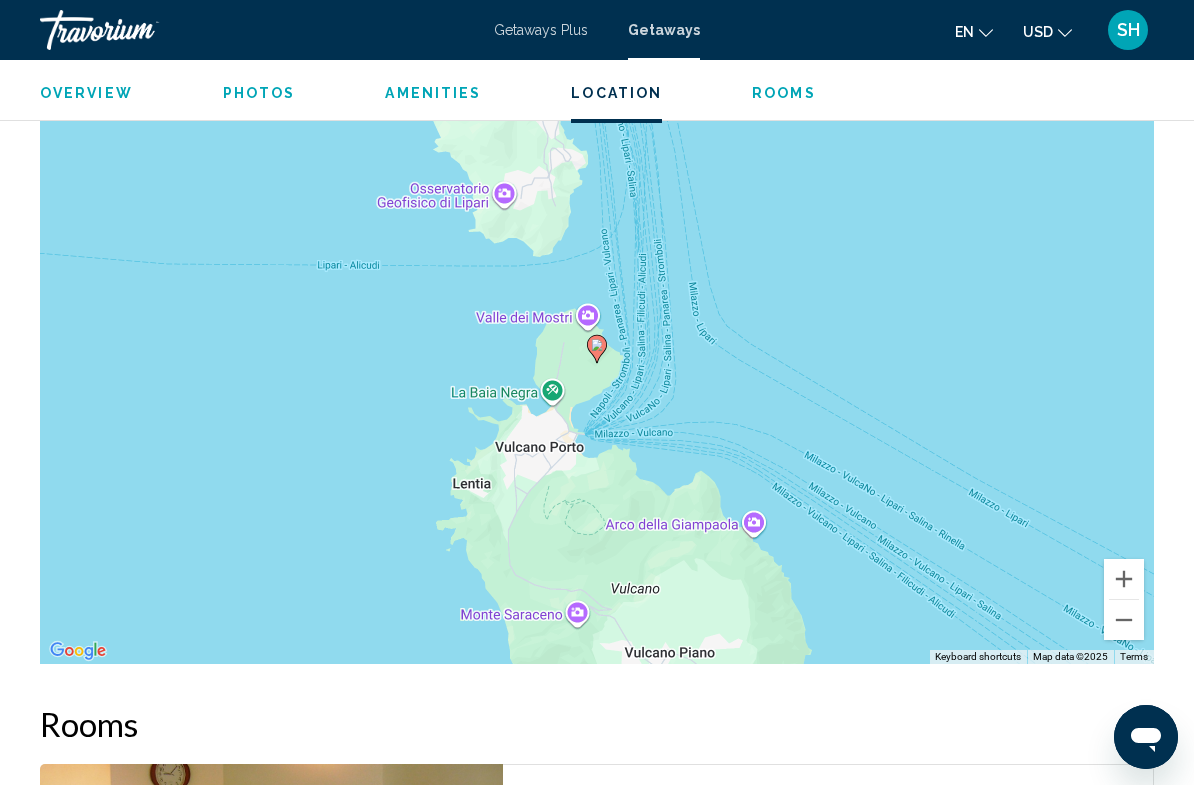 click at bounding box center (1124, 620) 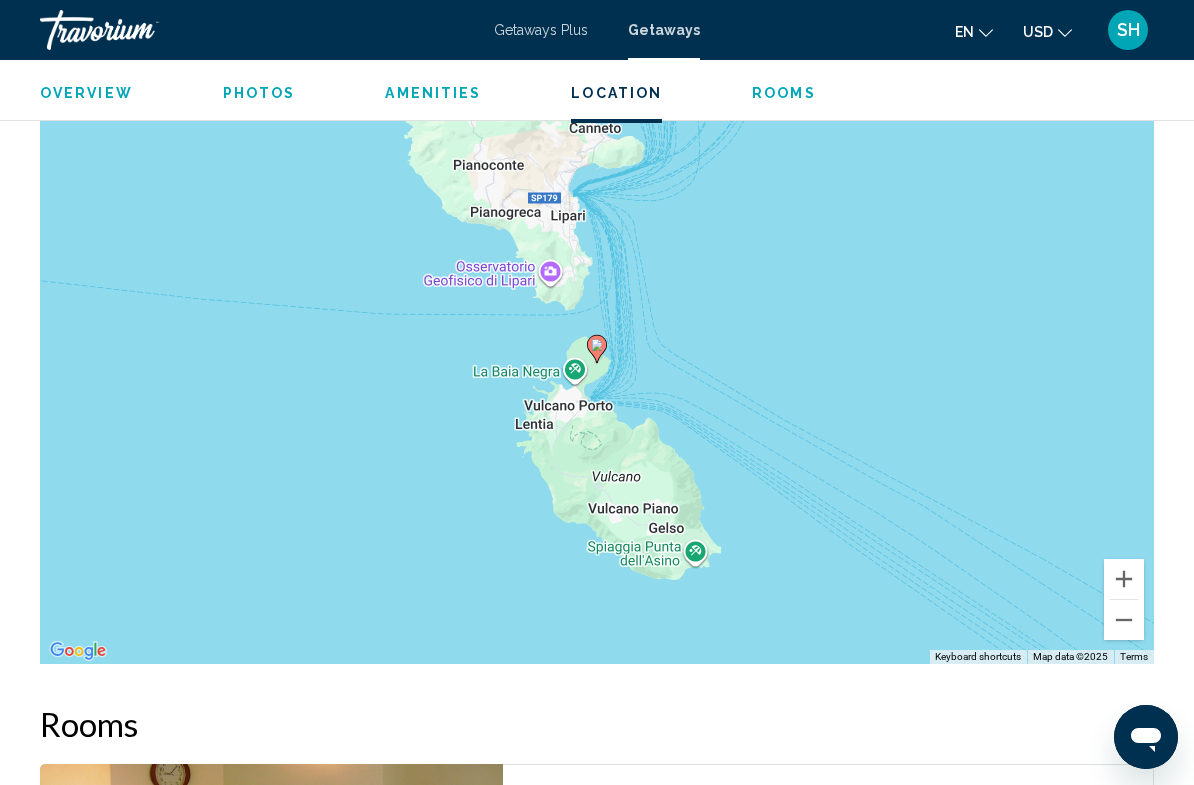 click at bounding box center [1124, 620] 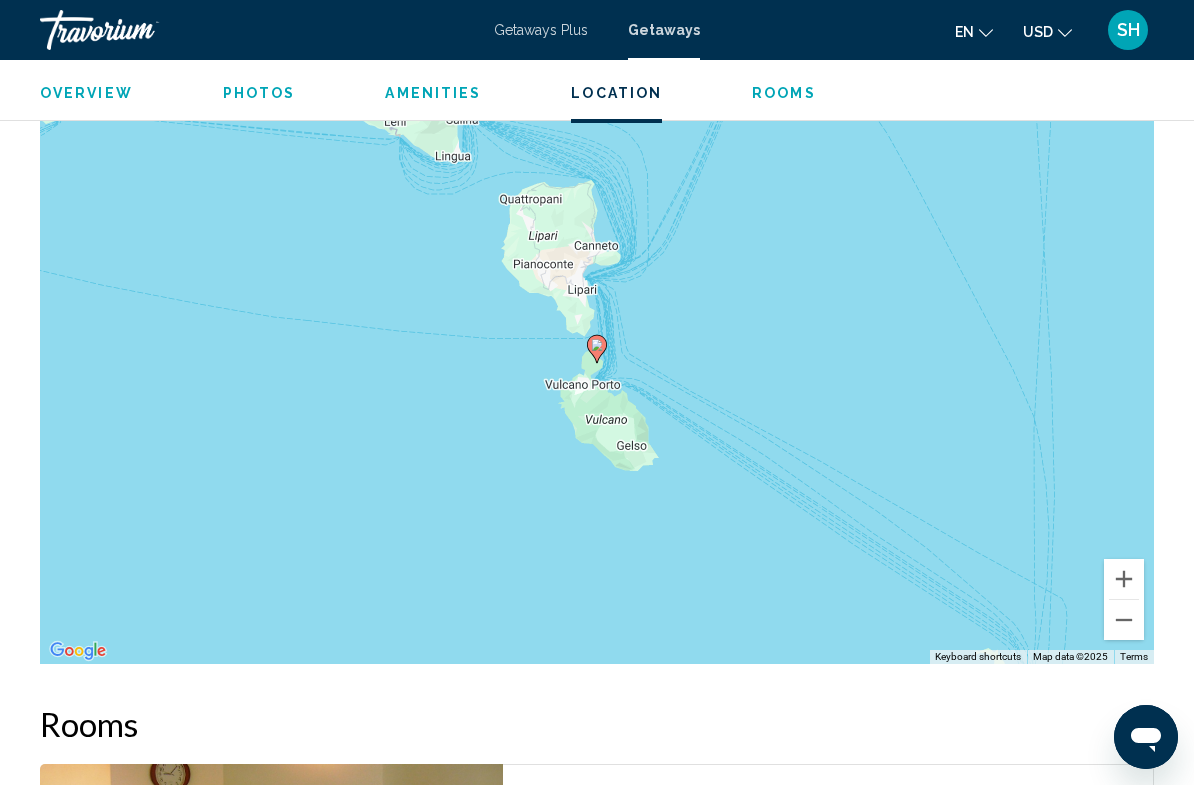 click at bounding box center [1124, 620] 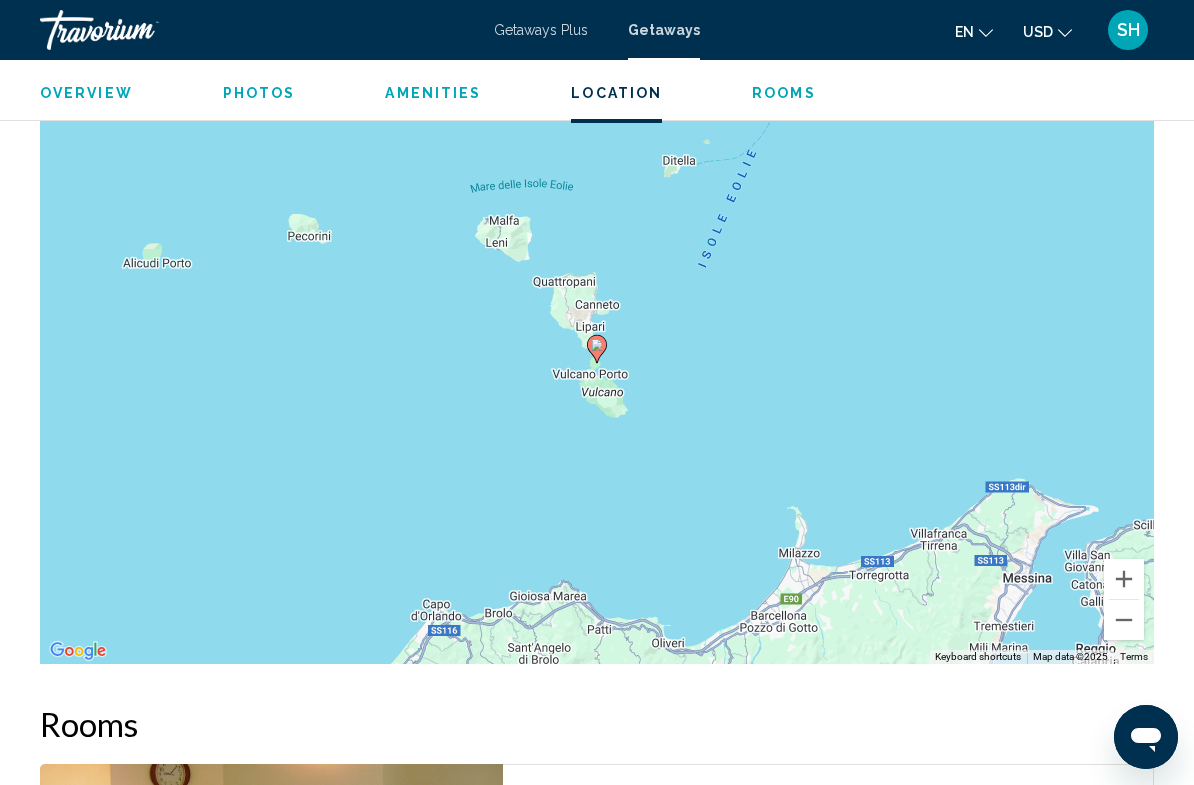 click at bounding box center (1124, 620) 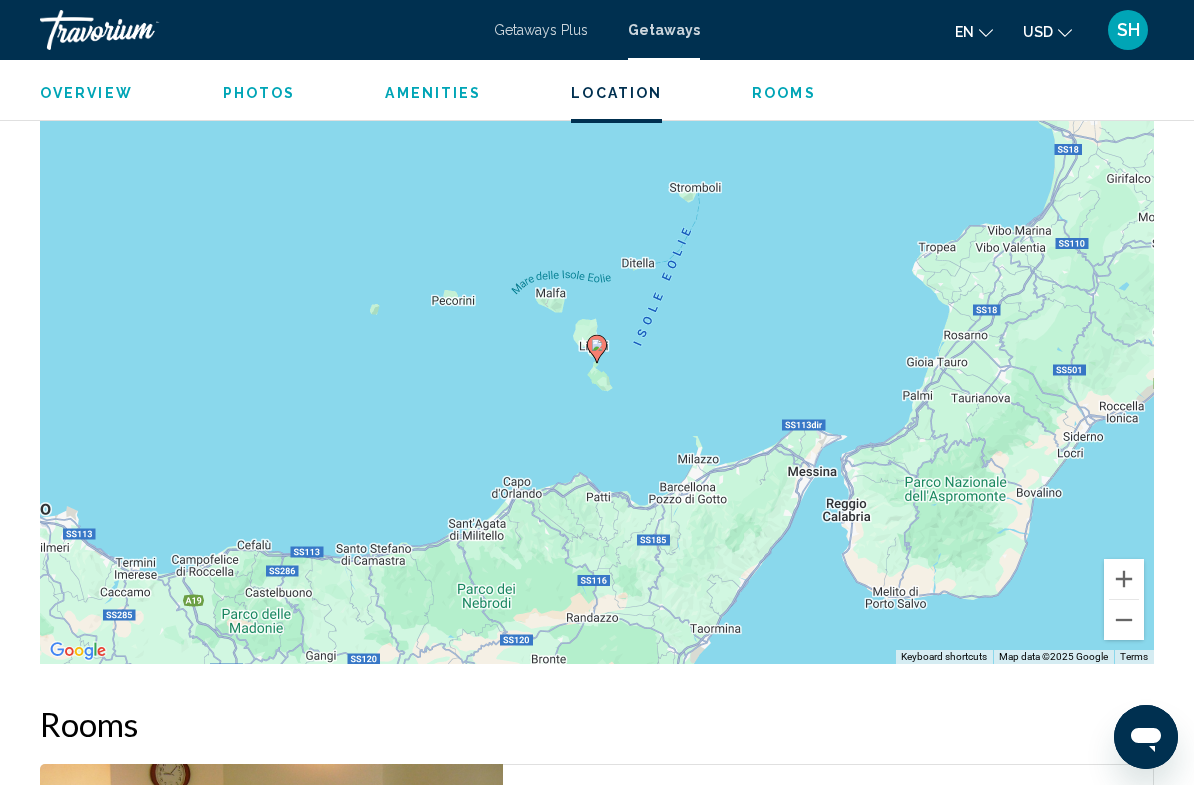 click at bounding box center (1124, 620) 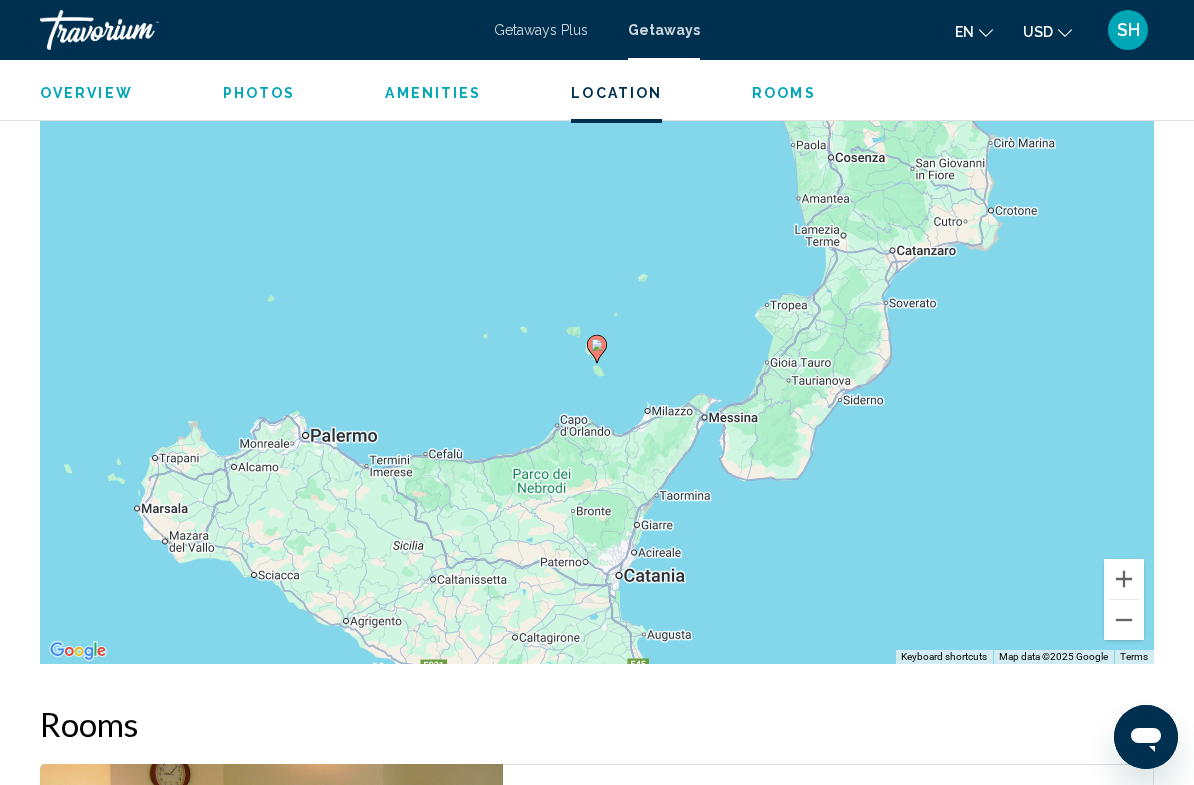 click at bounding box center [1124, 620] 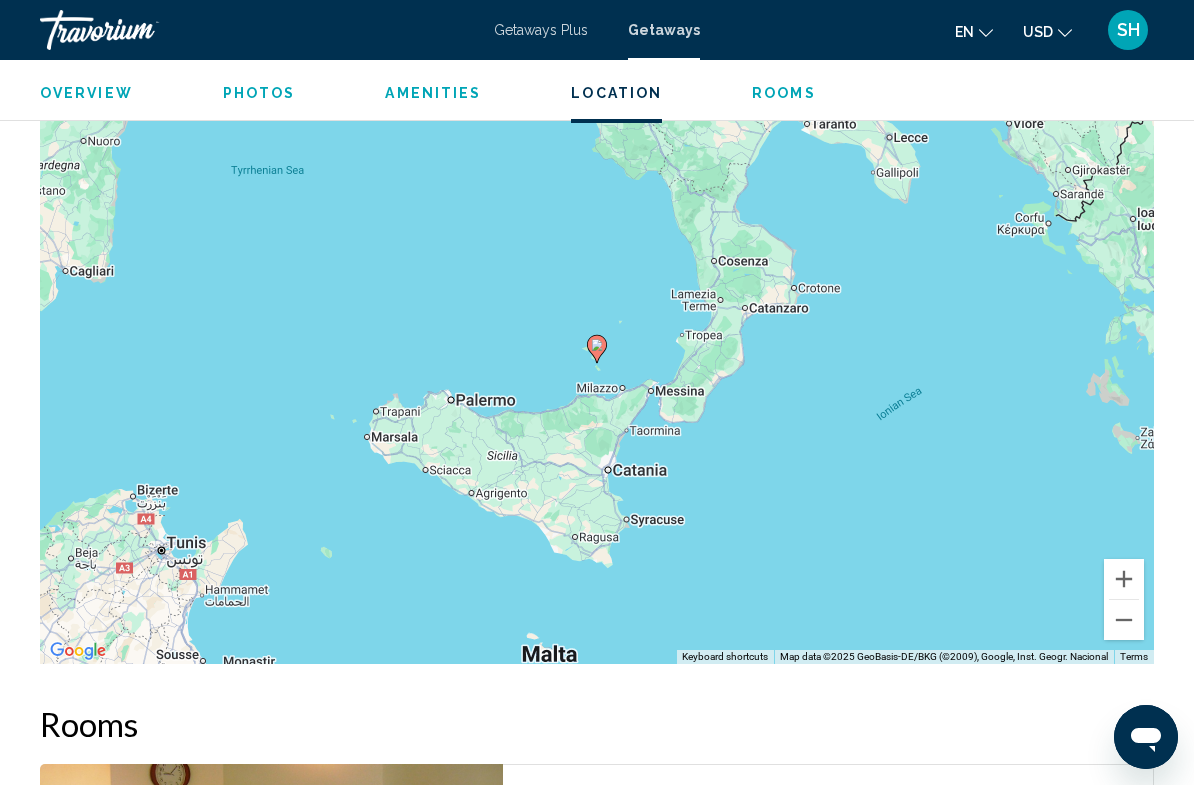 click at bounding box center [1124, 620] 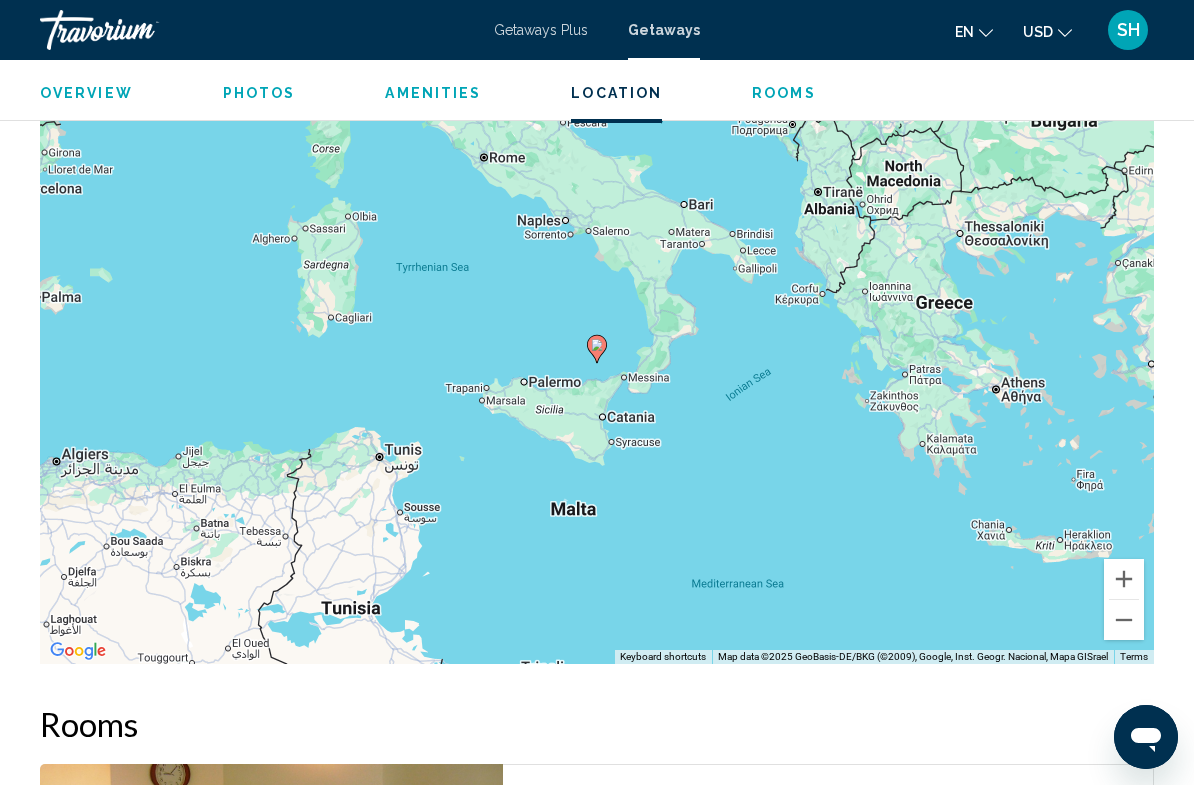 click at bounding box center [1124, 620] 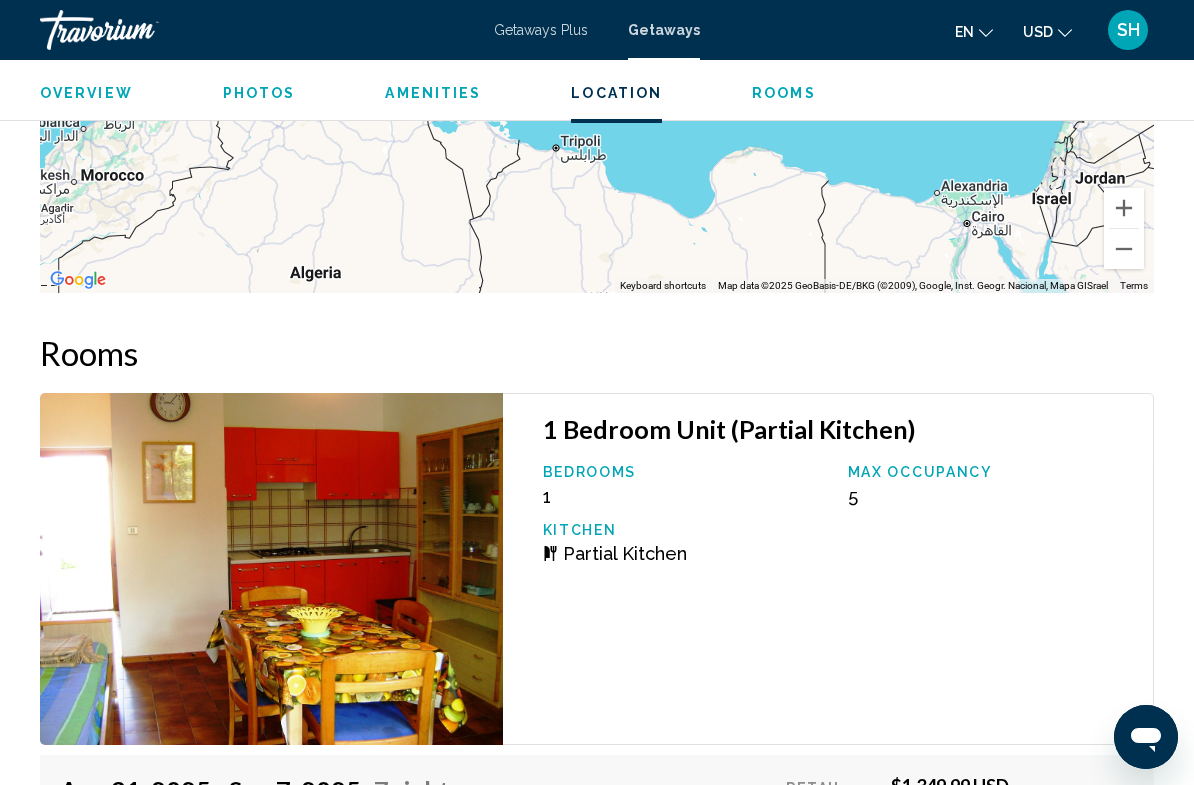 scroll, scrollTop: 3600, scrollLeft: 0, axis: vertical 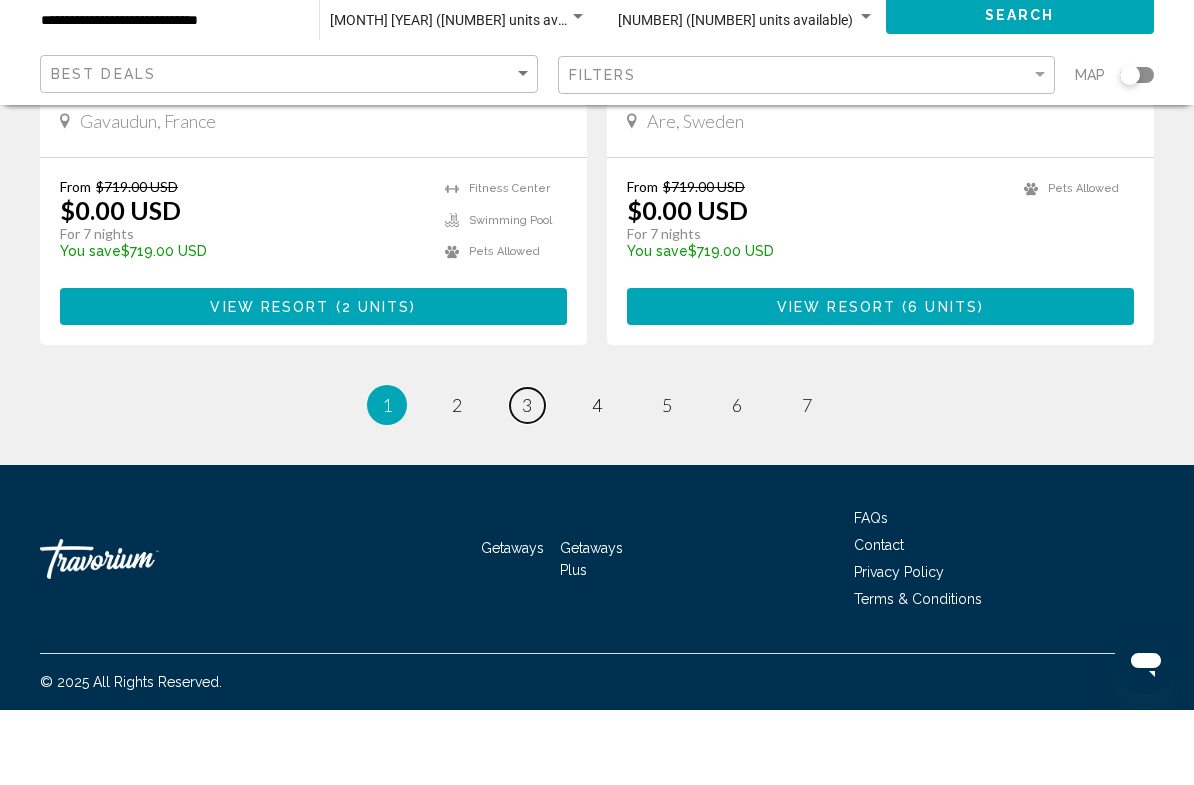 click on "page  3" at bounding box center (527, 480) 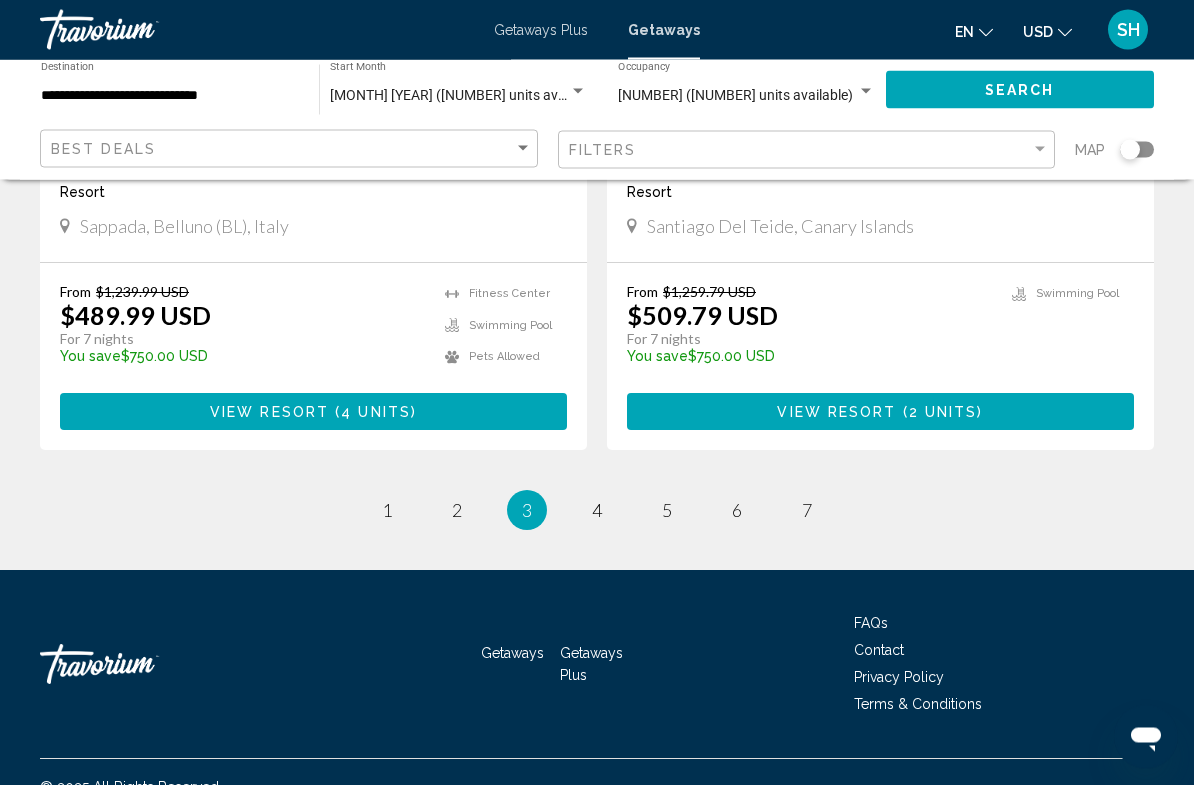 scroll, scrollTop: 3894, scrollLeft: 0, axis: vertical 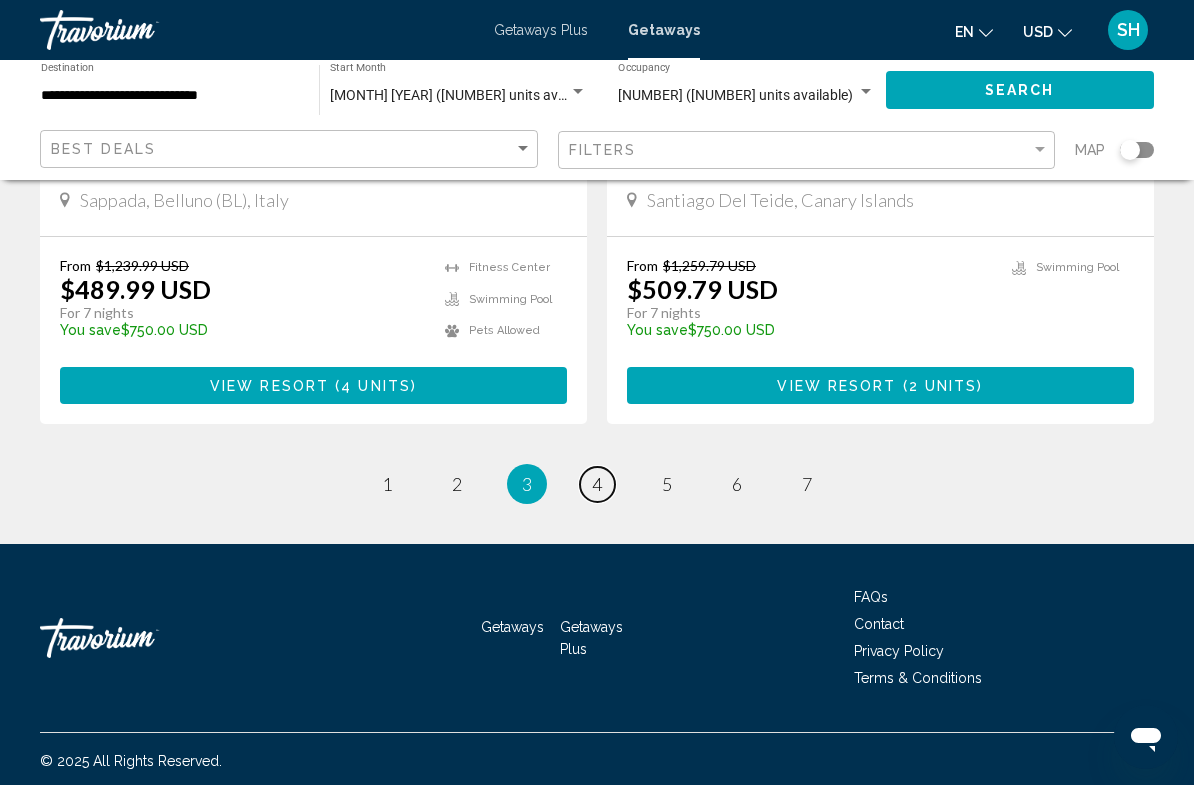 click on "4" at bounding box center (597, 484) 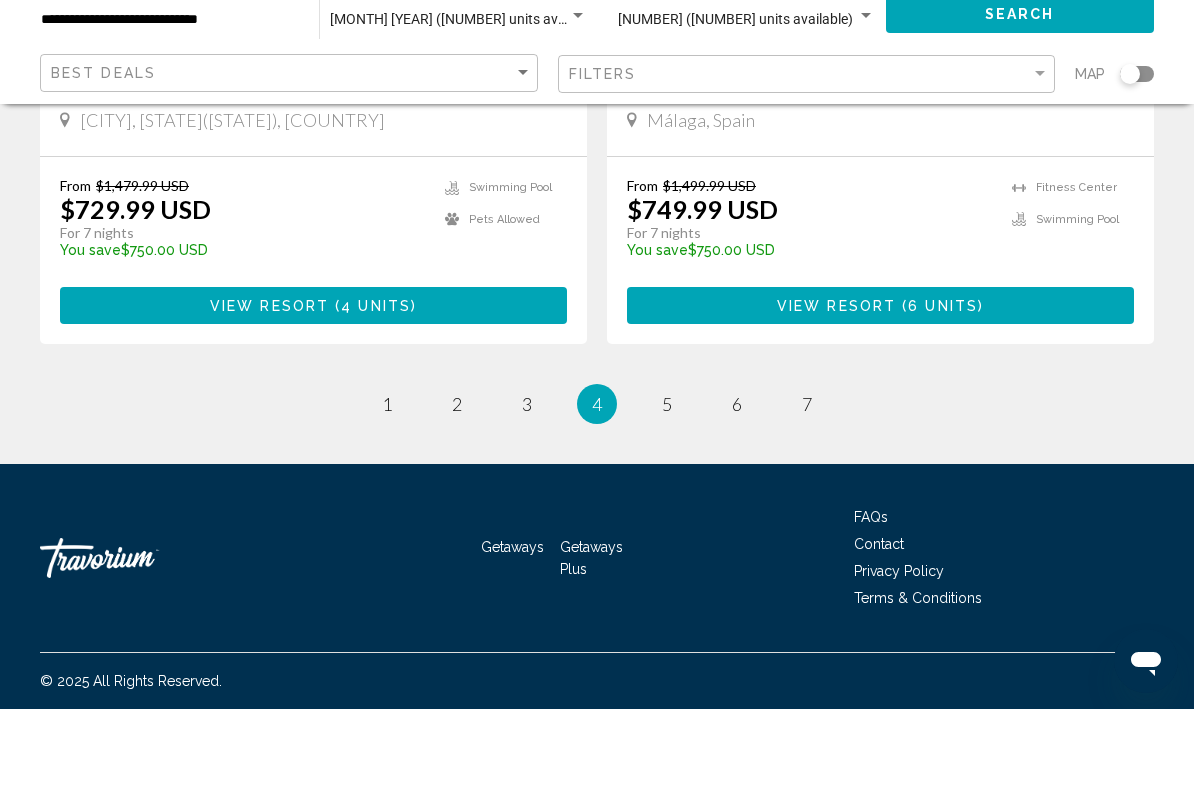 scroll, scrollTop: 3894, scrollLeft: 0, axis: vertical 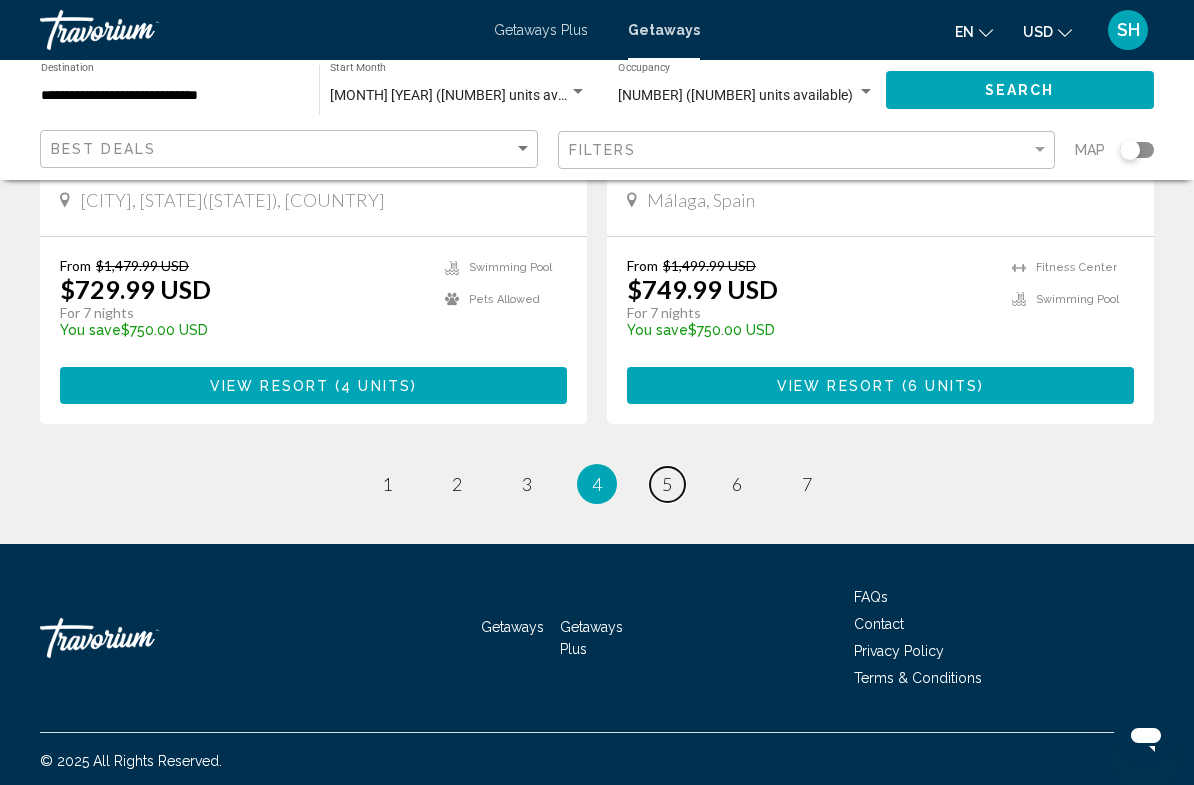 click on "5" at bounding box center [667, 484] 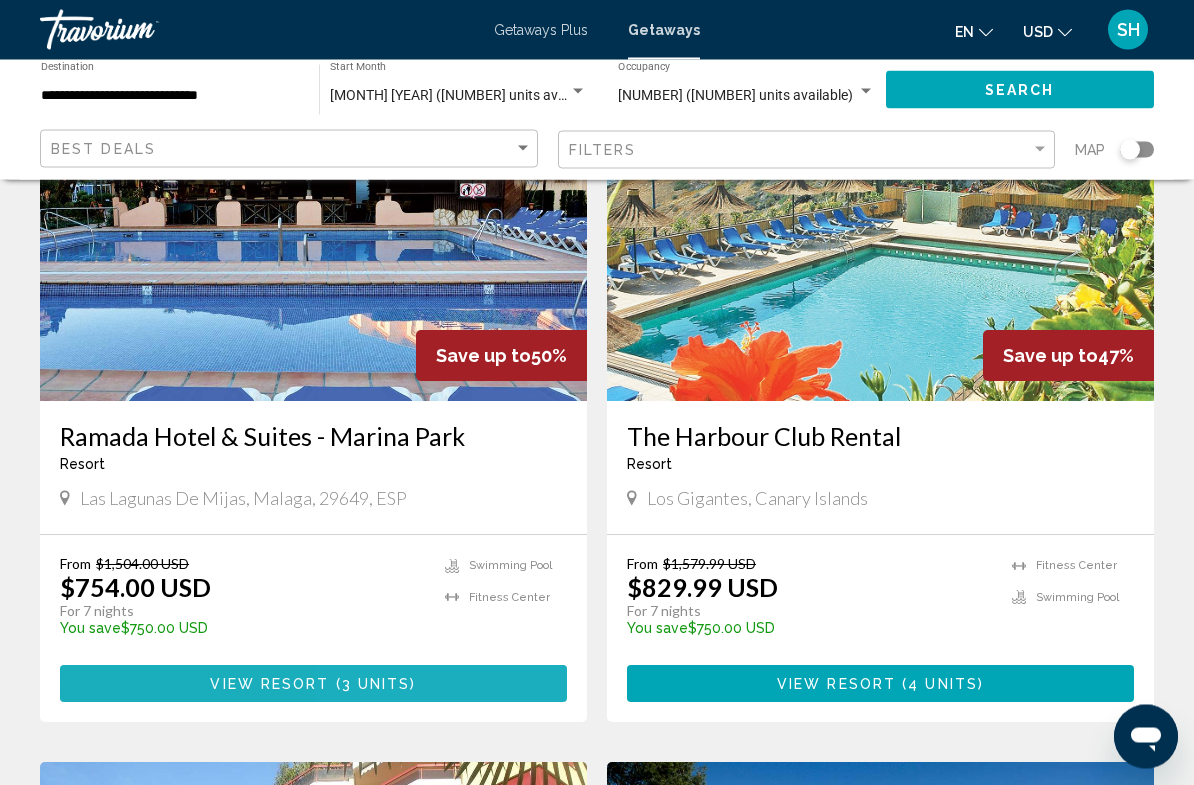 scroll, scrollTop: 189, scrollLeft: 0, axis: vertical 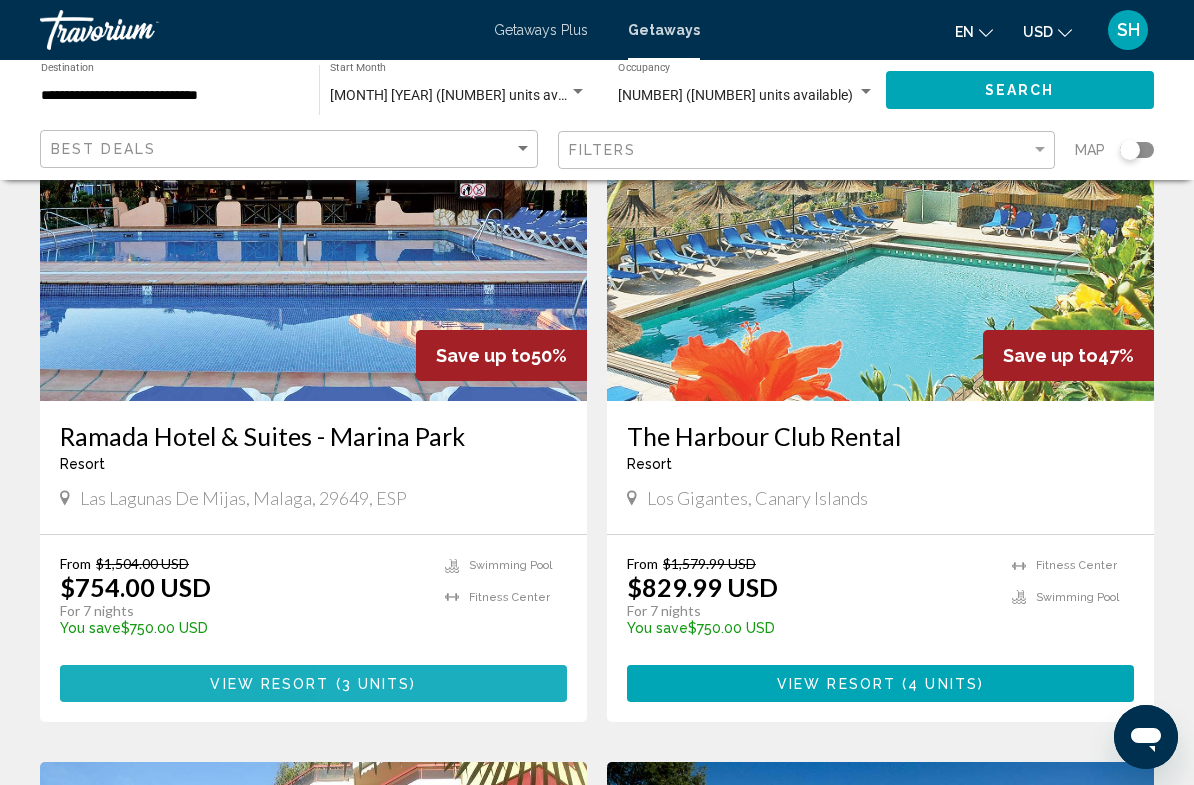 click on "( 3 units )" at bounding box center (373, 684) 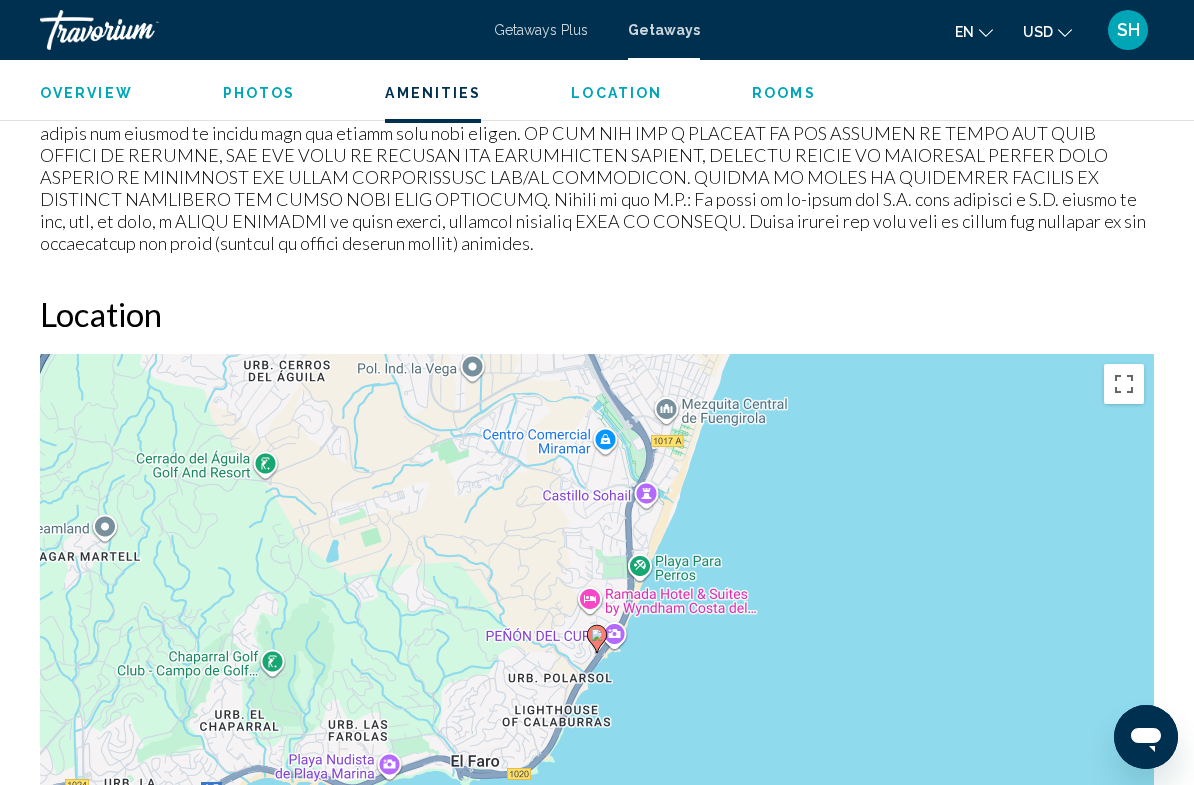 scroll, scrollTop: 2982, scrollLeft: 0, axis: vertical 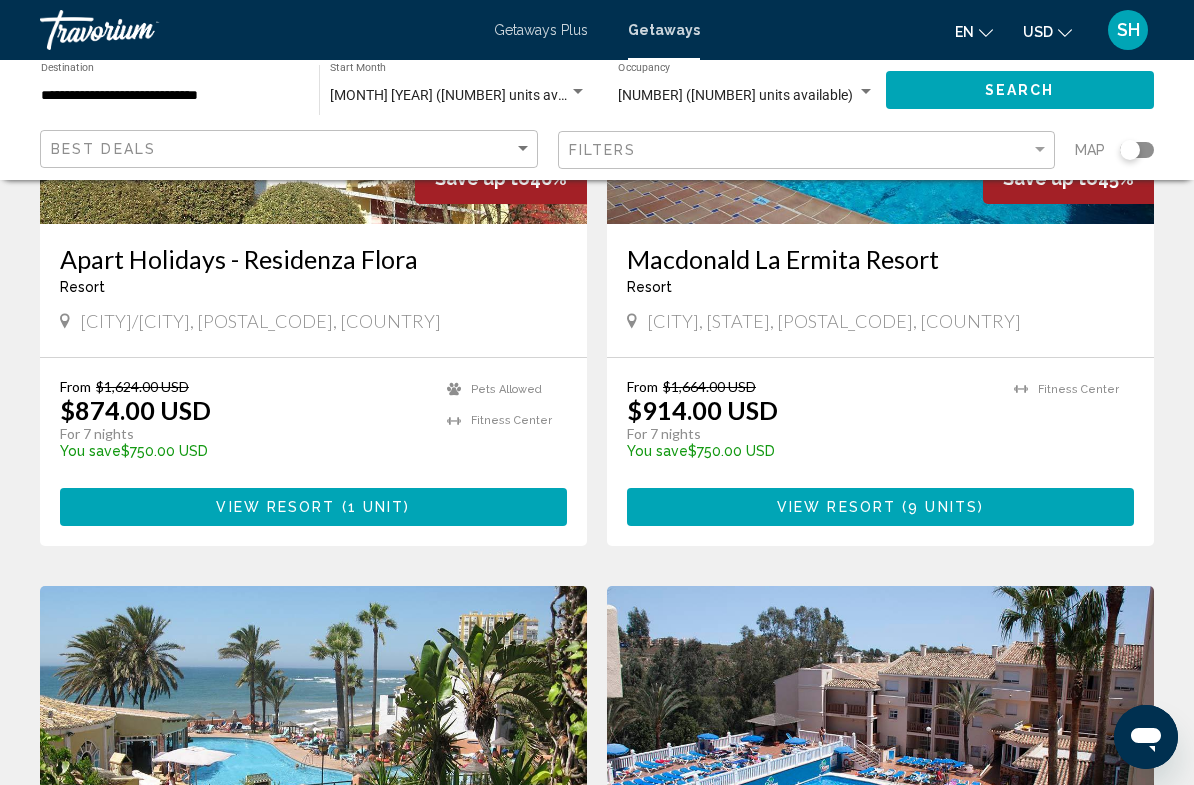 click on "View Resort    ( 9 units )" at bounding box center (880, 506) 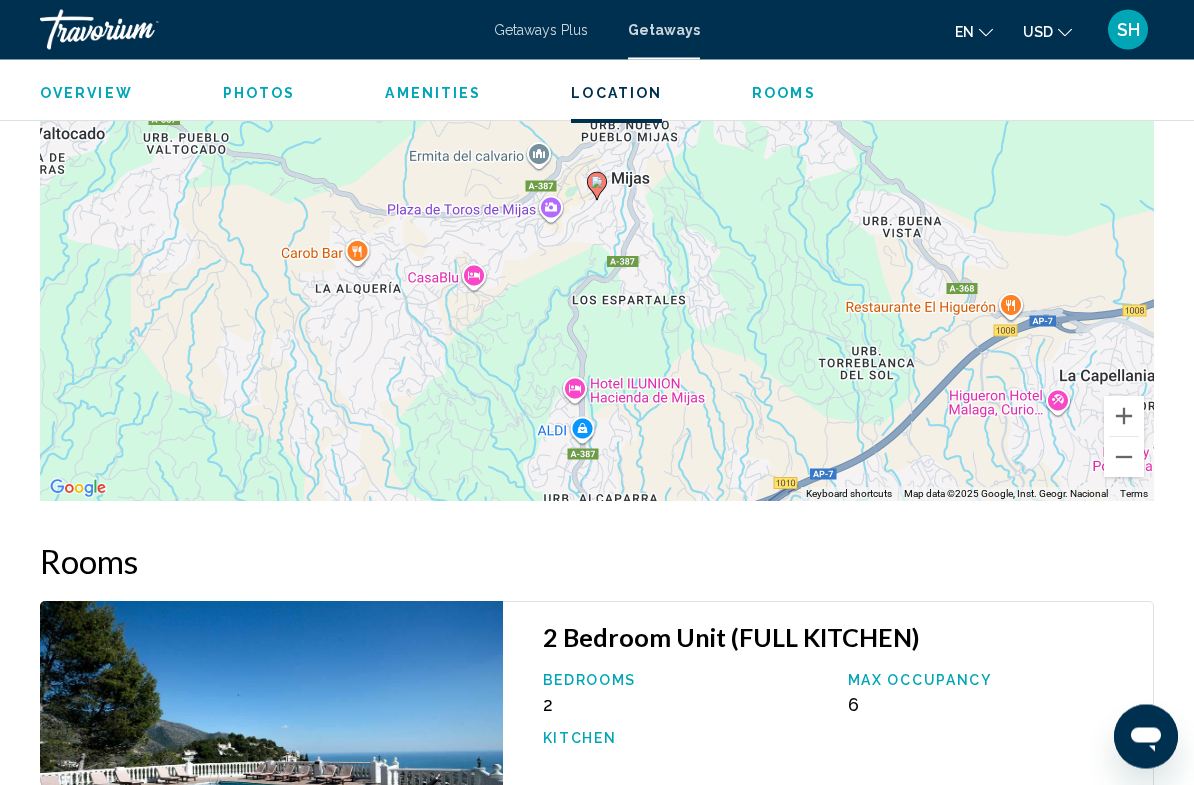 scroll, scrollTop: 2965, scrollLeft: 0, axis: vertical 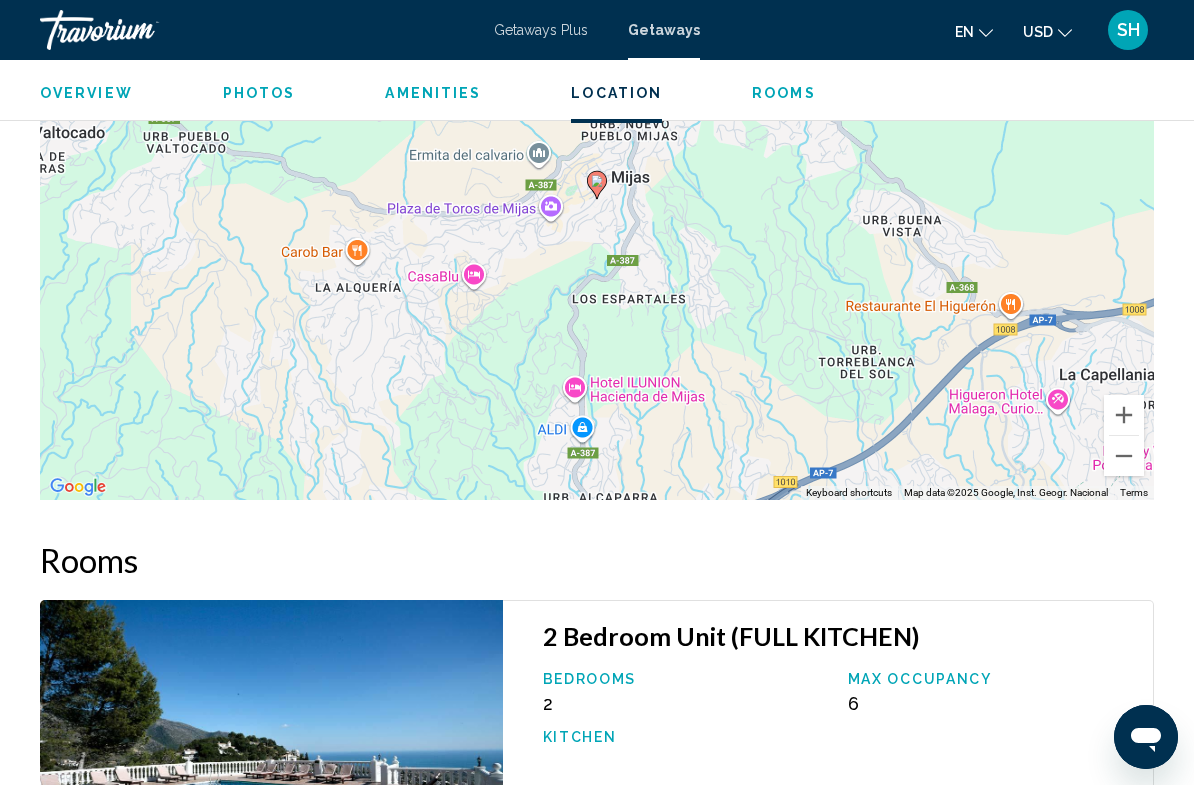 click at bounding box center [1124, 456] 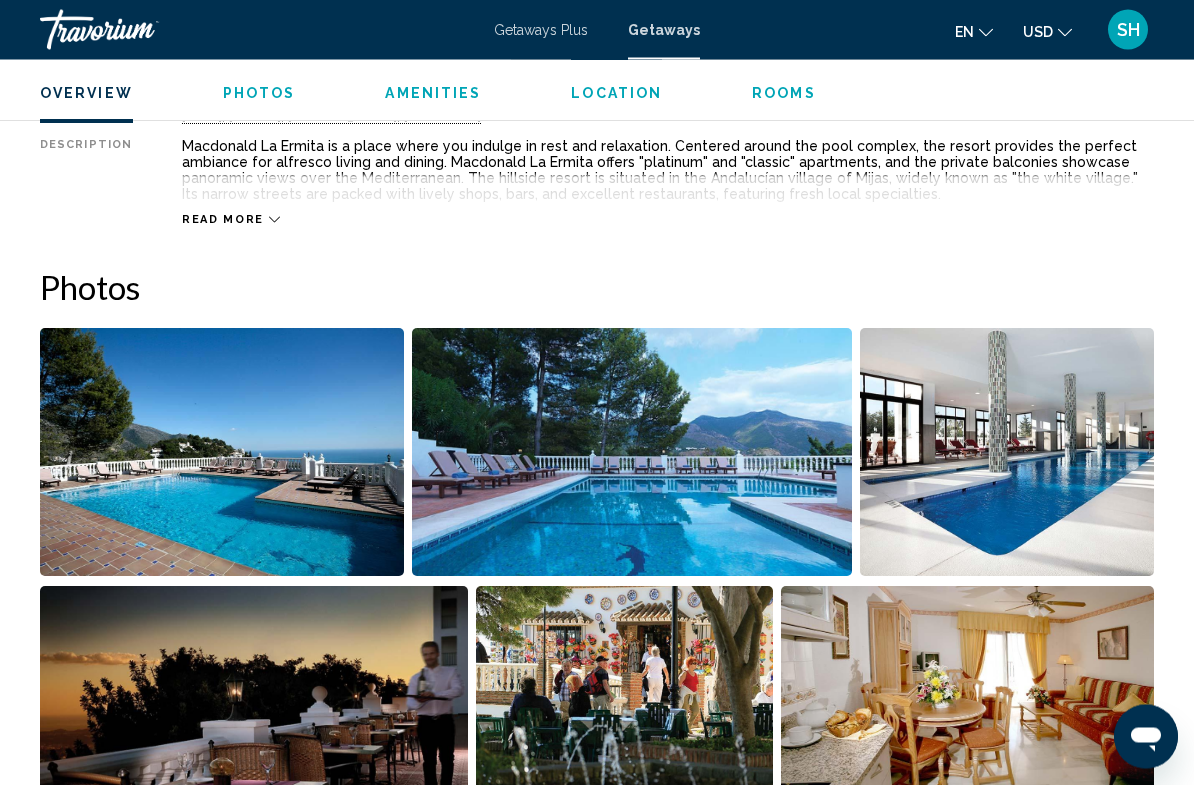 scroll, scrollTop: 1111, scrollLeft: 0, axis: vertical 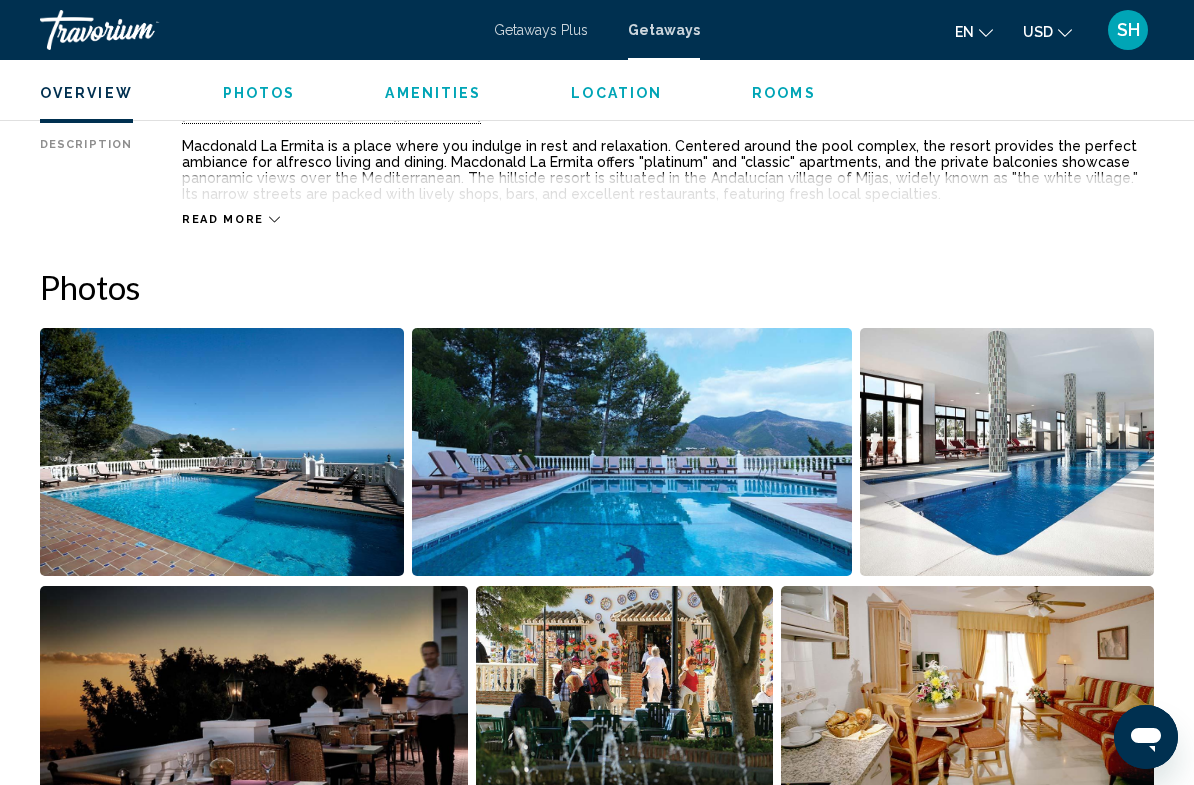 click at bounding box center (631, 452) 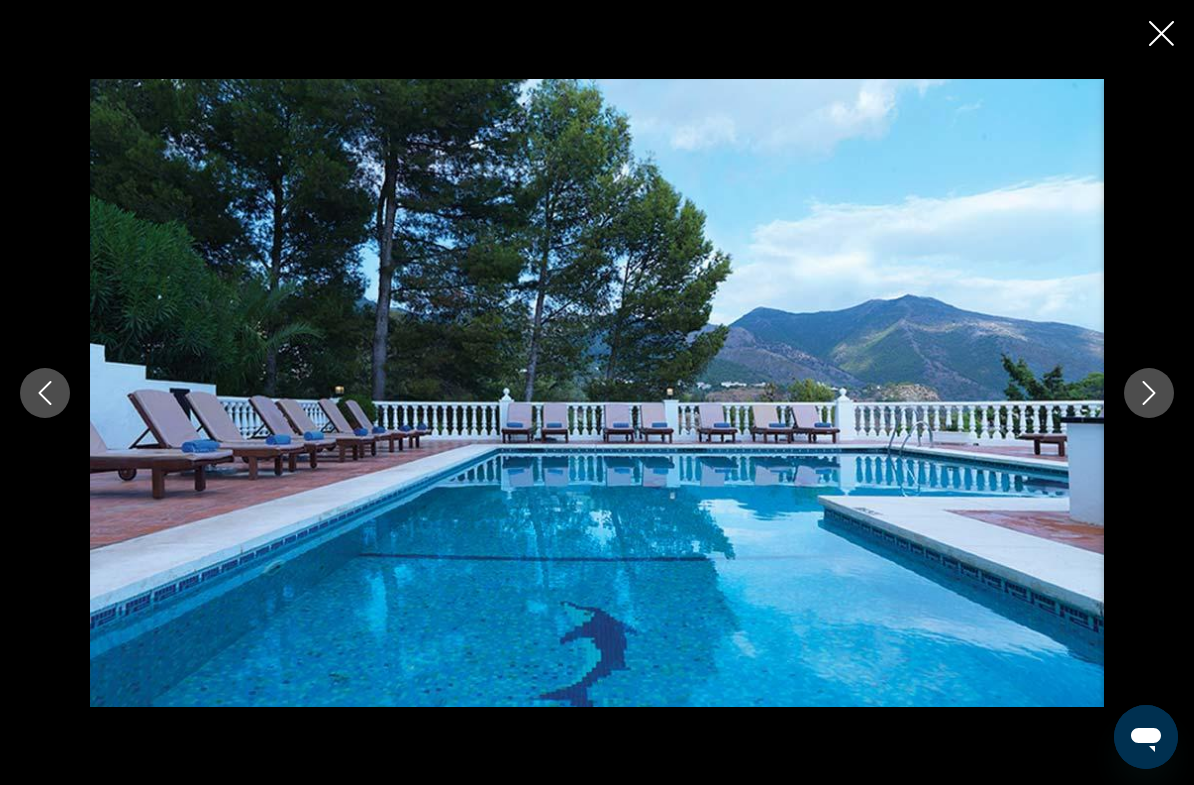 click 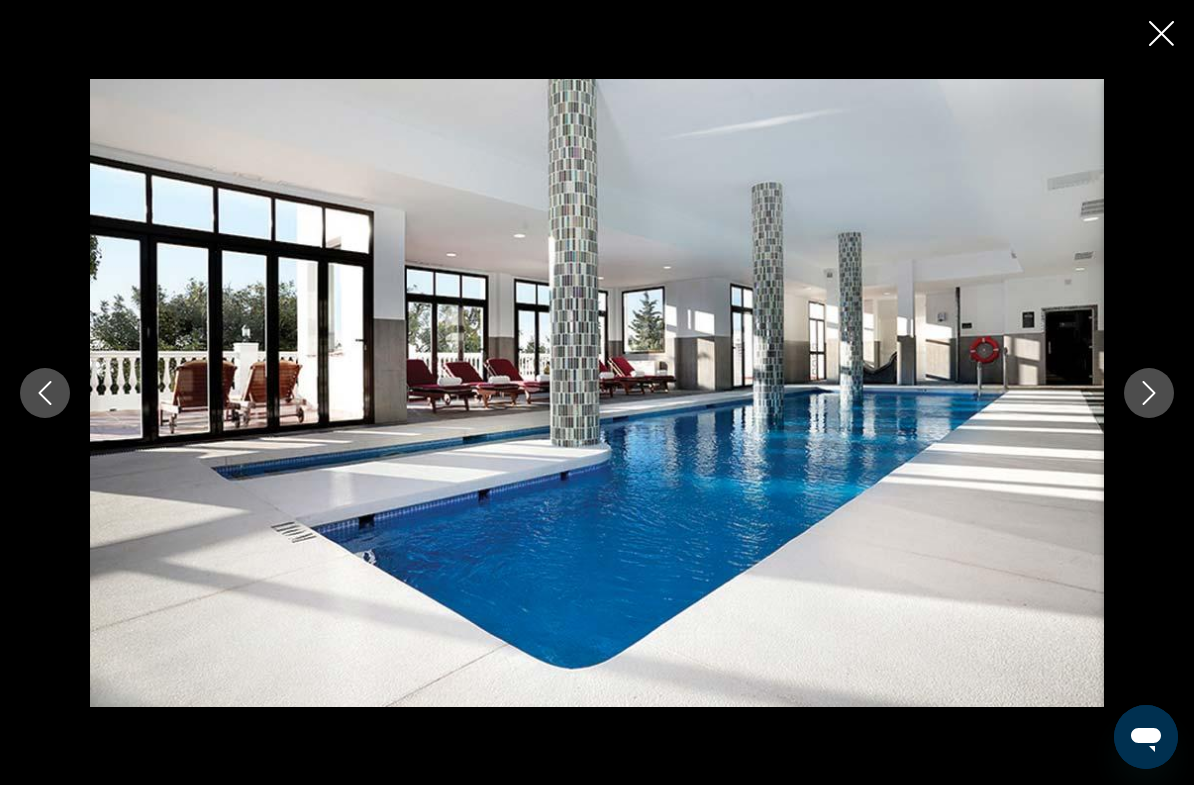 click 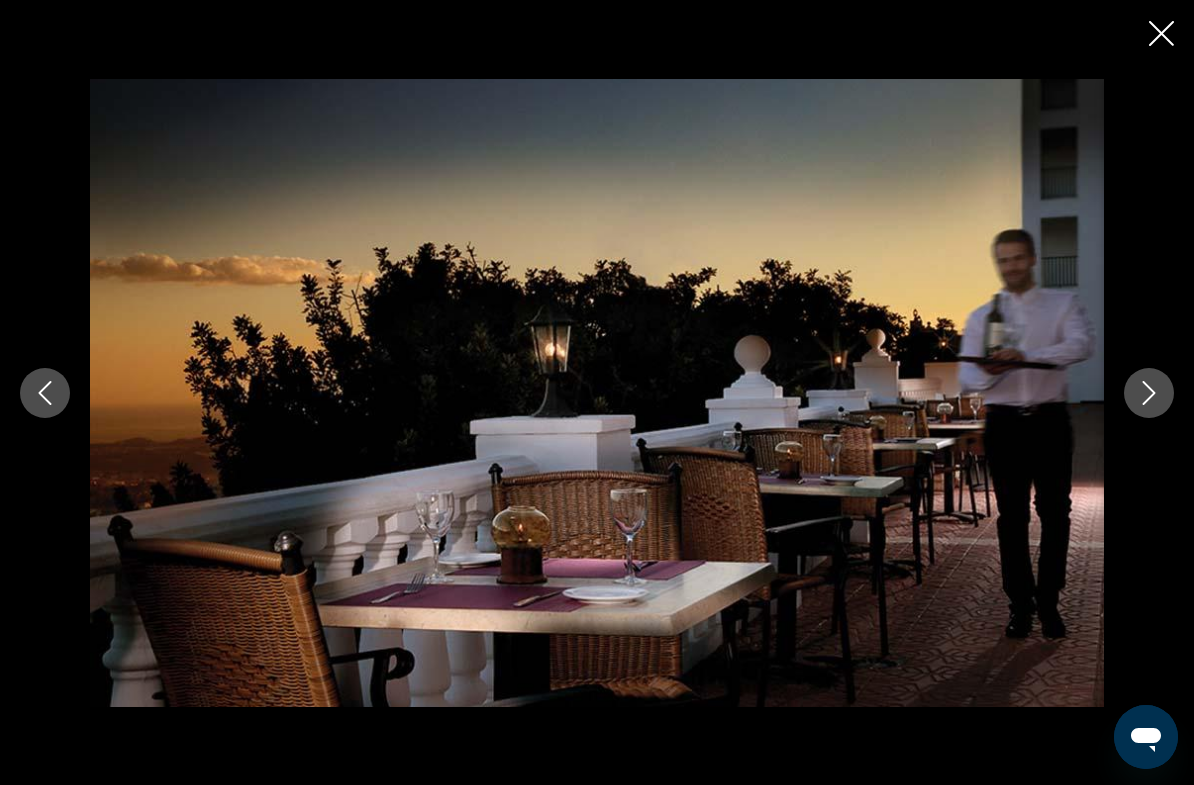 click 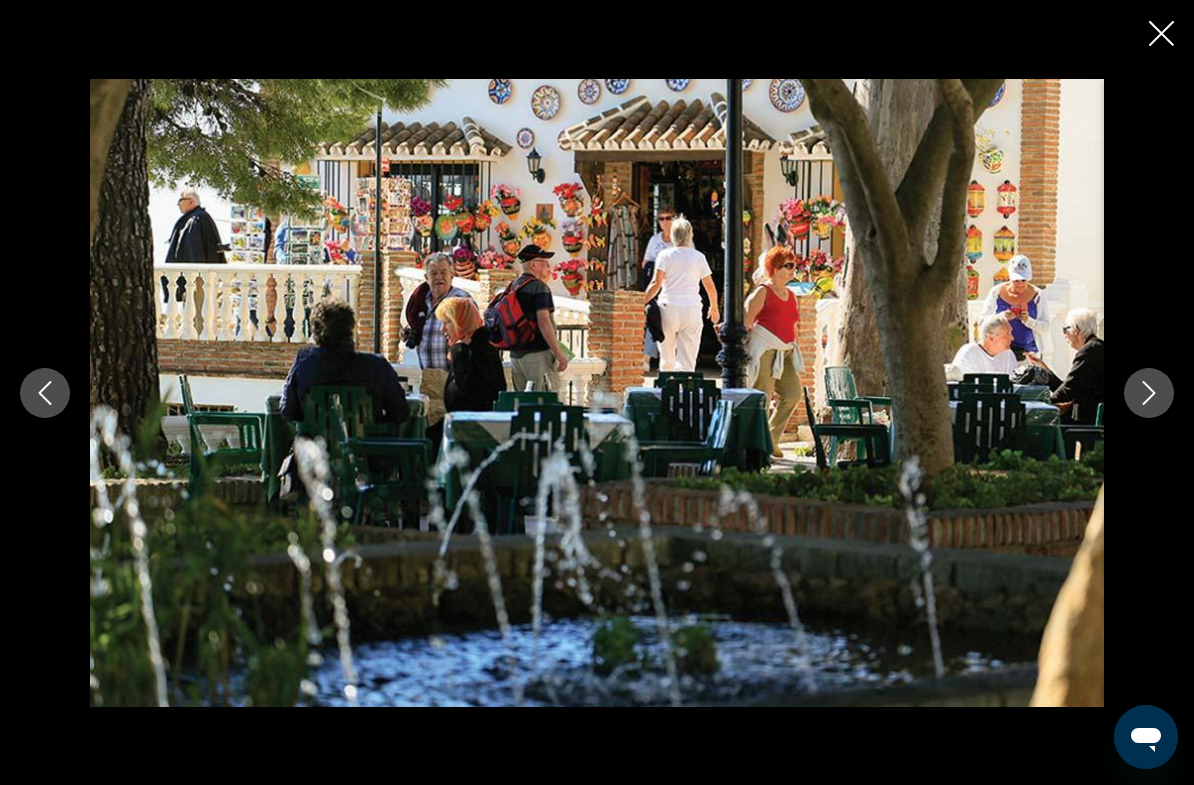 click 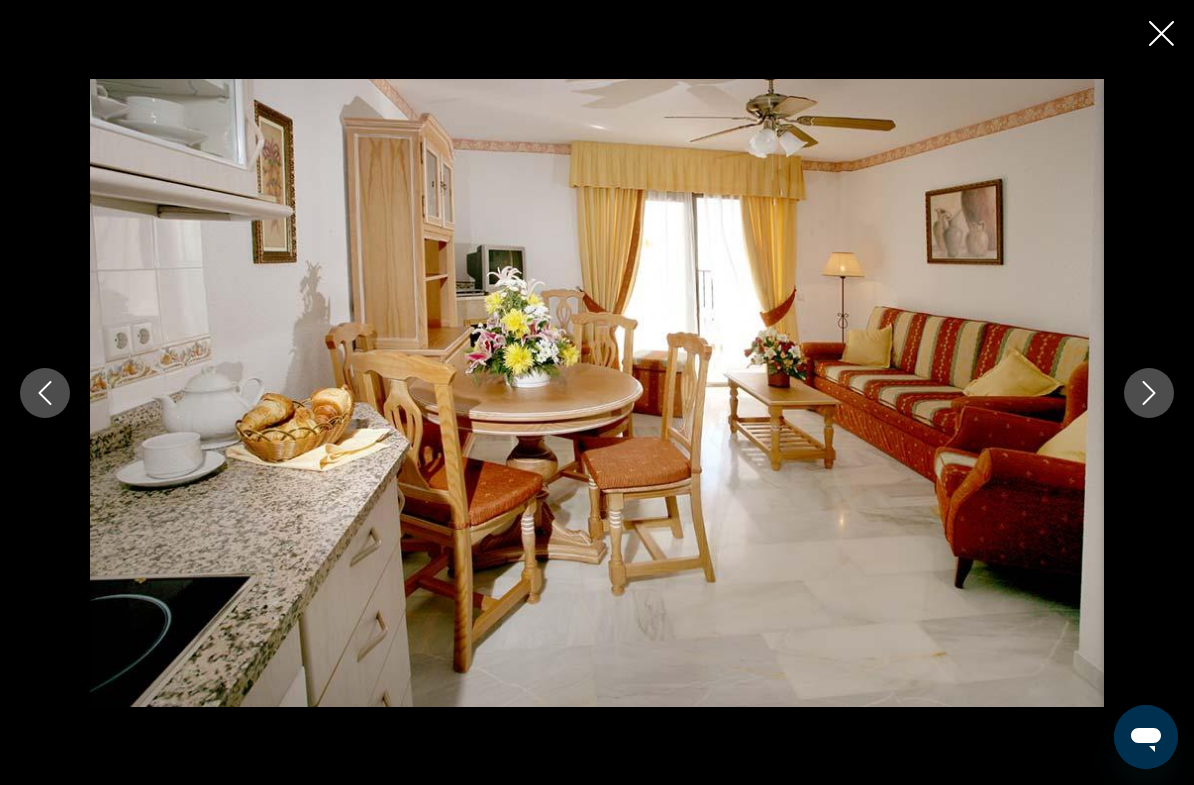 click 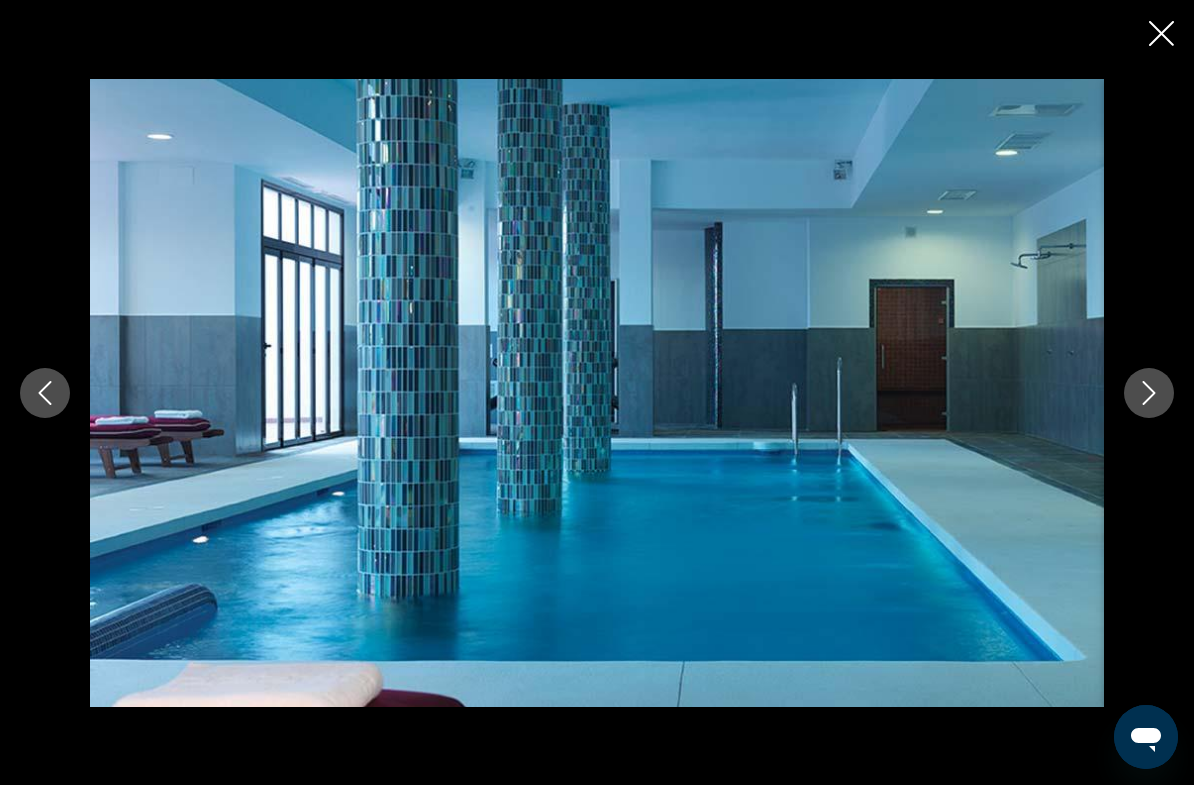 click at bounding box center [1149, 393] 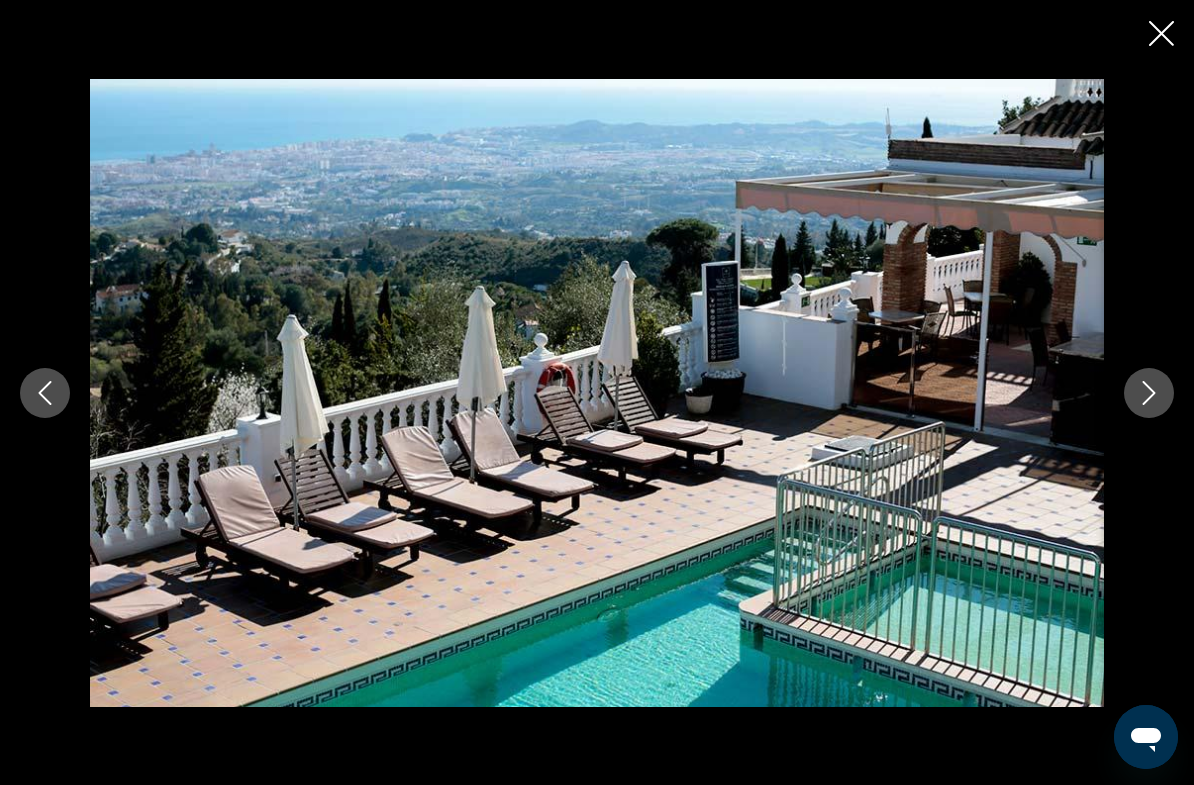 click 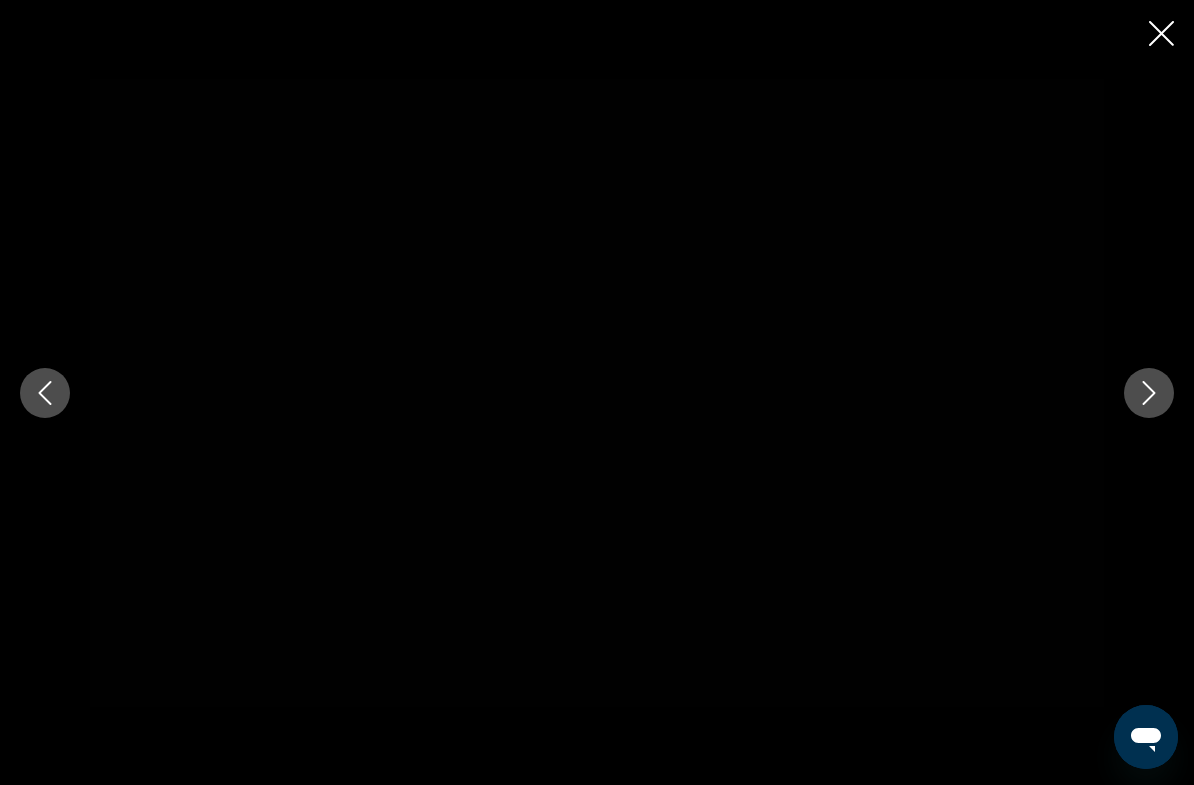 click at bounding box center [1149, 393] 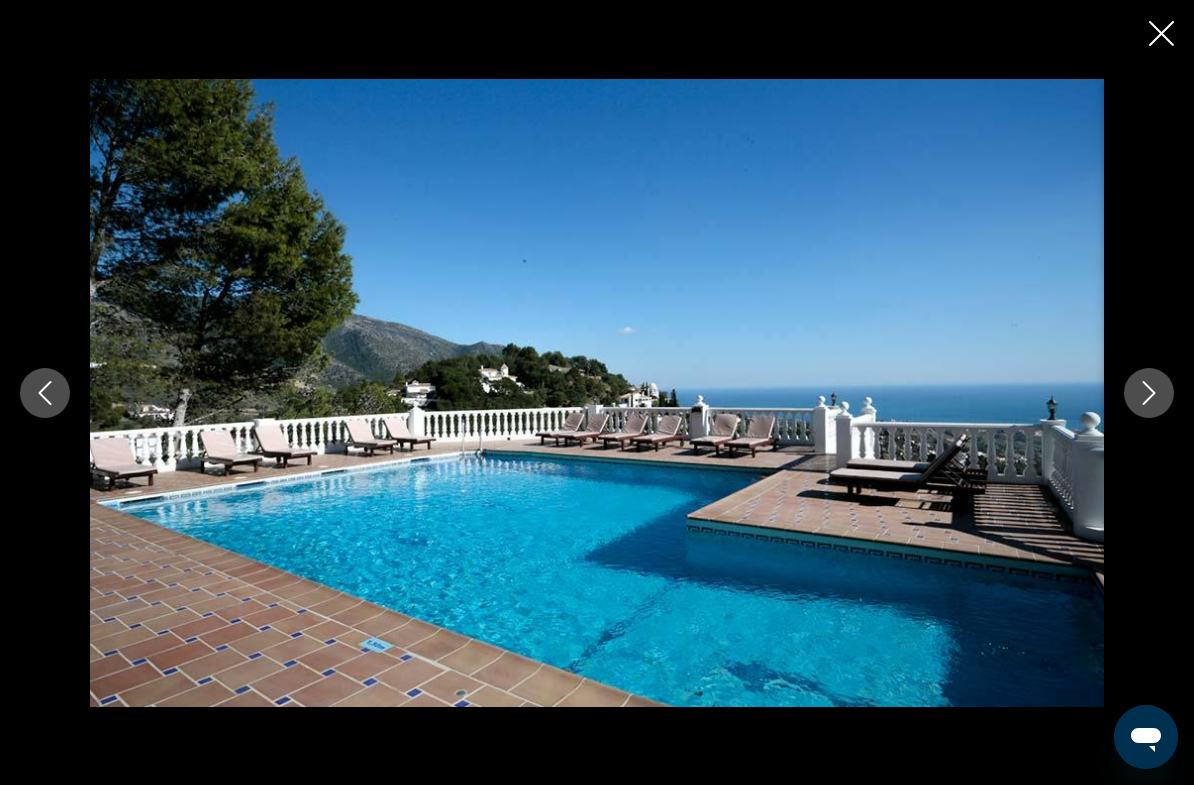 click at bounding box center [1149, 393] 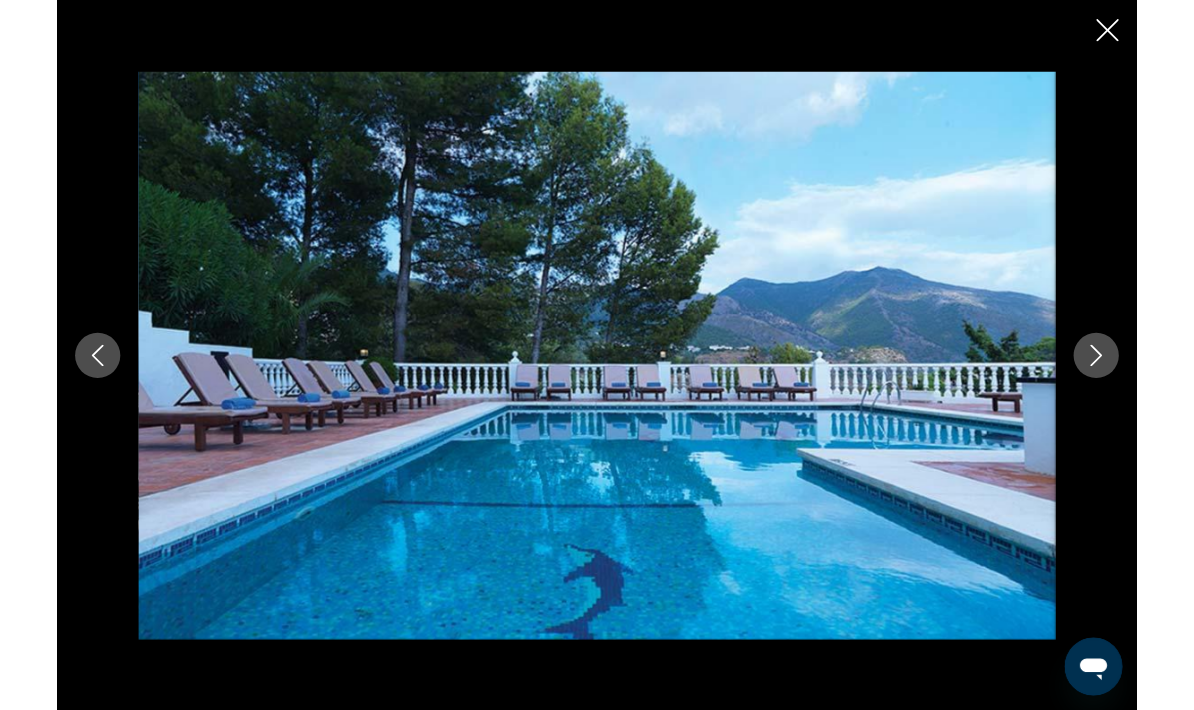 scroll, scrollTop: 1191, scrollLeft: 0, axis: vertical 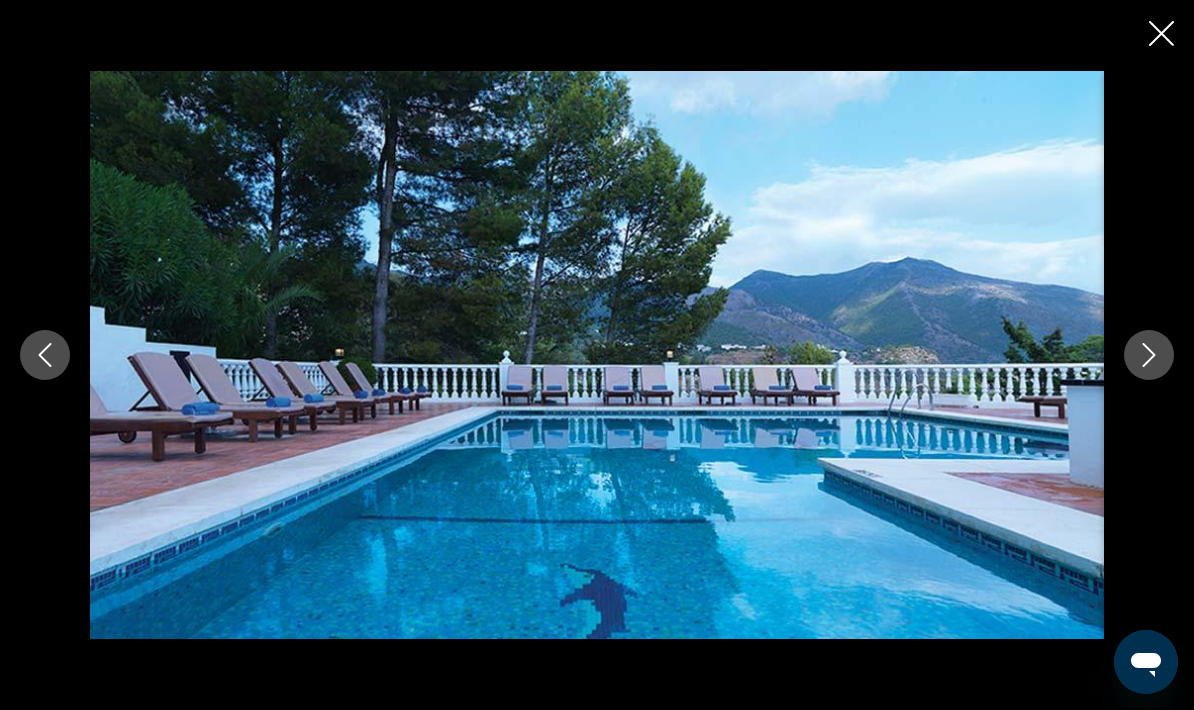 click at bounding box center [597, 355] 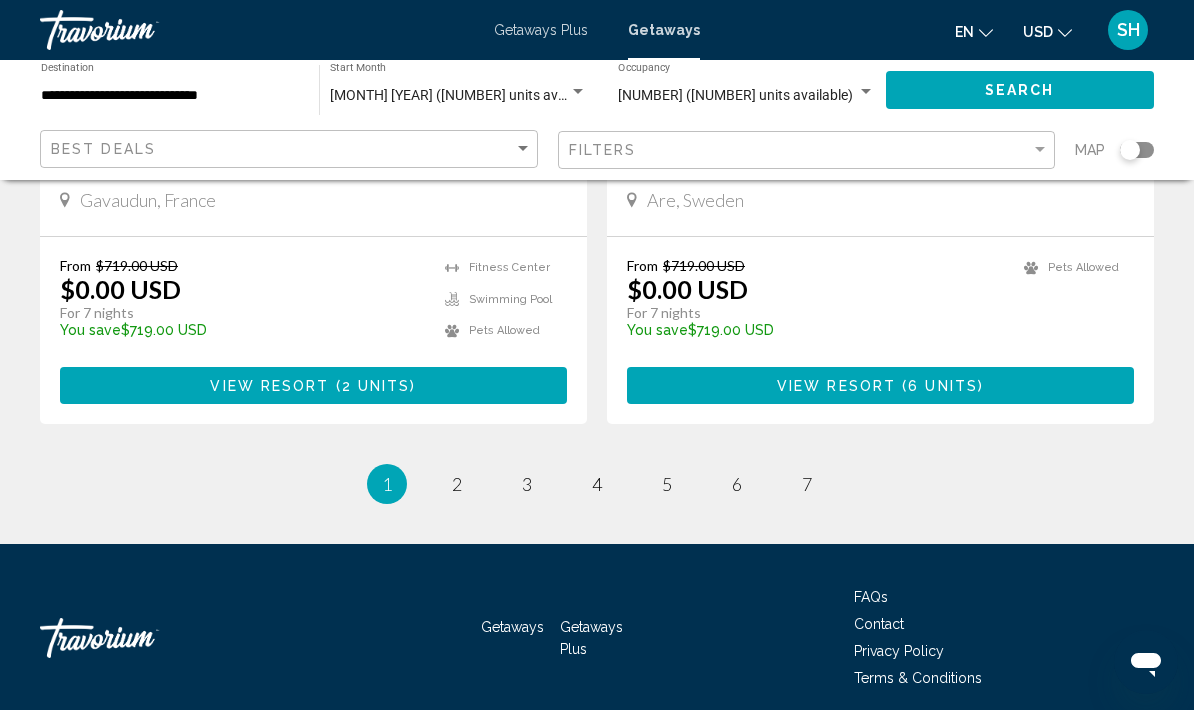 scroll, scrollTop: 3974, scrollLeft: 0, axis: vertical 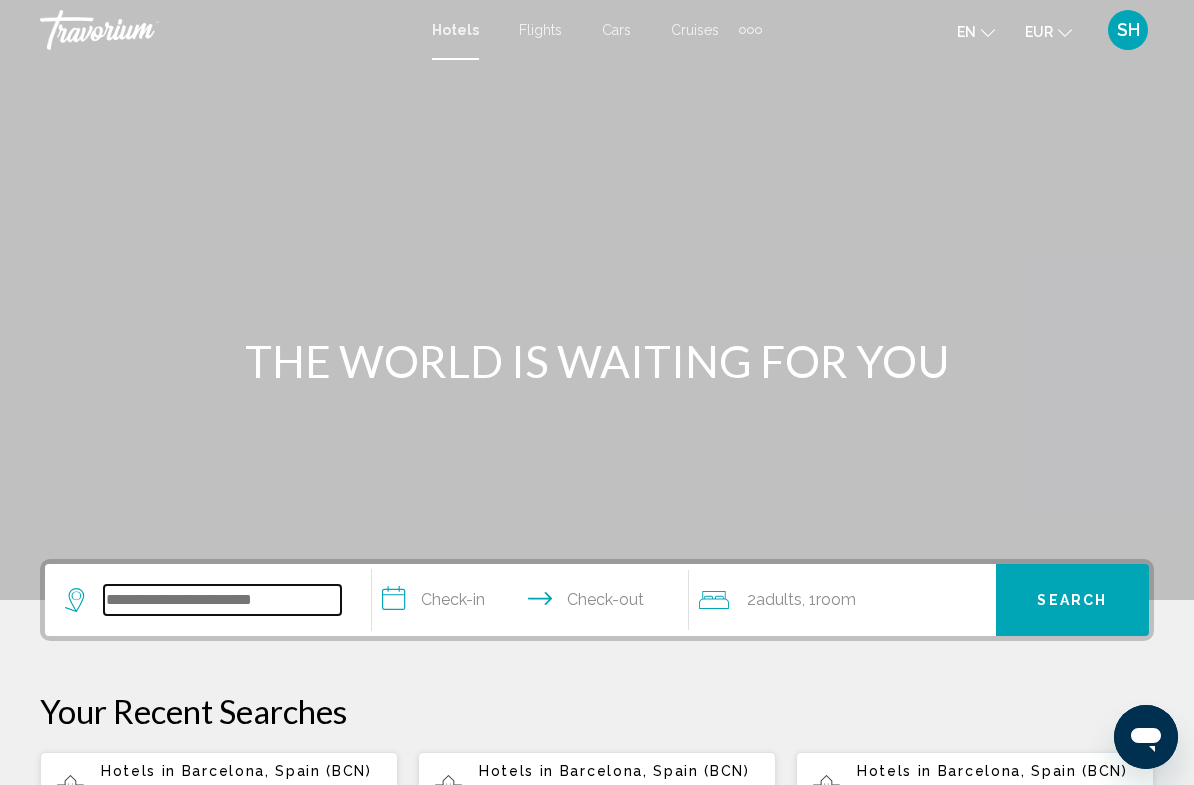 click at bounding box center (222, 600) 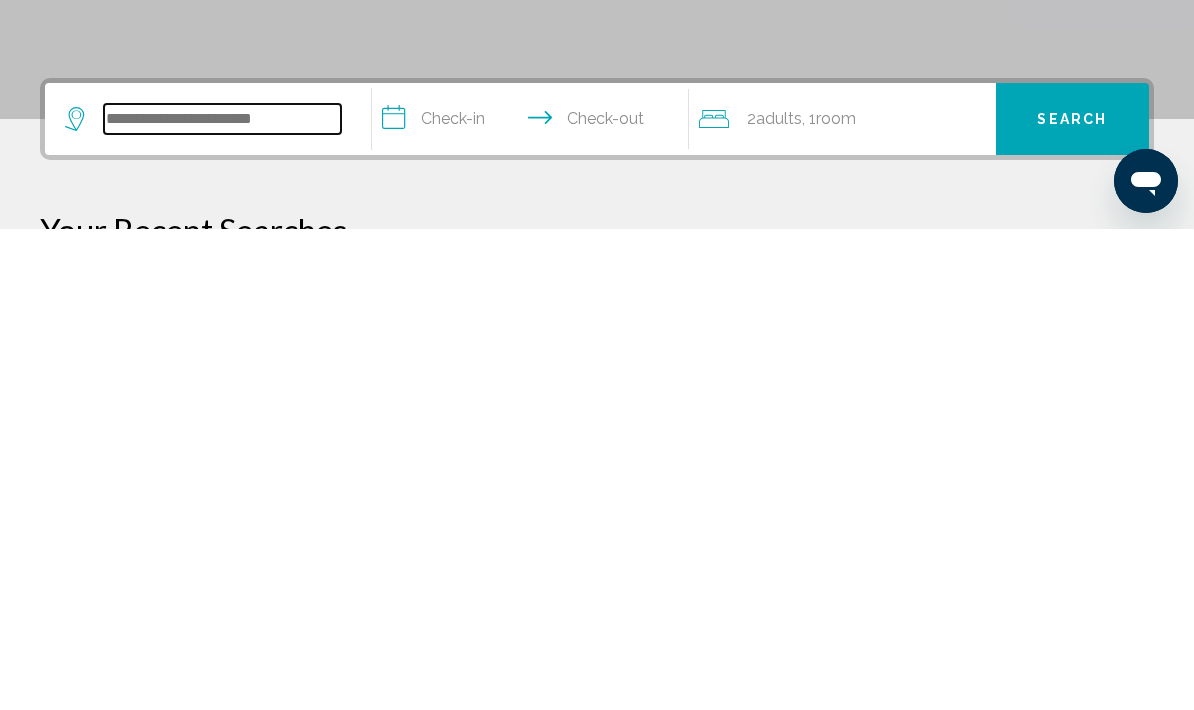 scroll, scrollTop: 9, scrollLeft: 0, axis: vertical 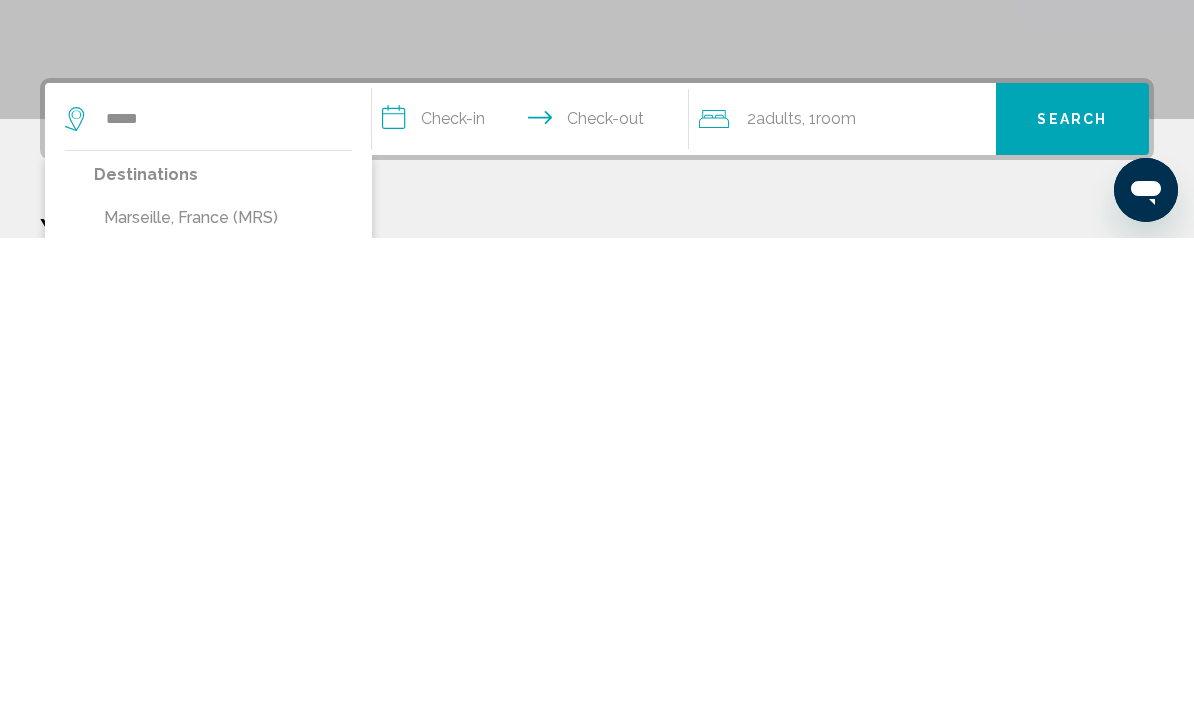click on "Marseille, France (MRS)" at bounding box center [223, 690] 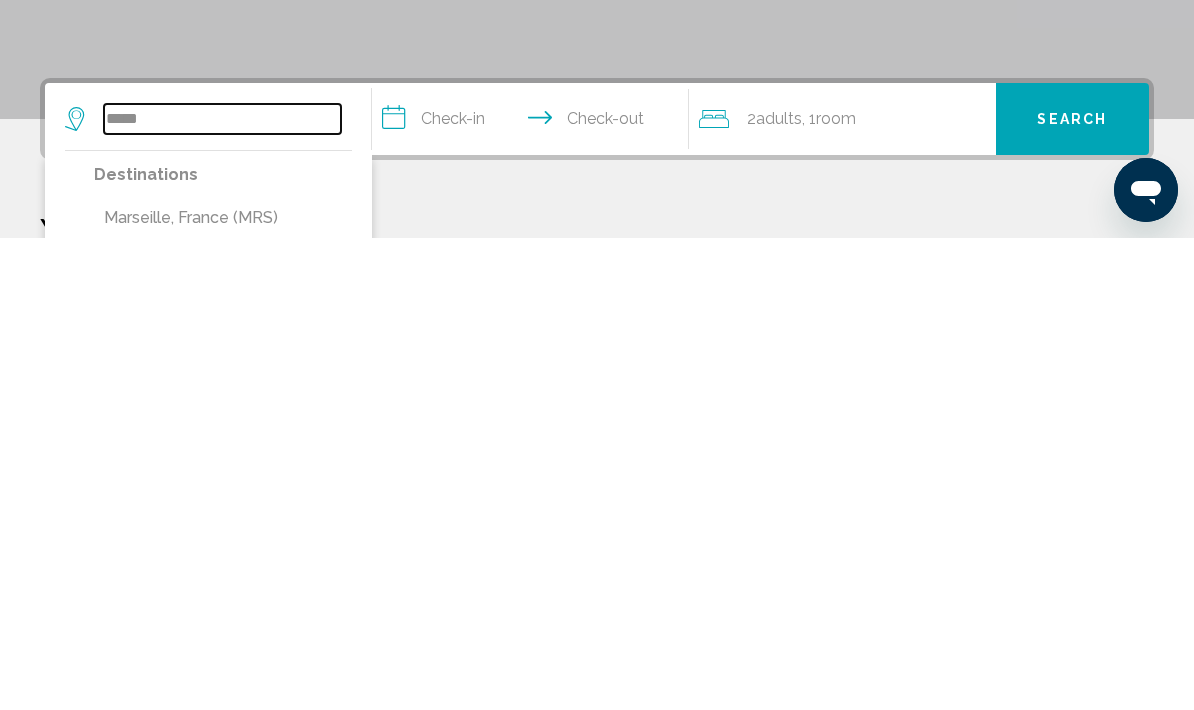 type on "**********" 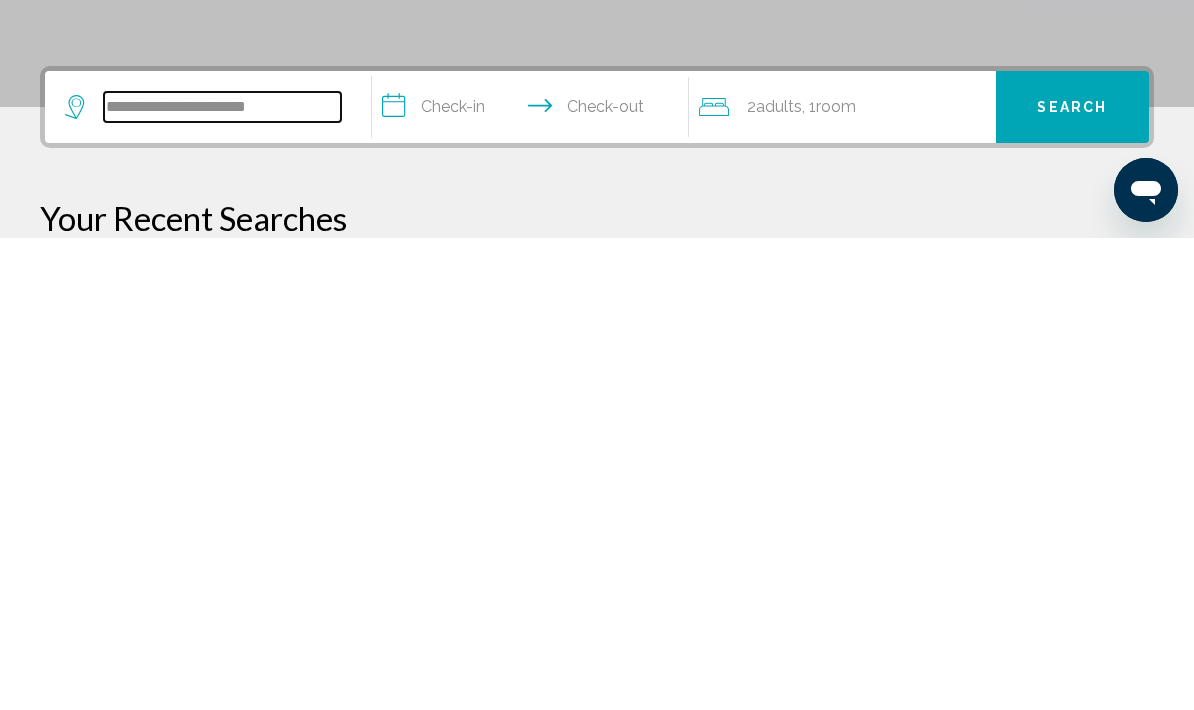 scroll, scrollTop: 22, scrollLeft: 0, axis: vertical 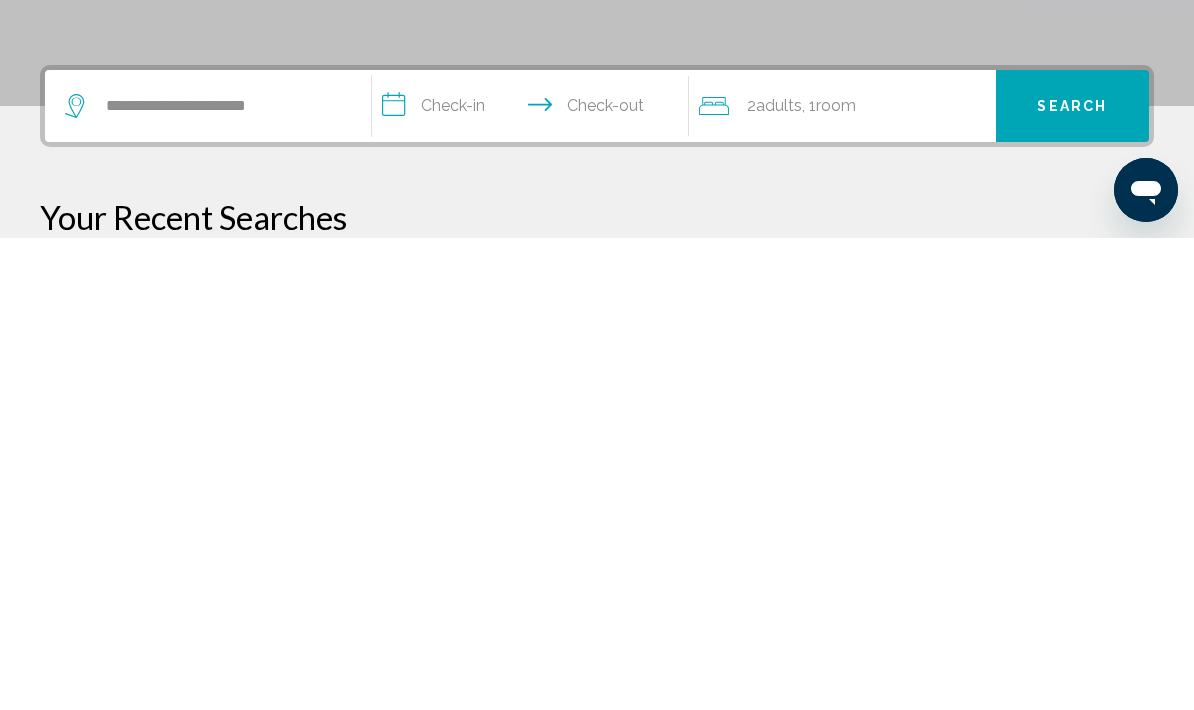 click on "**********" at bounding box center [534, 581] 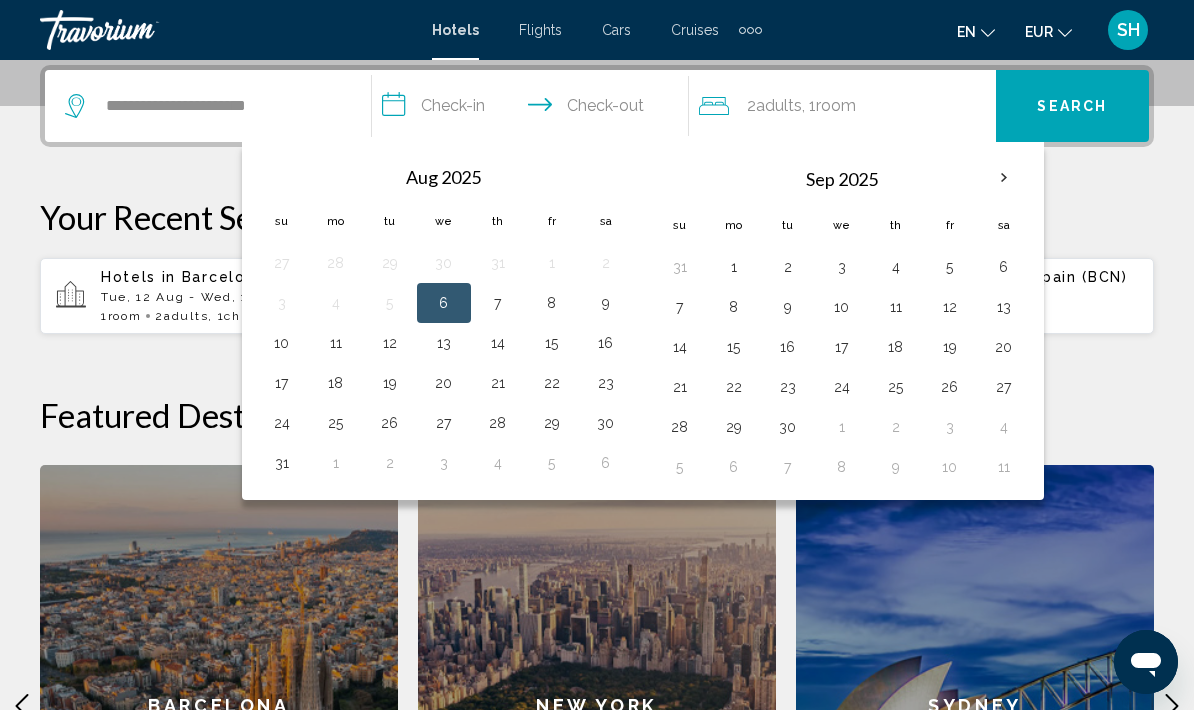 click on "1" at bounding box center [734, 267] 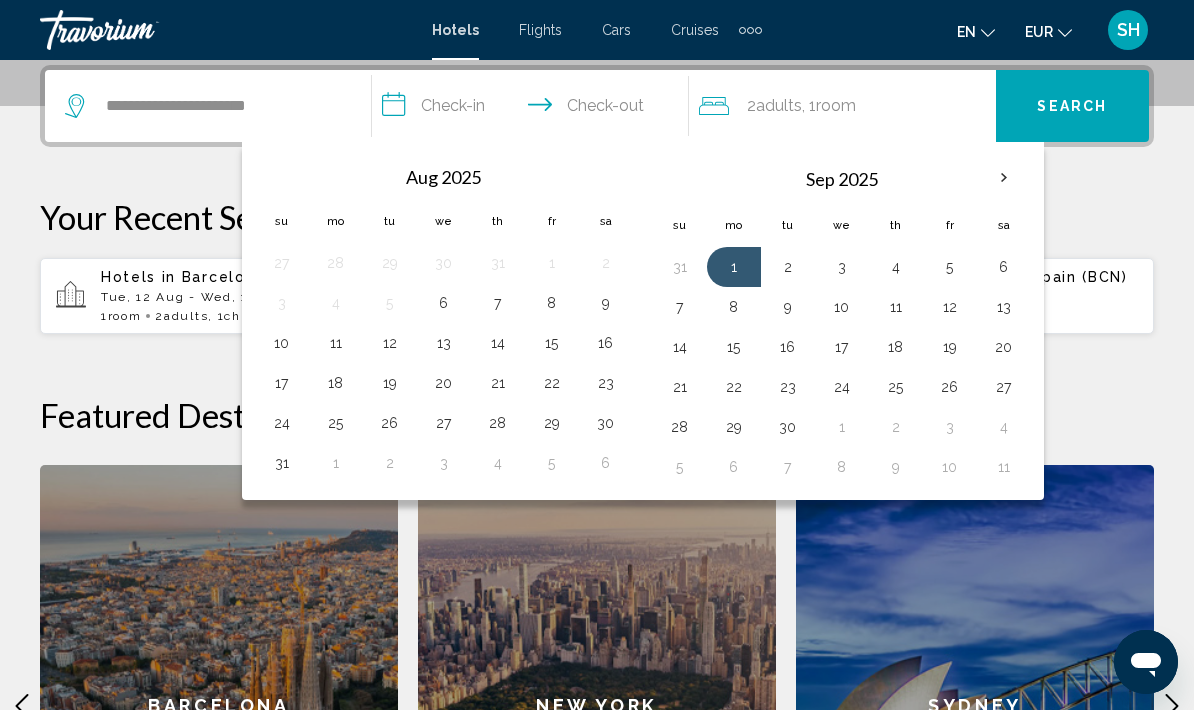 click on "13" at bounding box center (1004, 307) 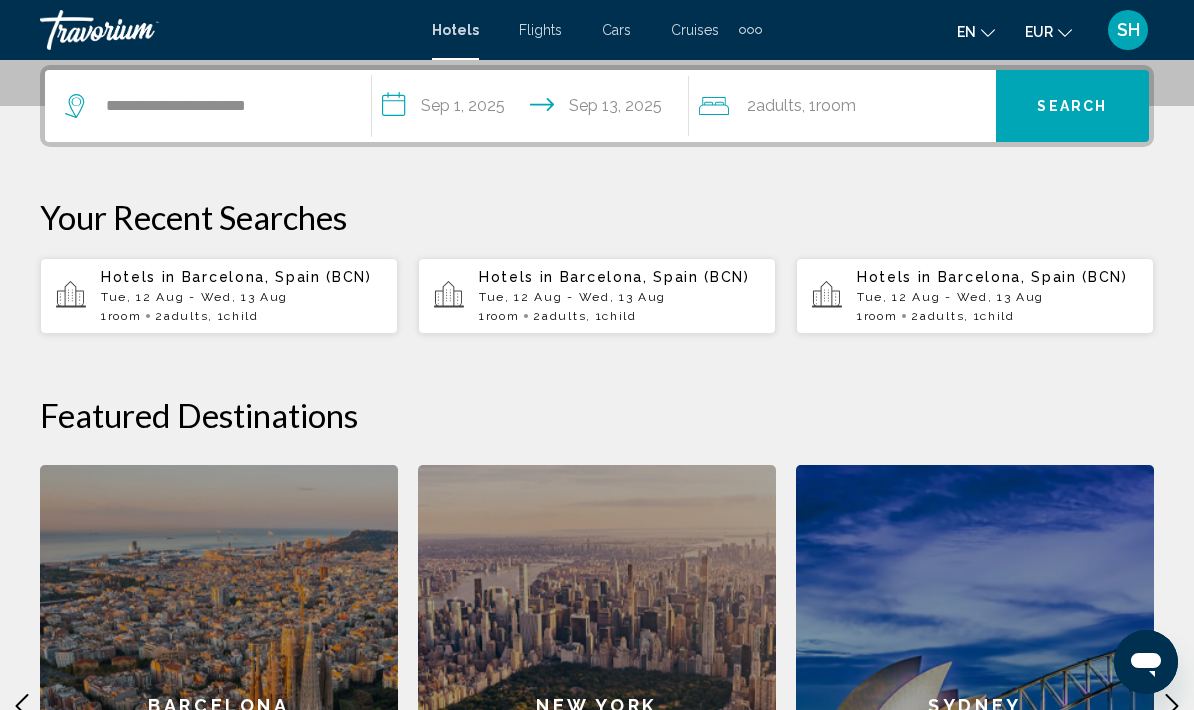 click on "2  Adult Adults , 1  Room rooms" 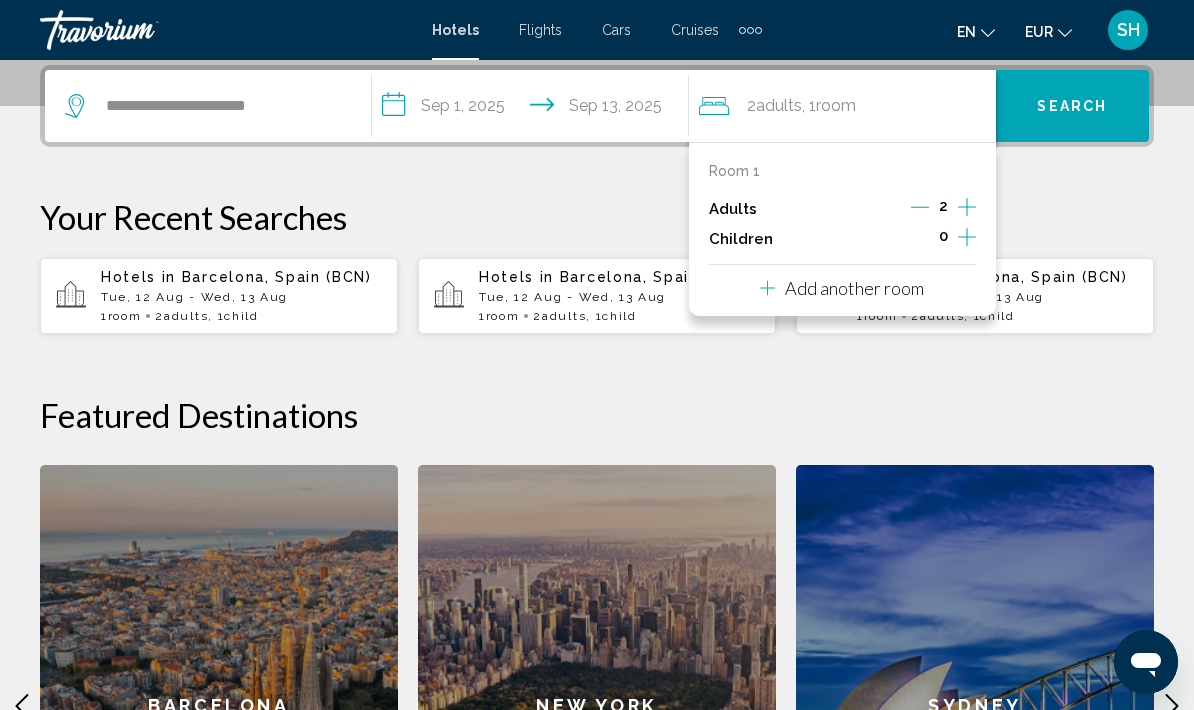 click 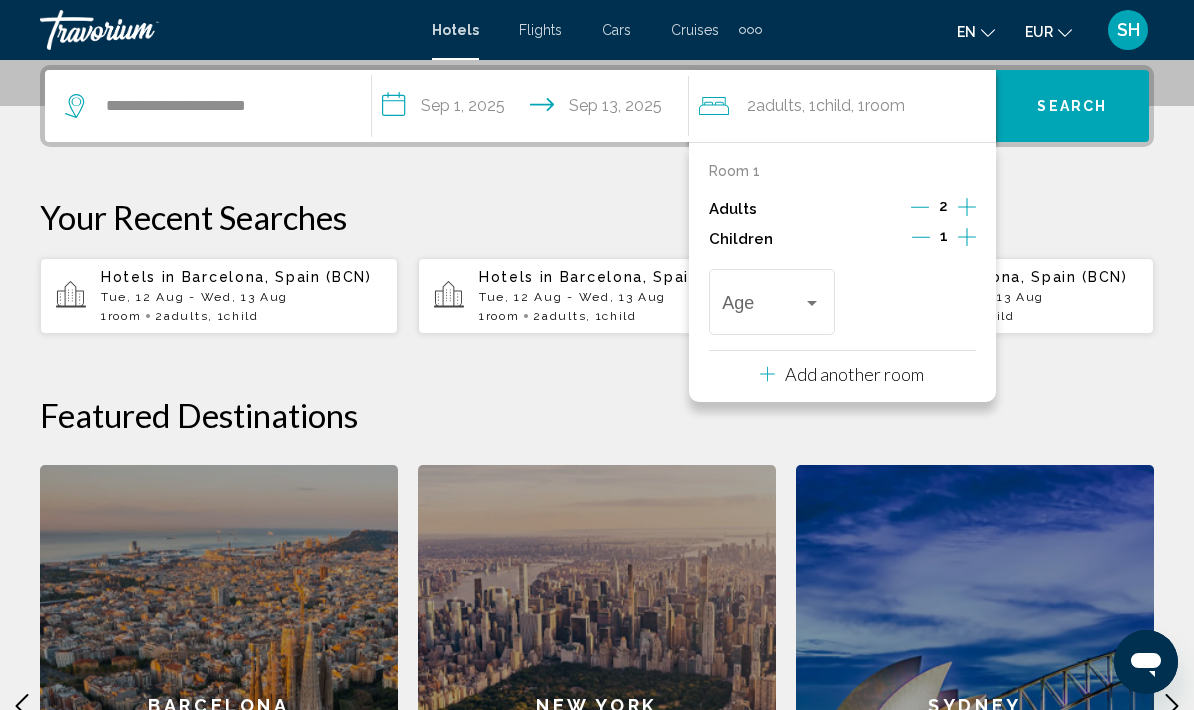 click on "Age" at bounding box center [771, 299] 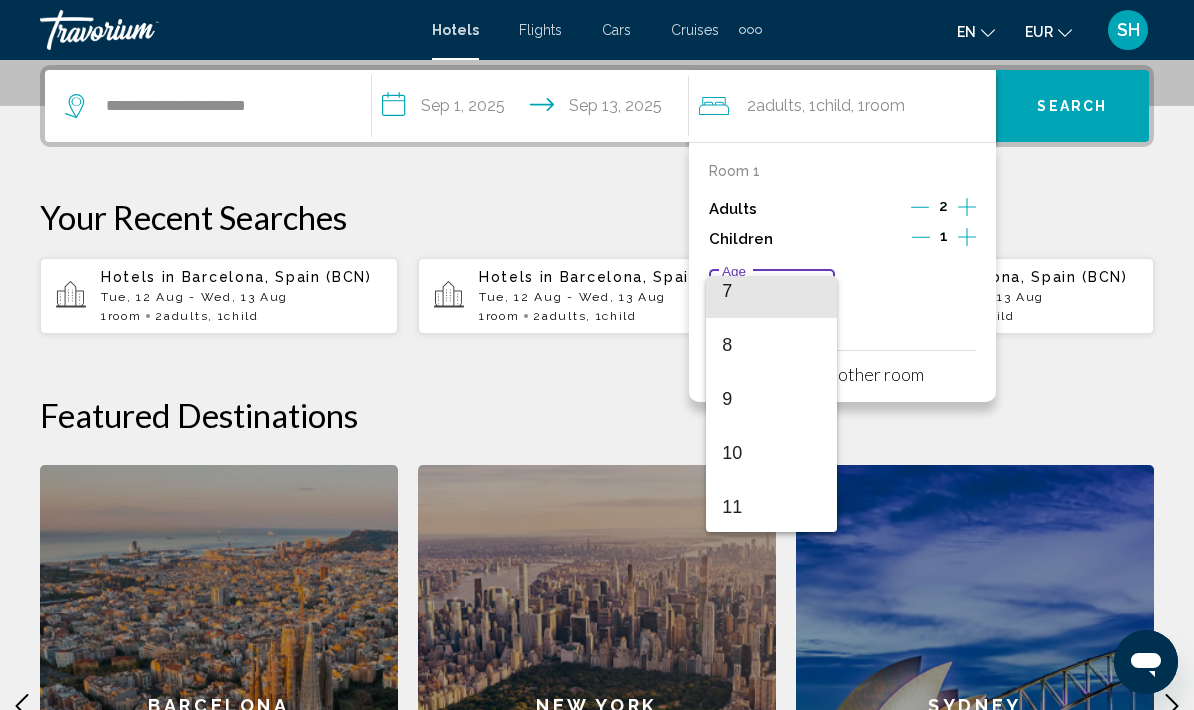 scroll, scrollTop: 405, scrollLeft: 0, axis: vertical 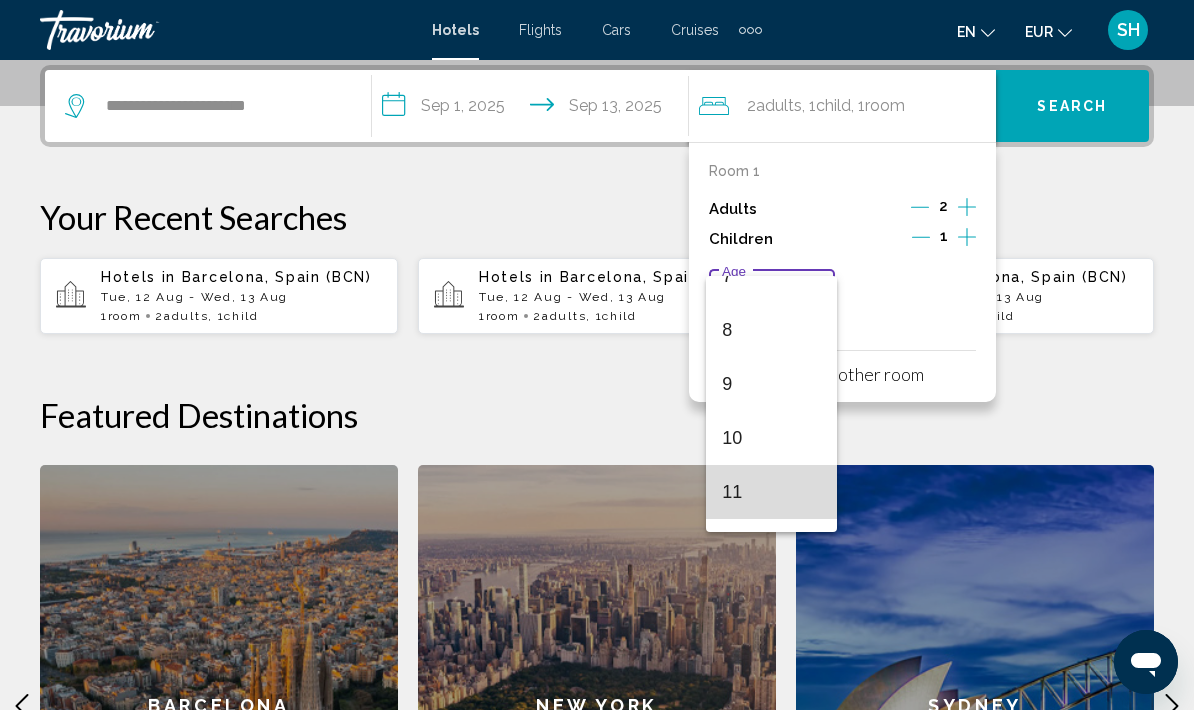 click on "11" at bounding box center [771, 492] 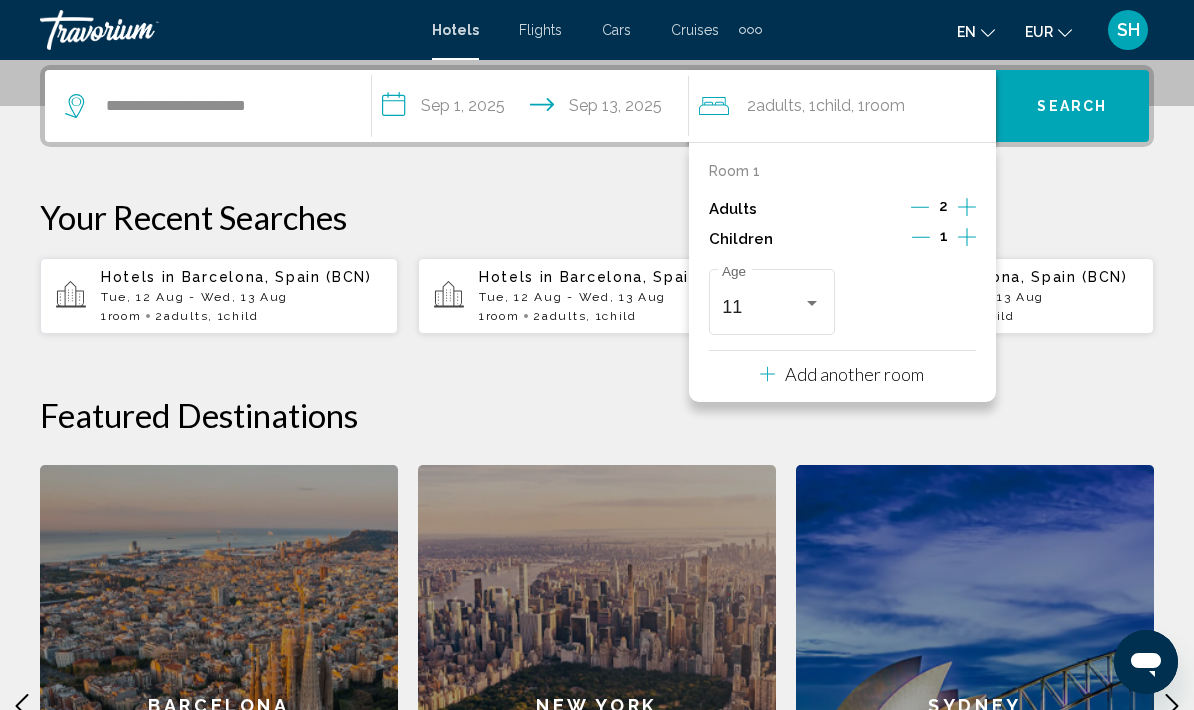 click on "Search" at bounding box center [1072, 107] 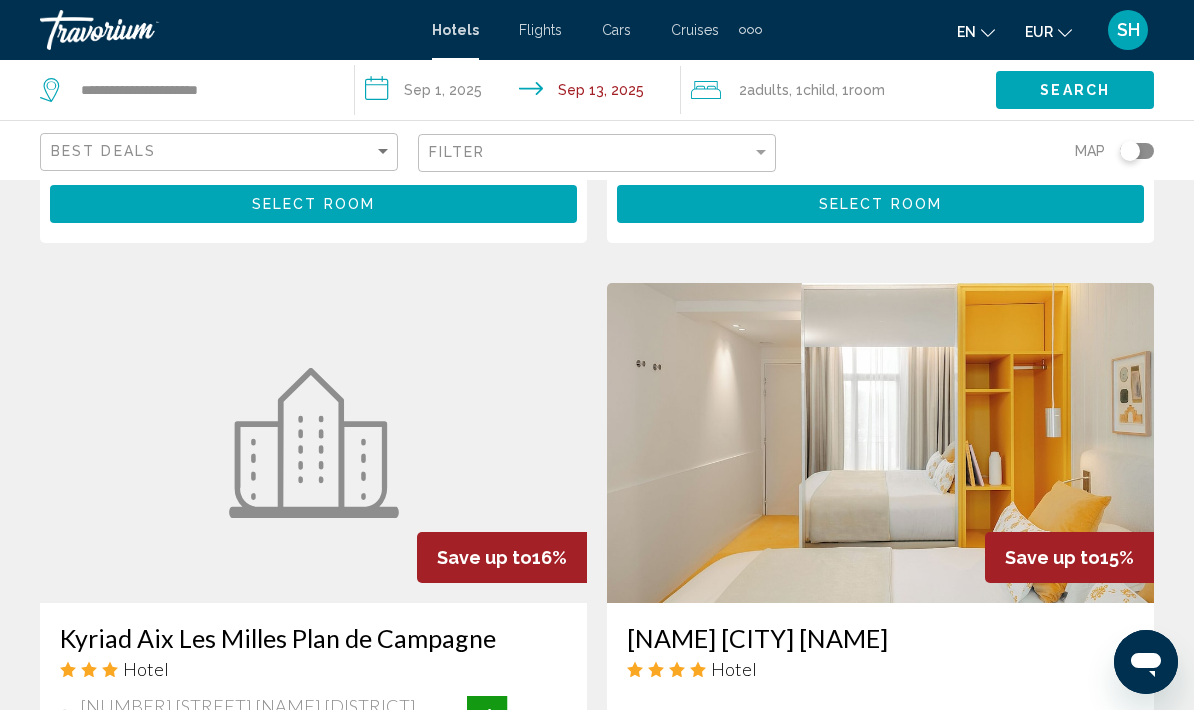 scroll, scrollTop: 1417, scrollLeft: 0, axis: vertical 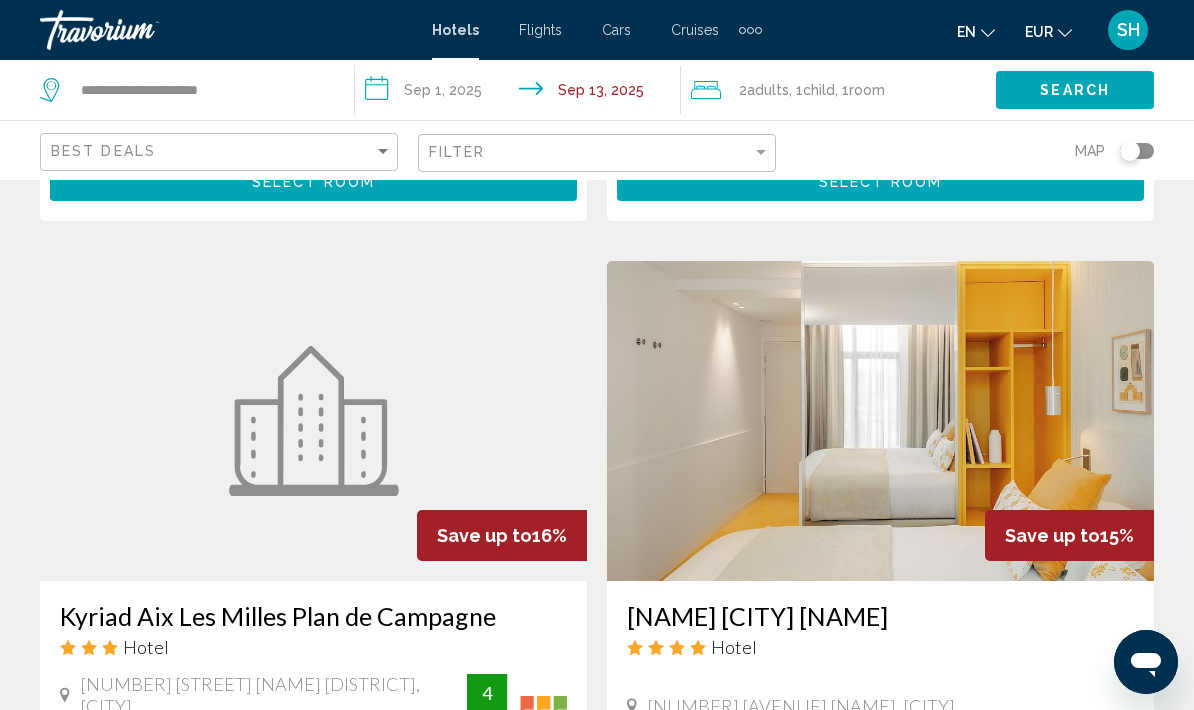 click on "Best Deals" 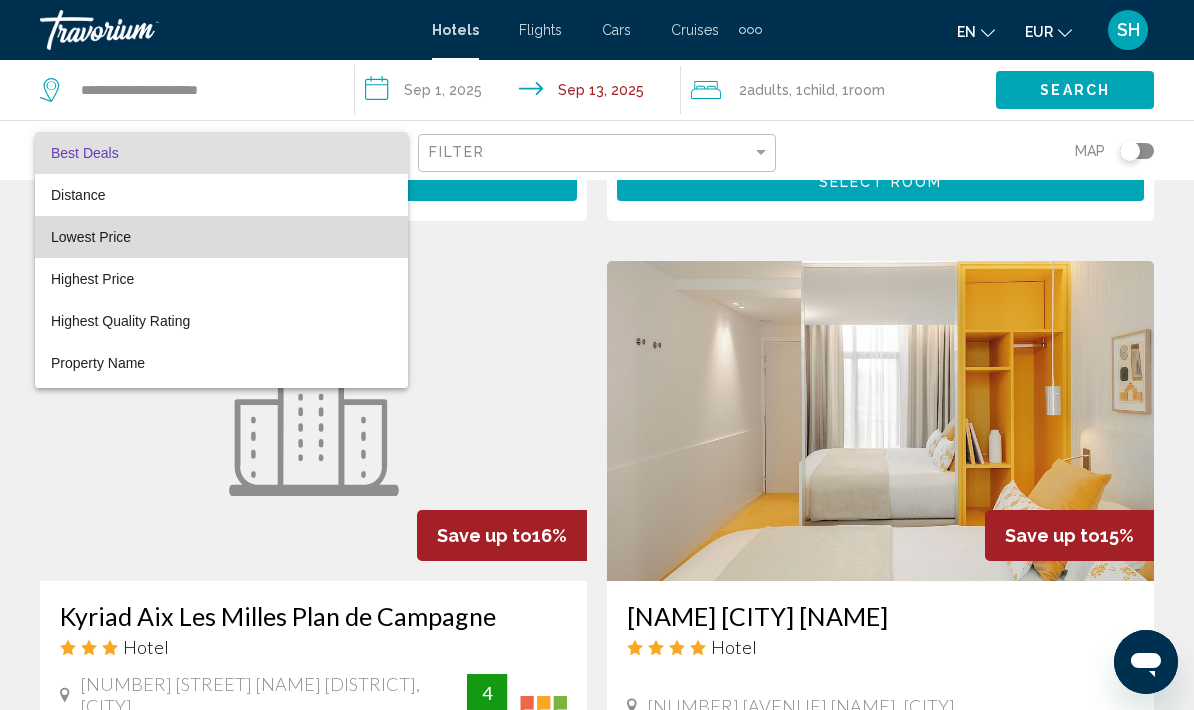 click on "Lowest Price" at bounding box center (221, 237) 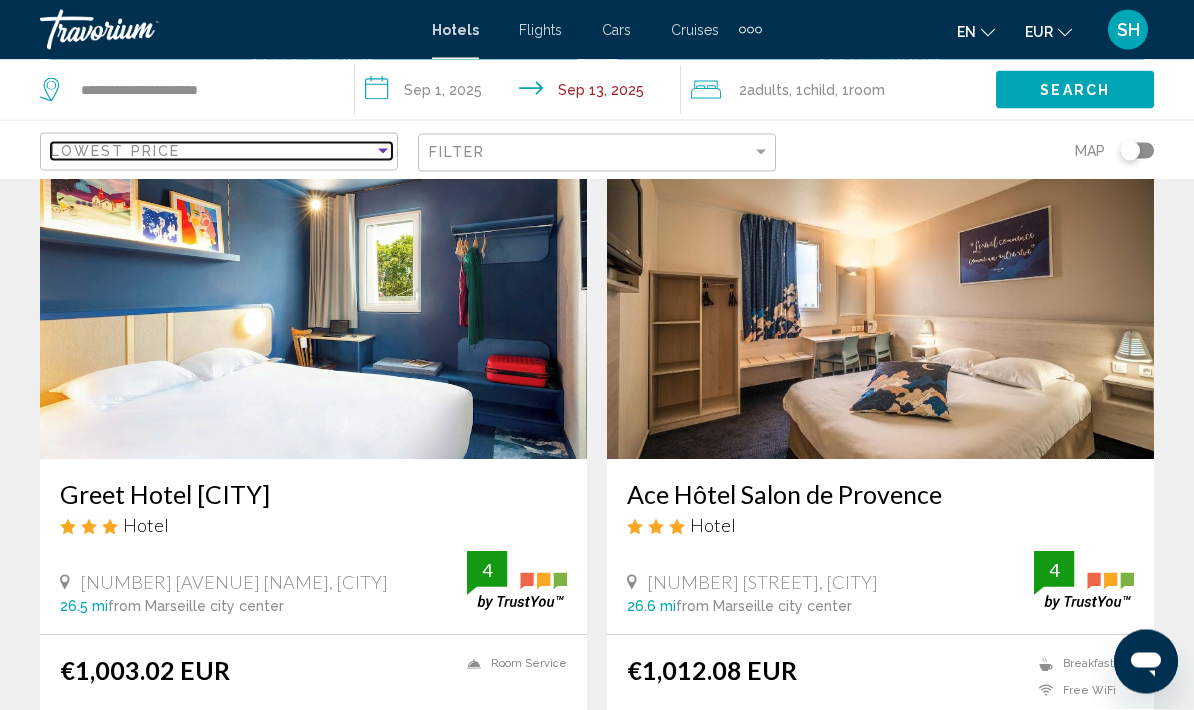 scroll, scrollTop: 3691, scrollLeft: 0, axis: vertical 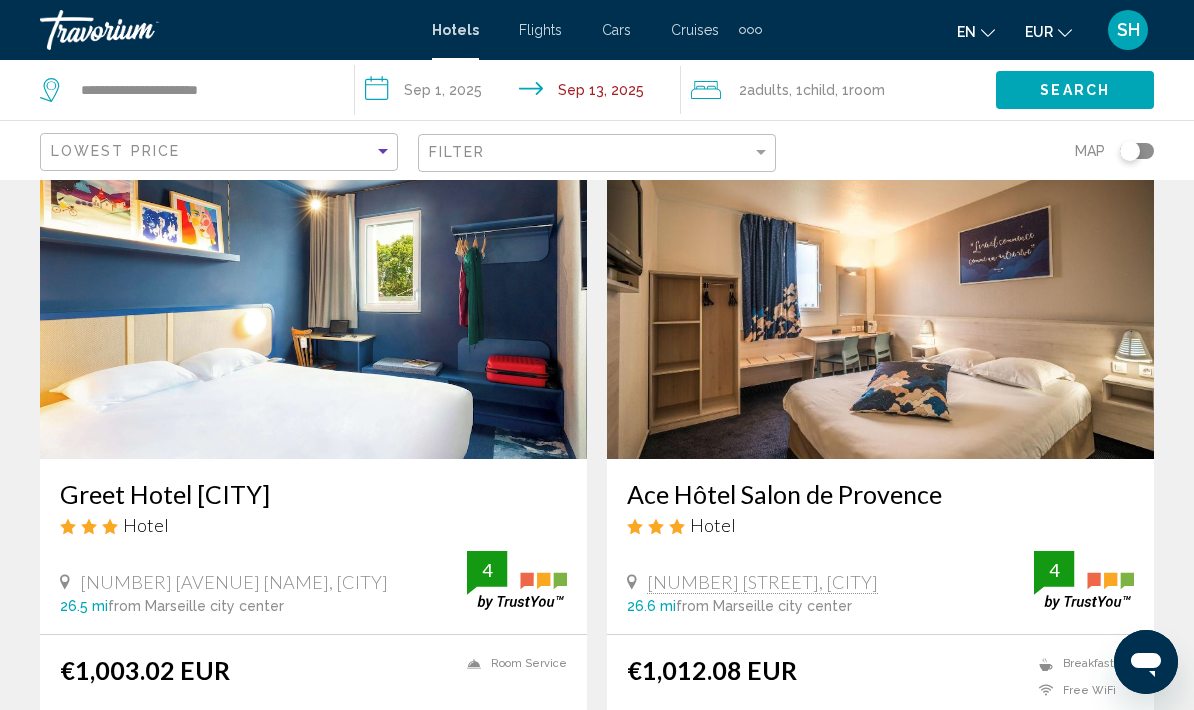 click on "**********" at bounding box center [521, 93] 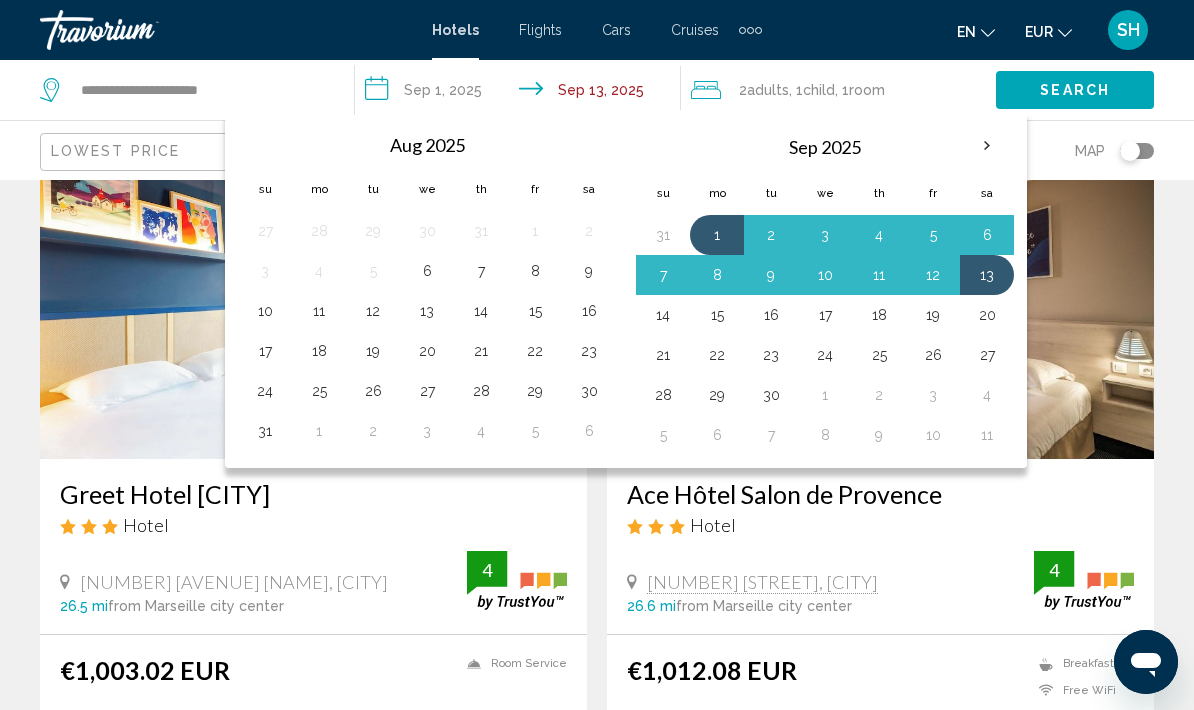 click on "1" at bounding box center (717, 235) 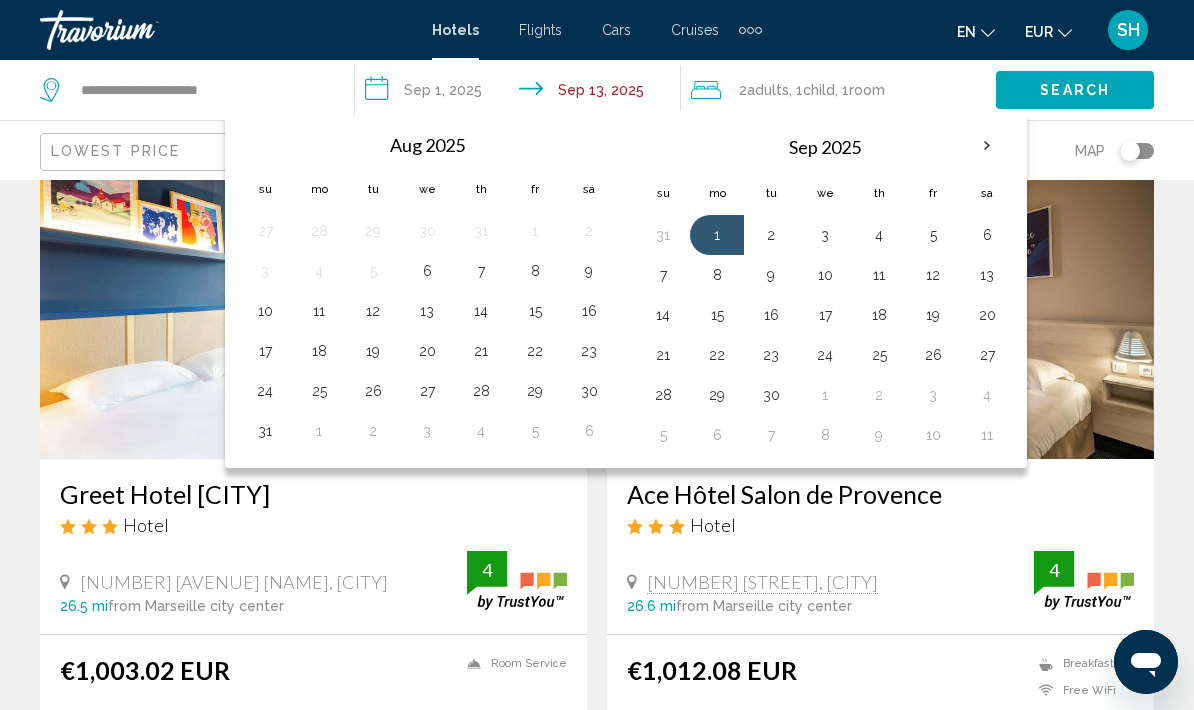 click on "7" at bounding box center [663, 275] 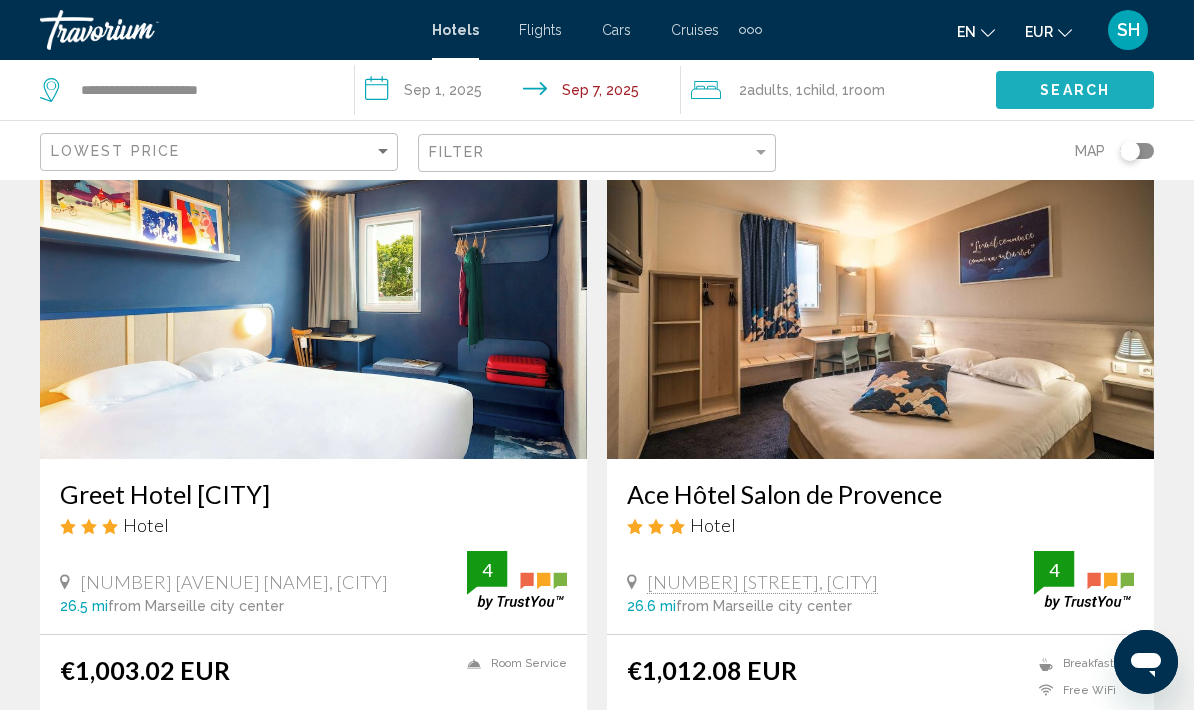 click on "Search" 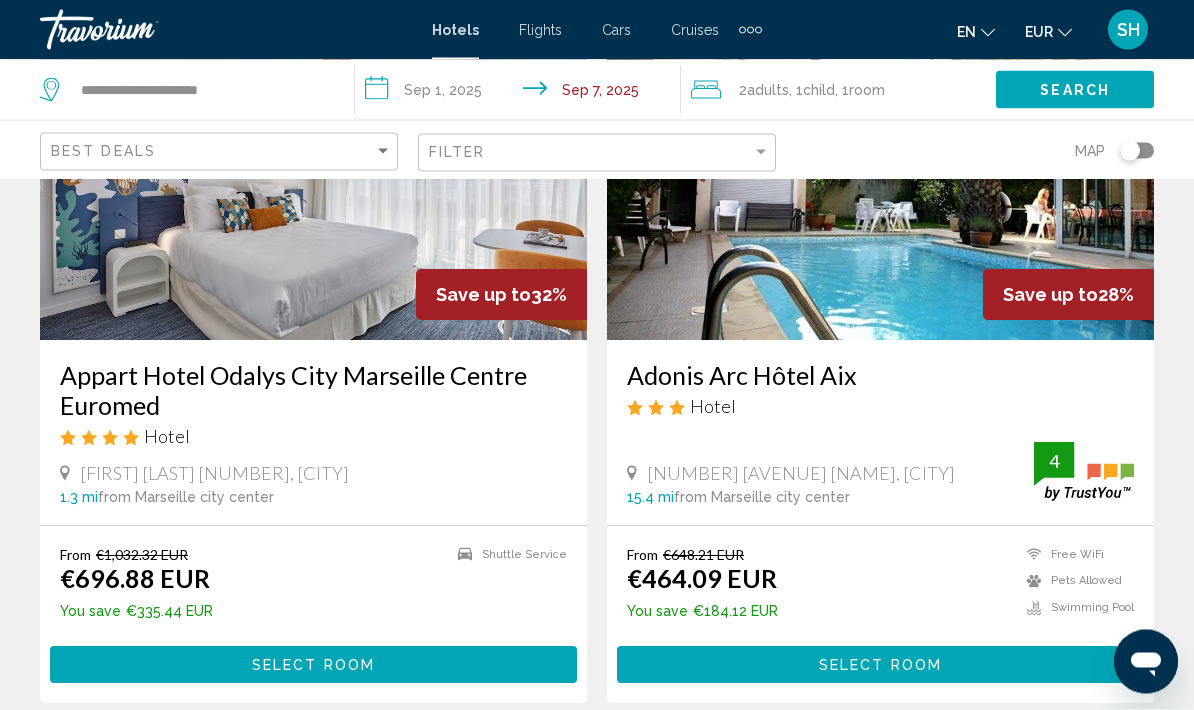 scroll, scrollTop: 231, scrollLeft: 0, axis: vertical 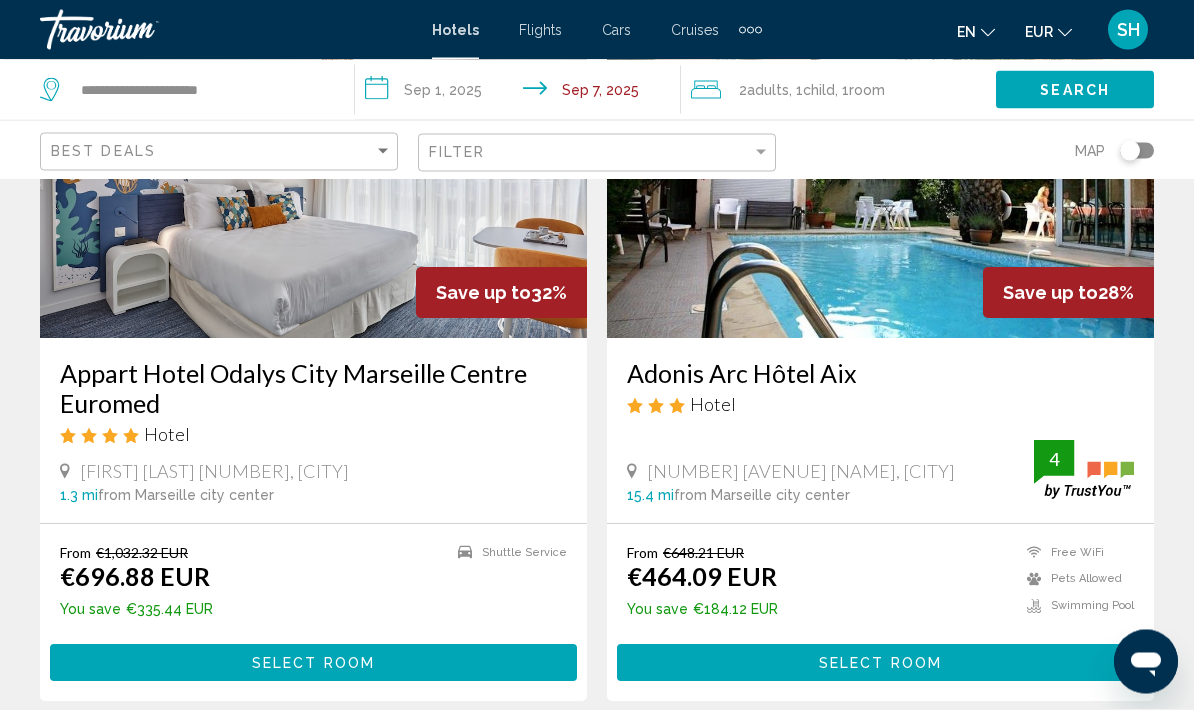click on "Select Room" at bounding box center (313, 663) 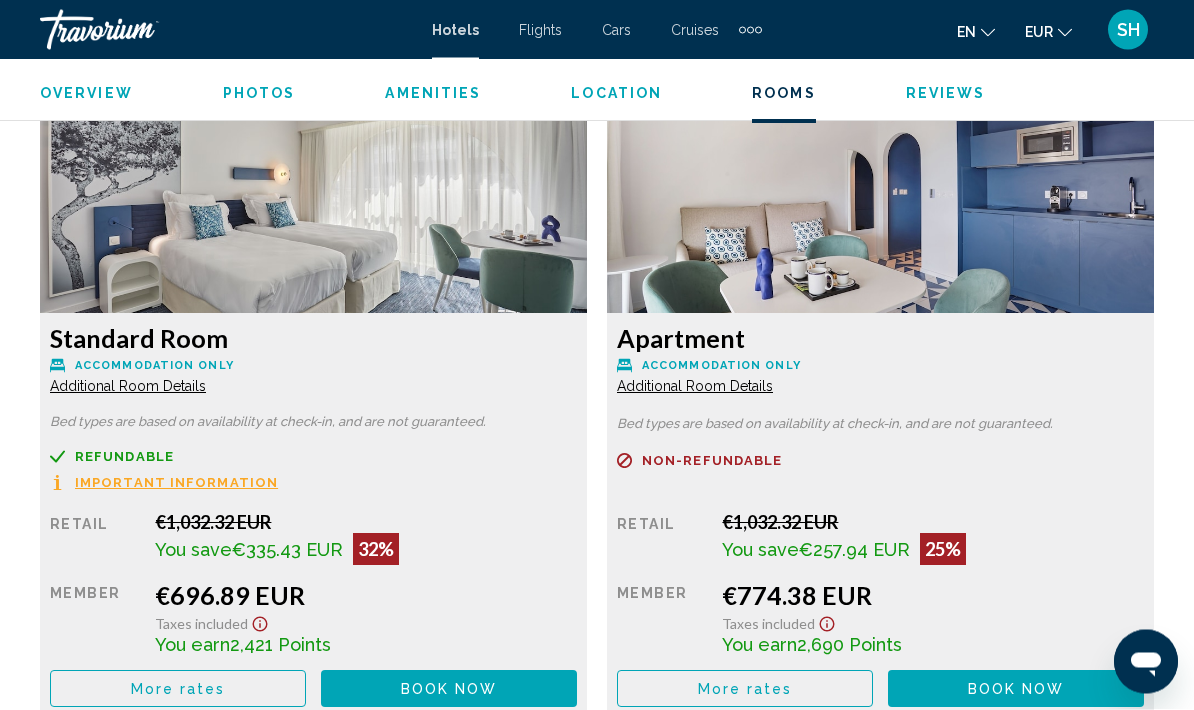 scroll, scrollTop: 3120, scrollLeft: 0, axis: vertical 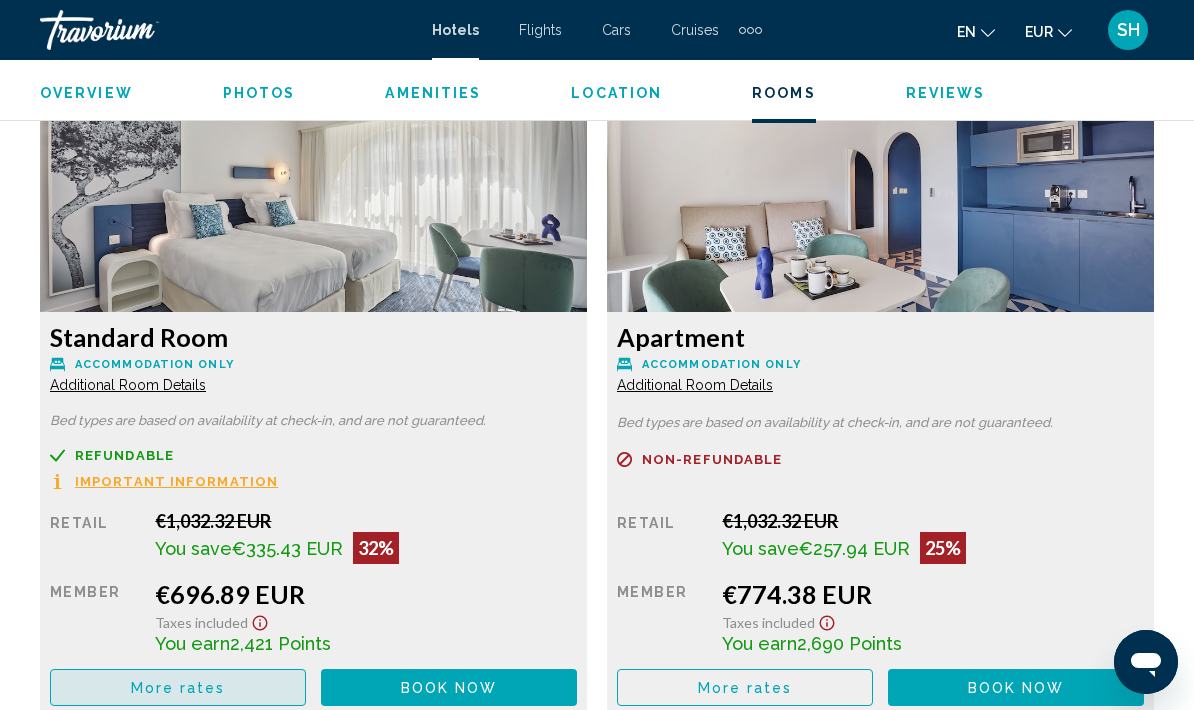 click on "More rates" at bounding box center [178, 687] 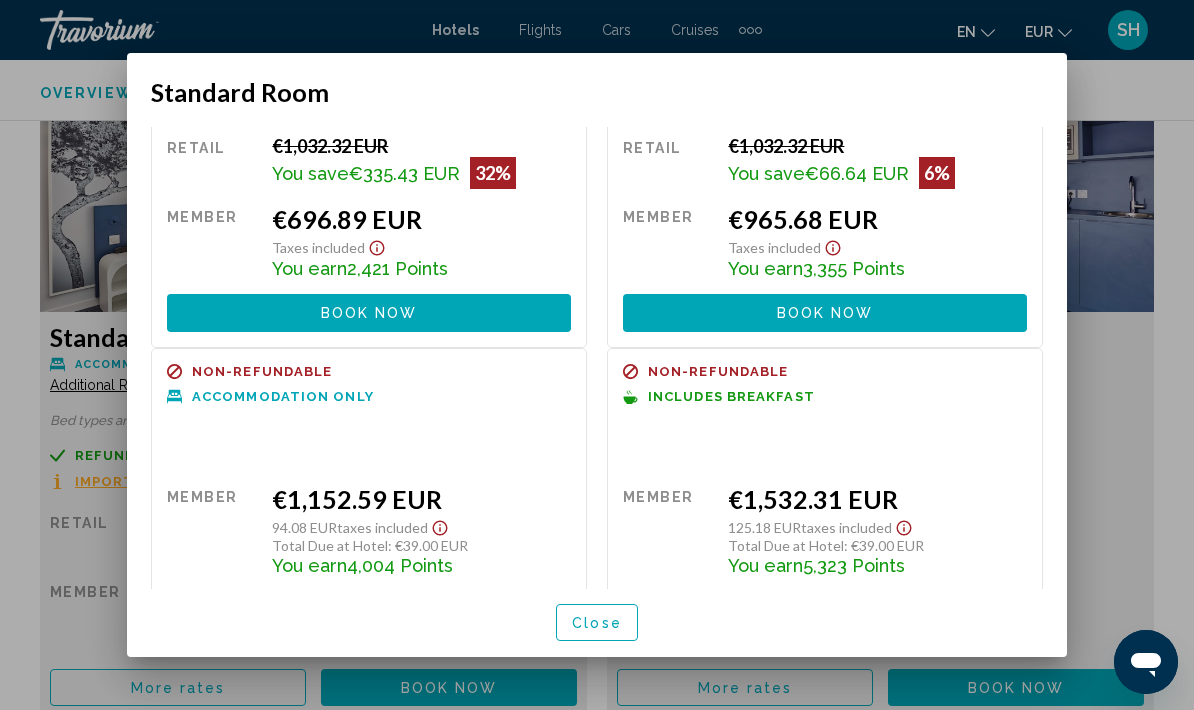 scroll, scrollTop: 114, scrollLeft: 0, axis: vertical 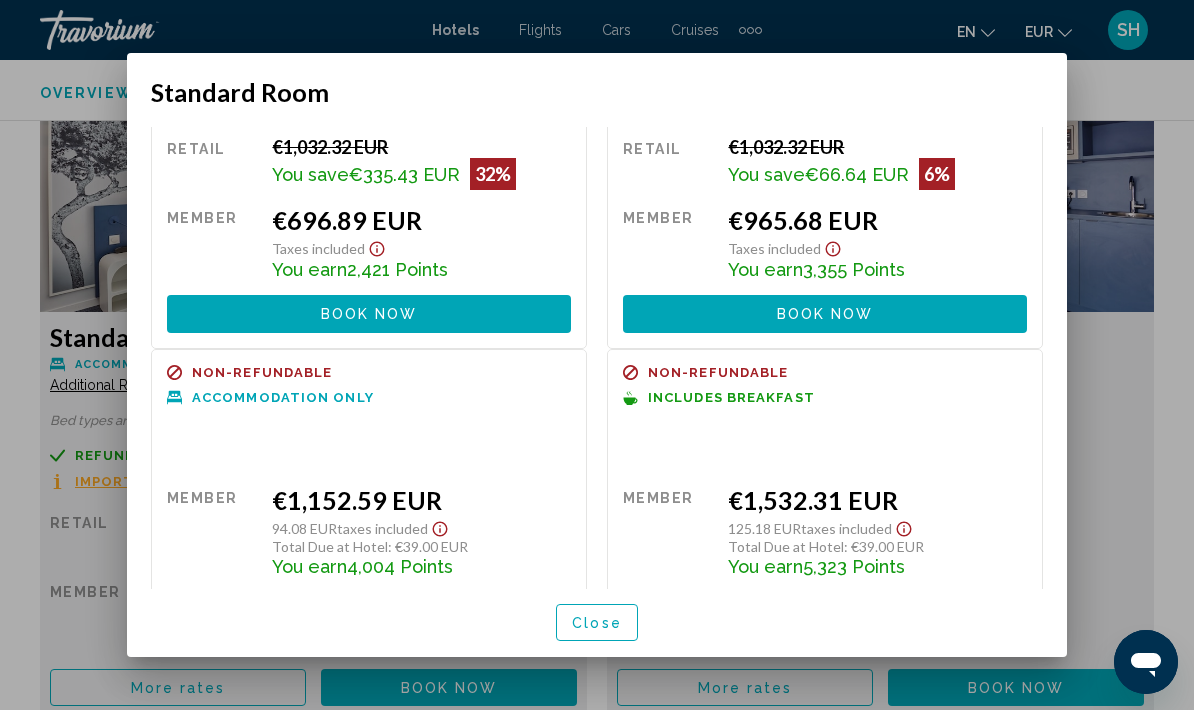 click on "Close" at bounding box center [597, 623] 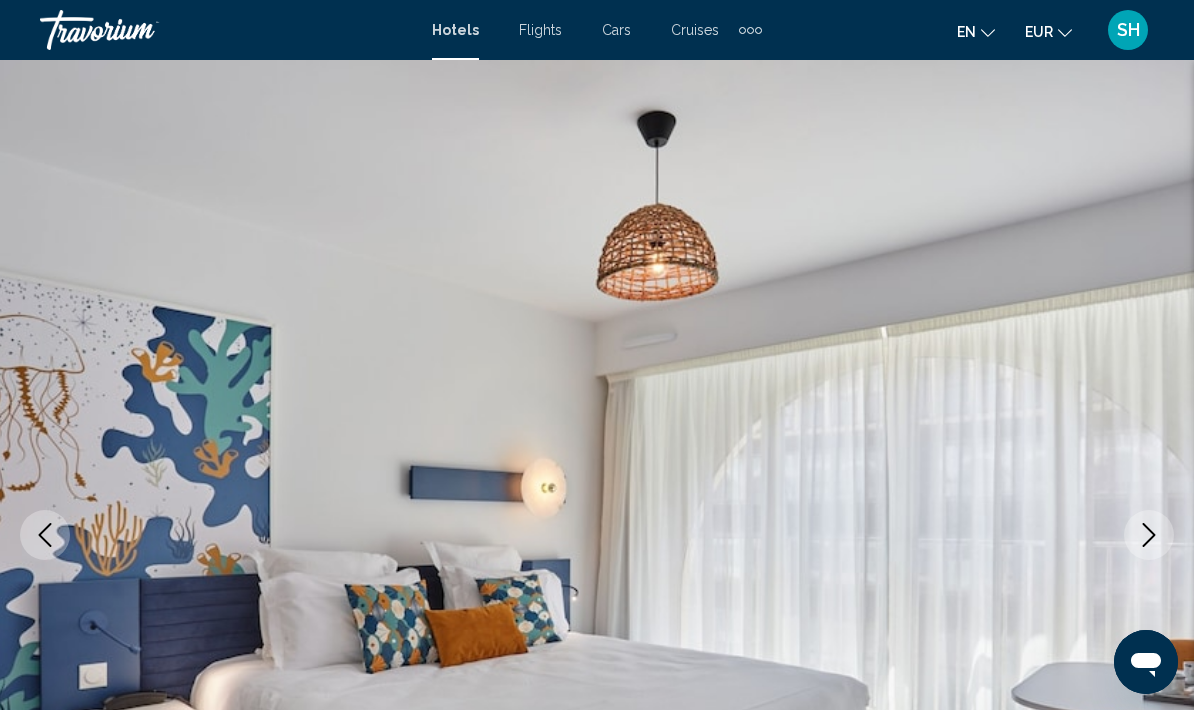 scroll, scrollTop: 3120, scrollLeft: 0, axis: vertical 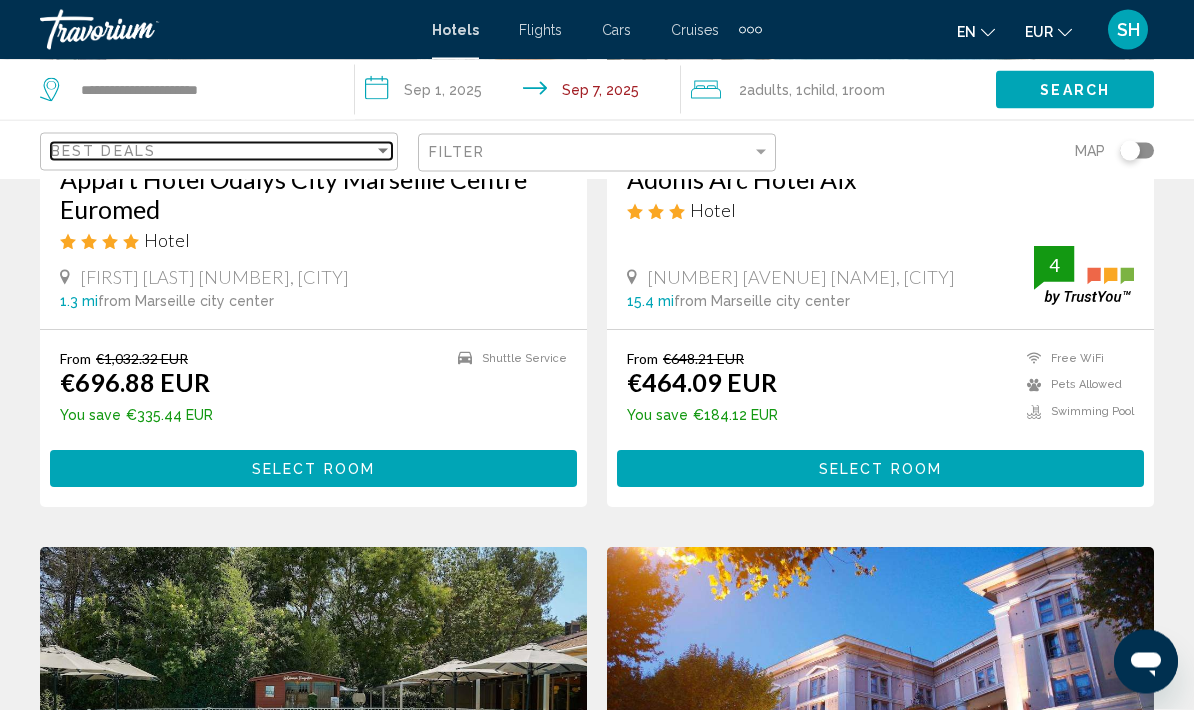 click on "Best Deals" at bounding box center [212, 151] 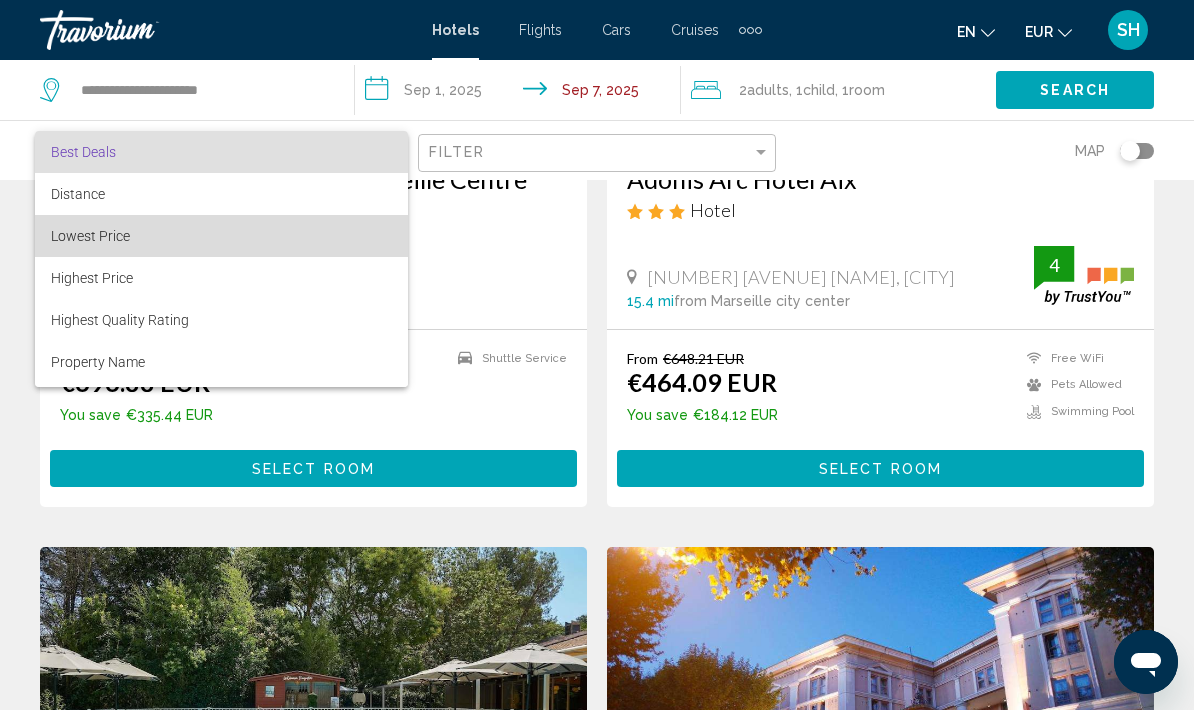 click on "Lowest Price" at bounding box center (221, 236) 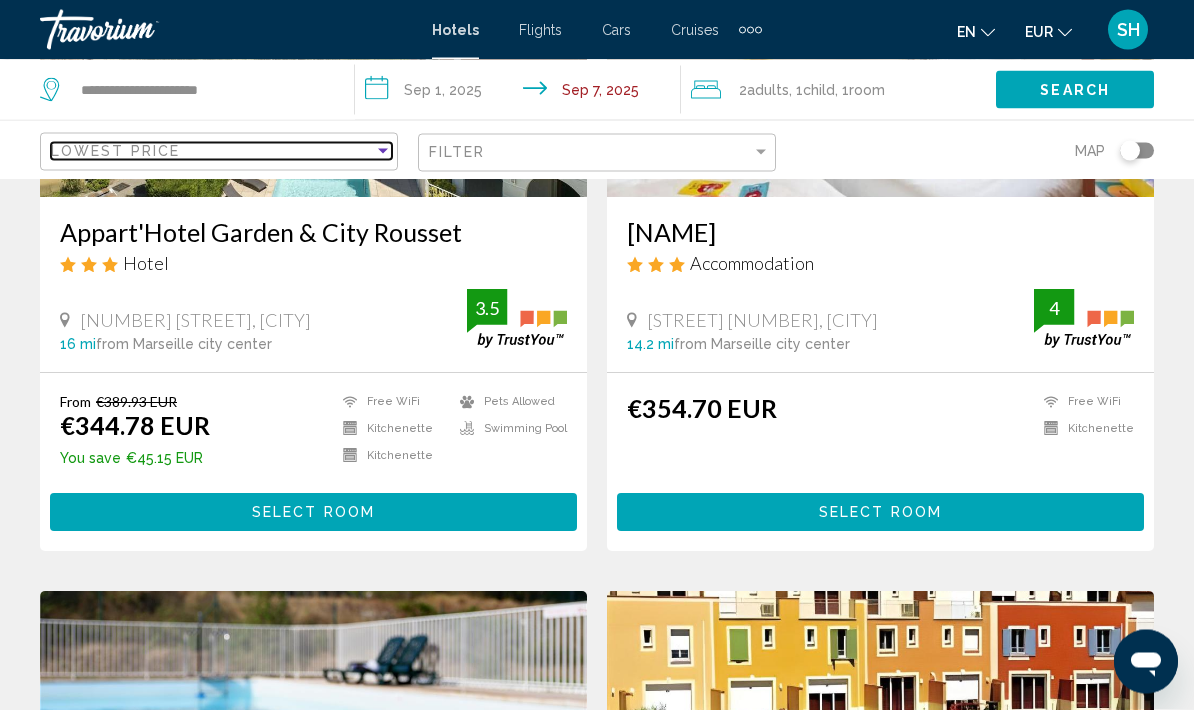 scroll, scrollTop: 373, scrollLeft: 0, axis: vertical 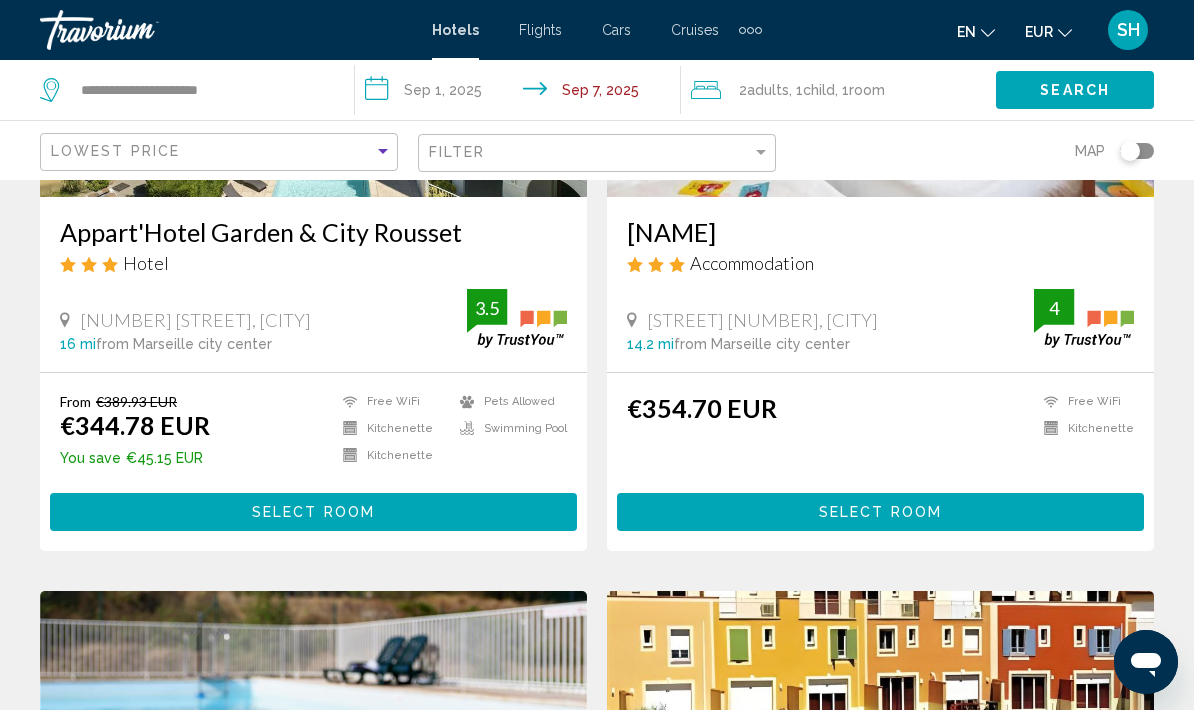 click on "Select Room" at bounding box center (880, 511) 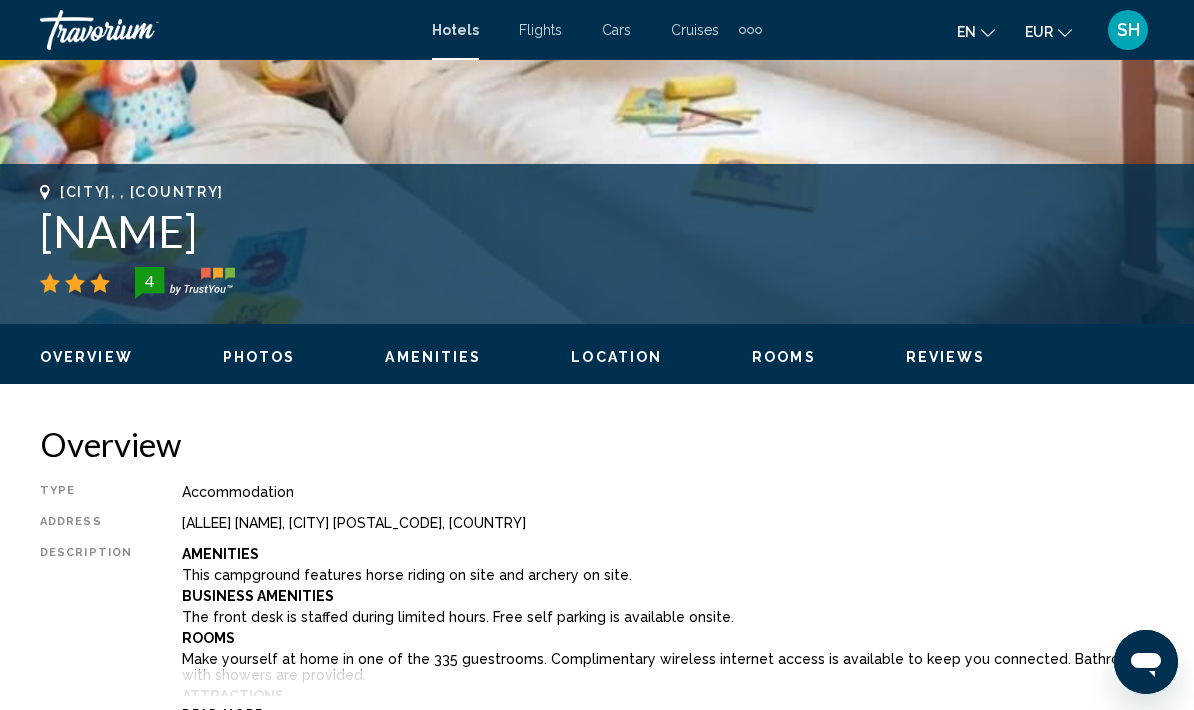scroll, scrollTop: 688, scrollLeft: 0, axis: vertical 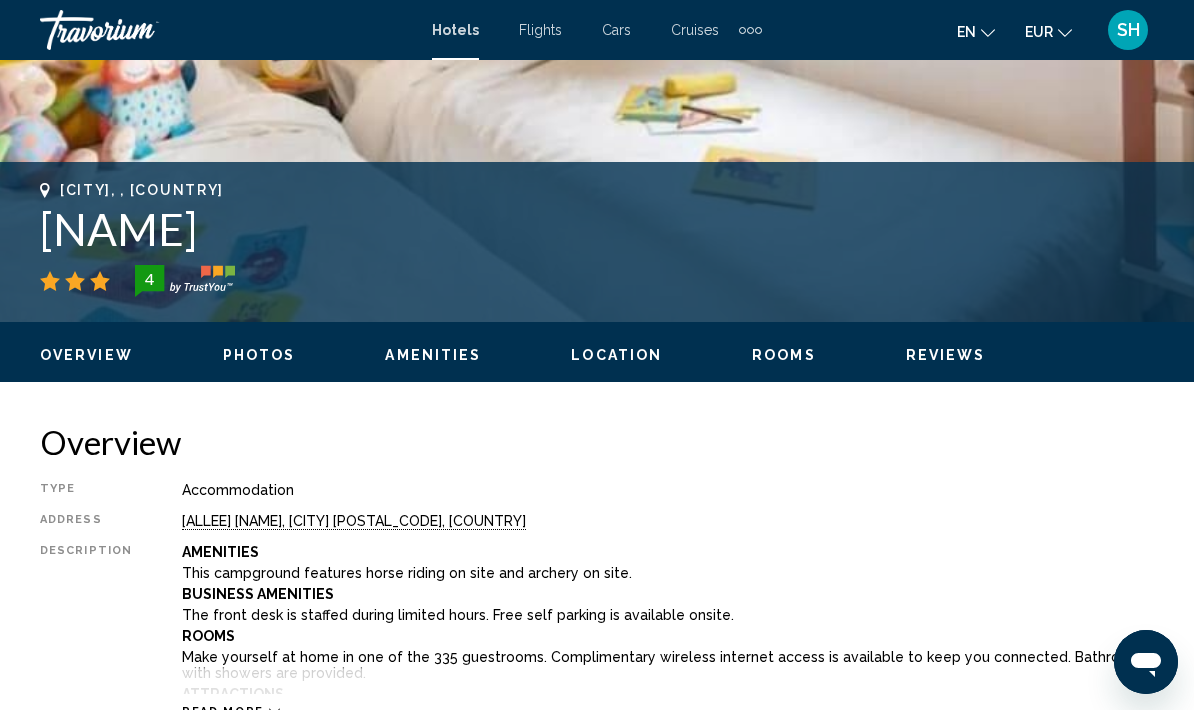 click on "Location" at bounding box center [616, 355] 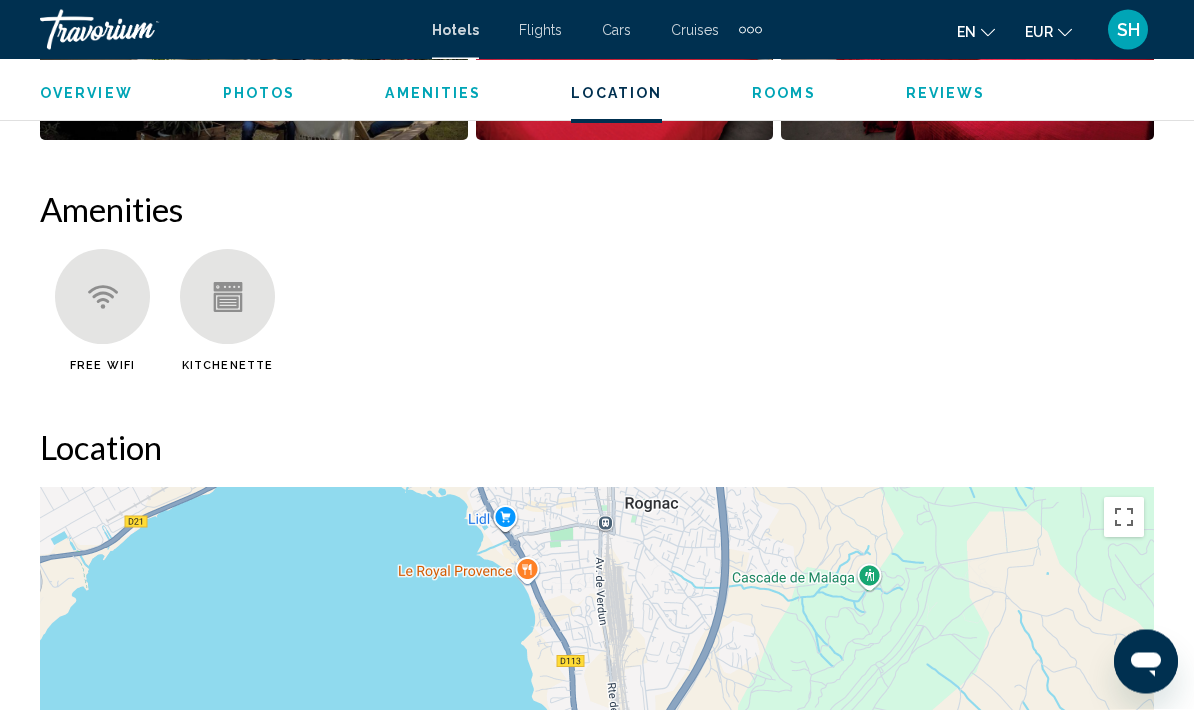 scroll, scrollTop: 2181, scrollLeft: 0, axis: vertical 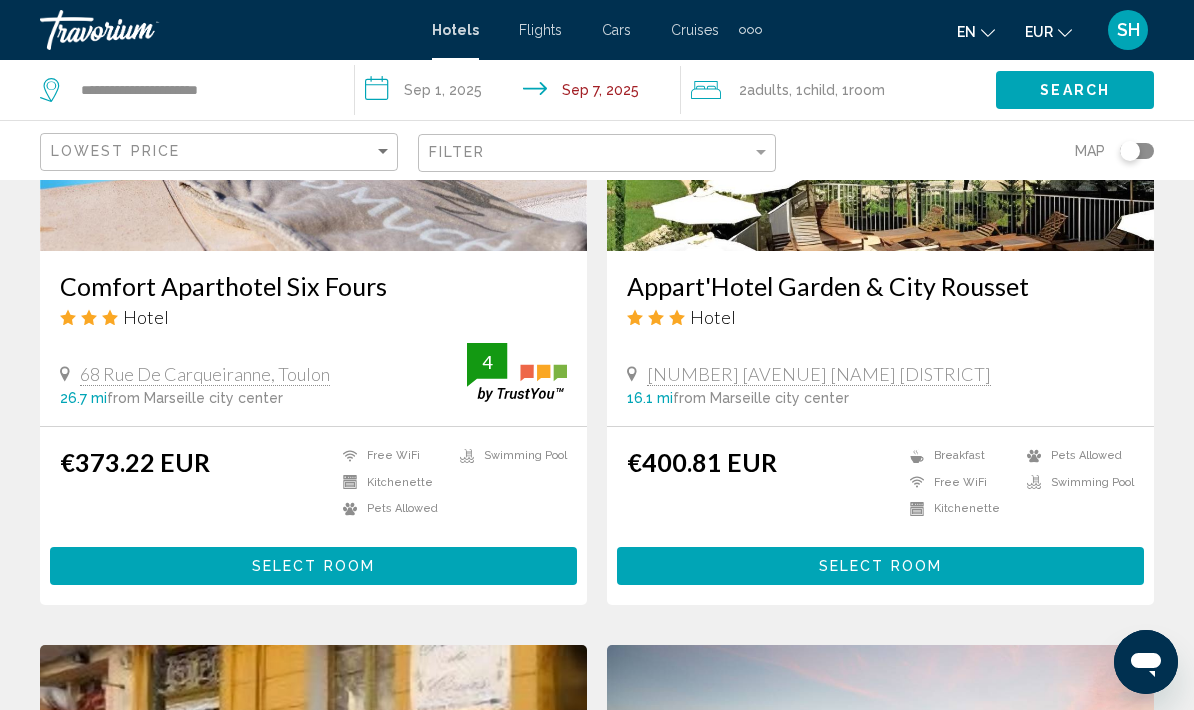 click on "Select Room" at bounding box center [313, 565] 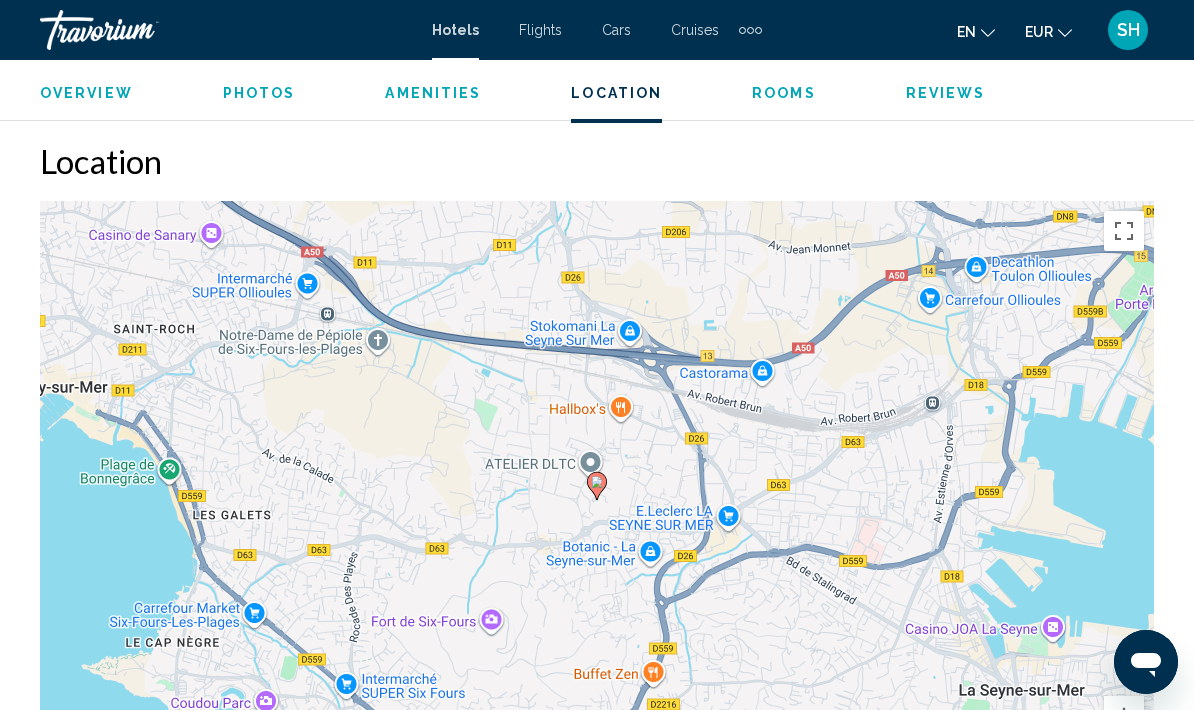 scroll, scrollTop: 2159, scrollLeft: 0, axis: vertical 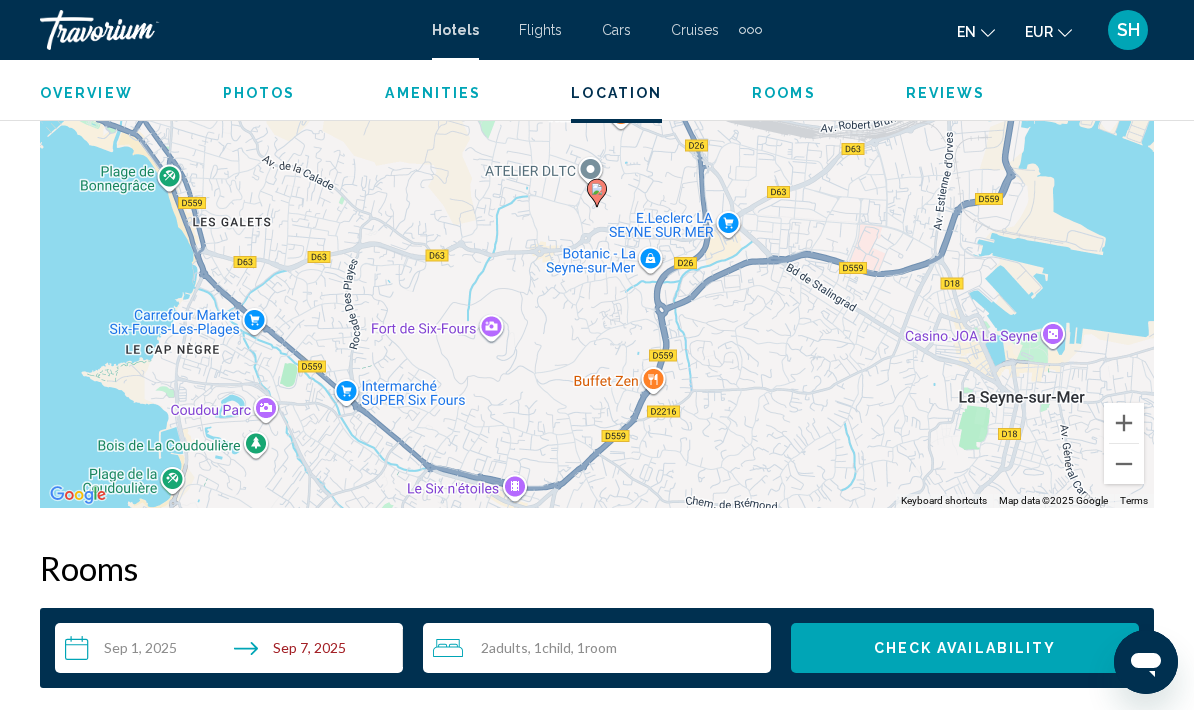 click at bounding box center (1124, 464) 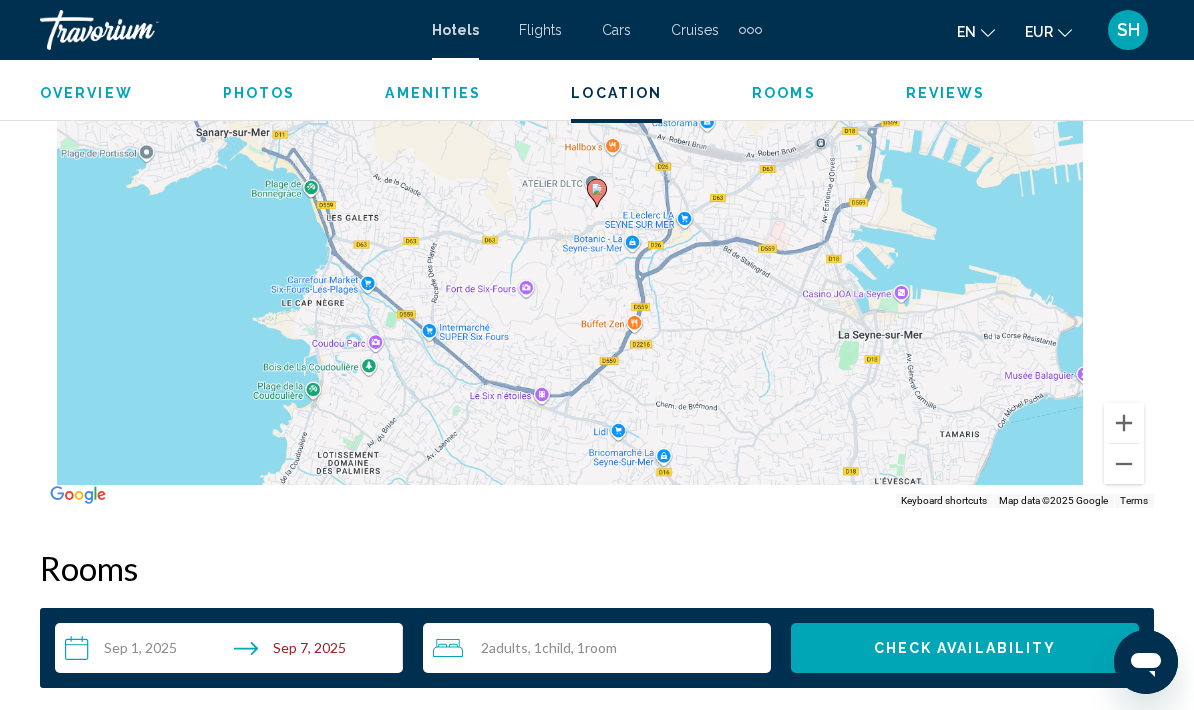 click at bounding box center [1124, 464] 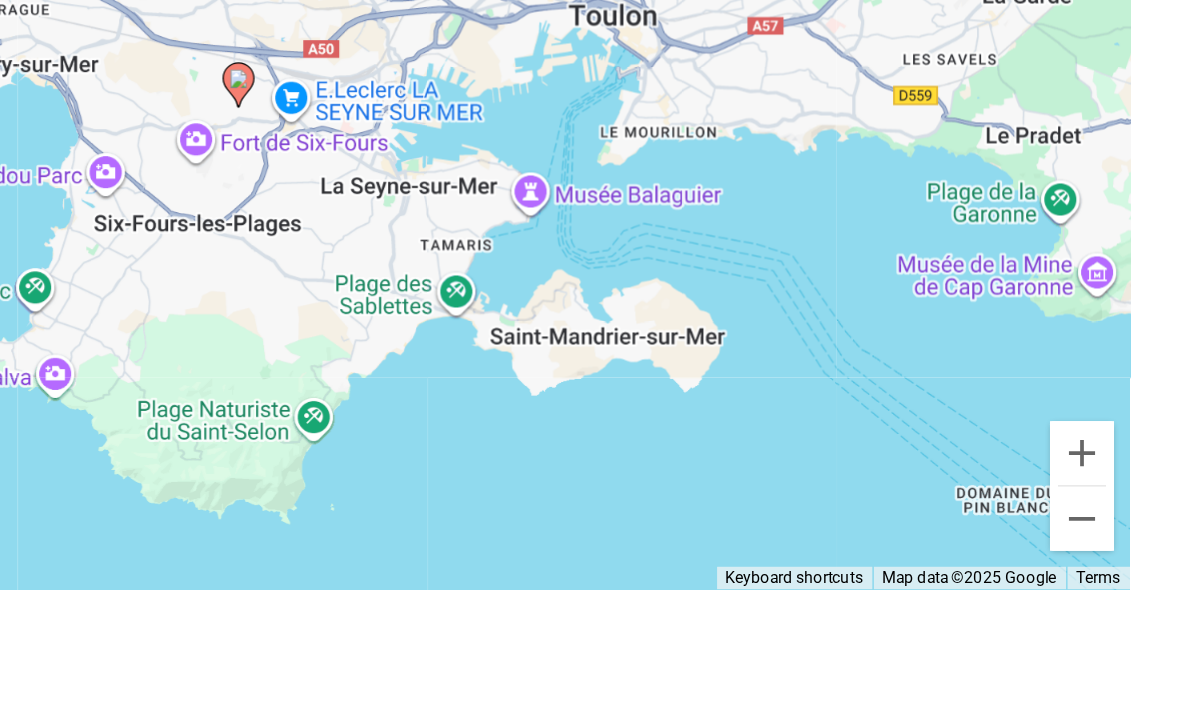 click on "Overview Type Hotel Address 68 Rue De Carqueiranne, Toulon  83140, France Description  Short Description With a stay at Appart'City Toulon- Six Fours Les Plages in Six-Fours-les-Plages, you'll be convenient to Iles des Embiez and Le Technopole de la Mer. This residence is within close proximity of Centre d'Art Villa Tamaris and Complexe Aquatique.  Policy Description Read more
Photos Amenities
Free WiFi
Kitchenette
Pets Allowed
Swimming Pool No amenities information available. Location To navigate the map with touch gestures double-tap and hold your finger on the map, then drag the map. ← Move left → Move right ↑ Move up ↓ Move down + Zoom in - Zoom out Home Jump left by 75% End Jump right by 75% Page Up Jump up by 75% Page Down Map Data Su" at bounding box center [597, 3190] 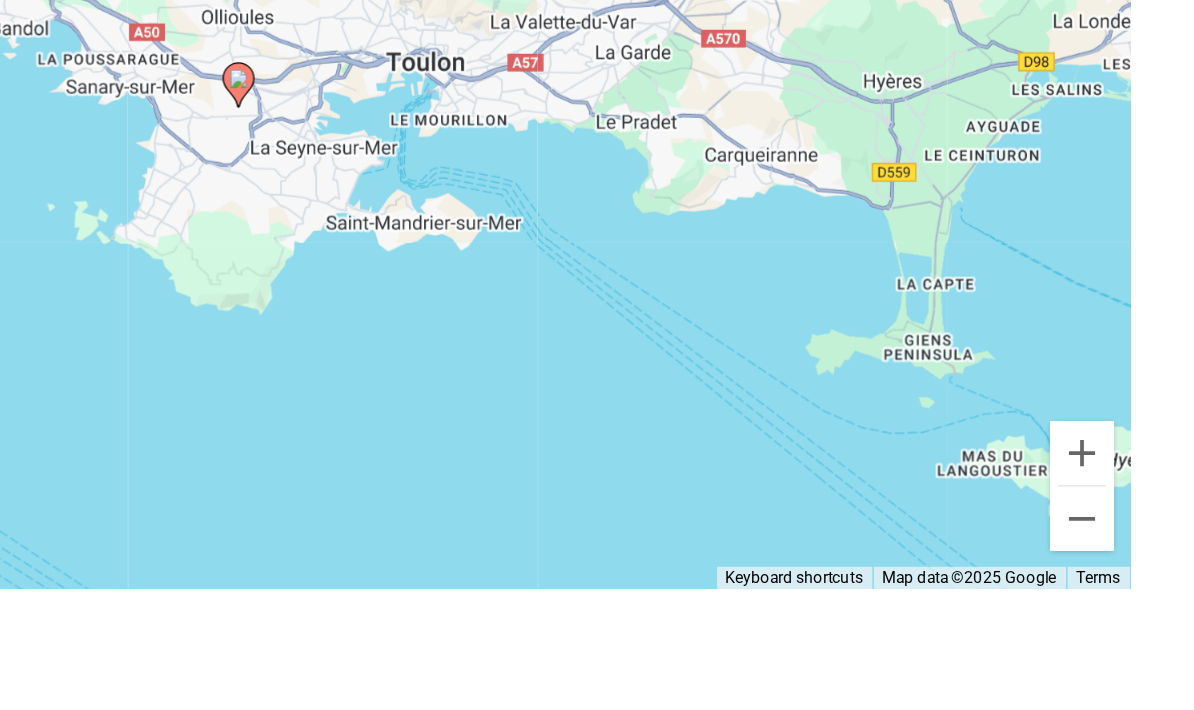 click at bounding box center (1124, 462) 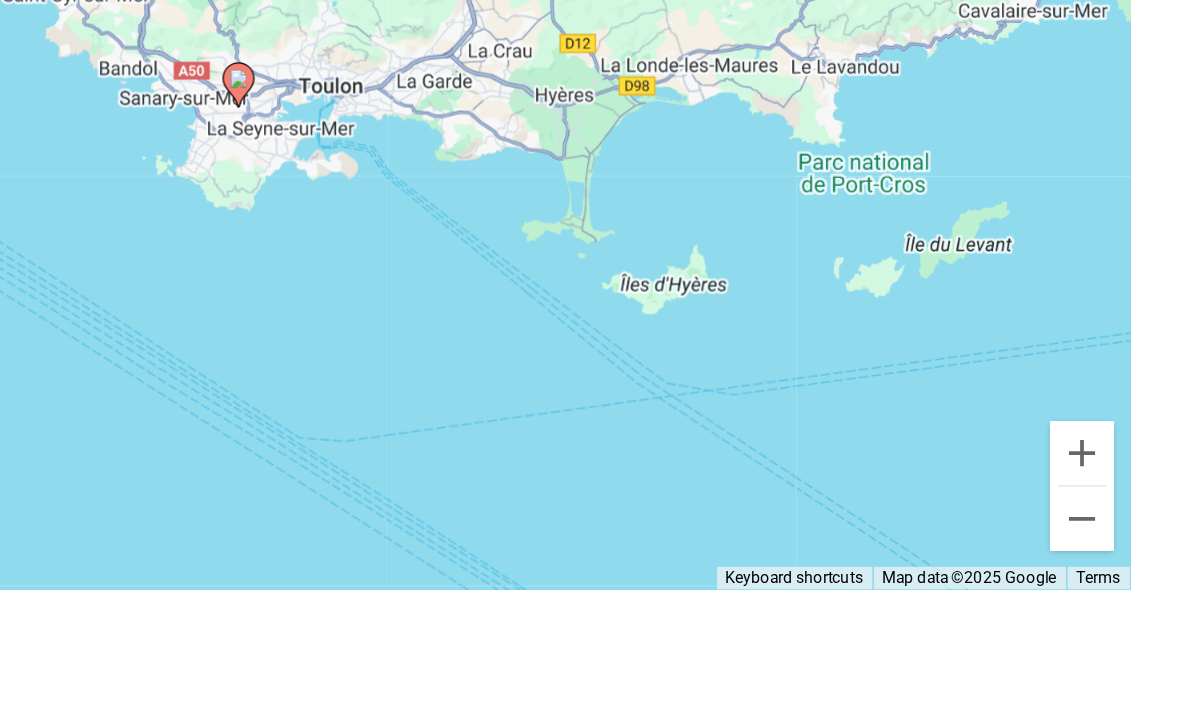 click at bounding box center (1124, 462) 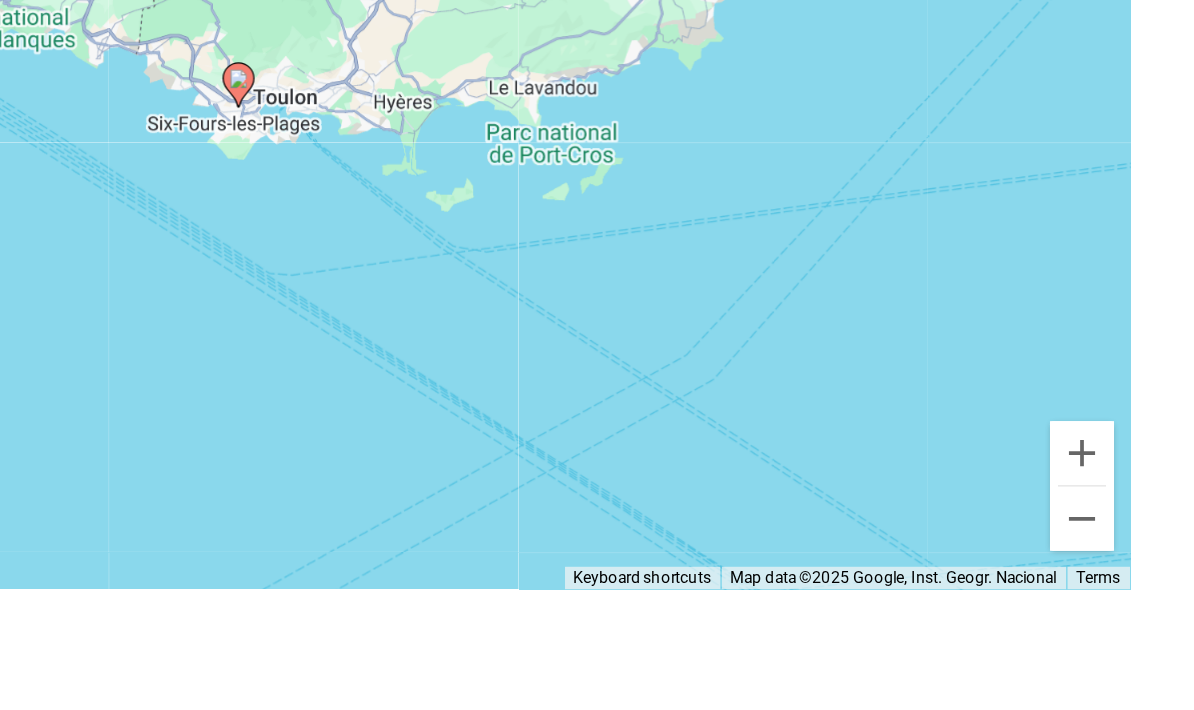 click at bounding box center [1124, 462] 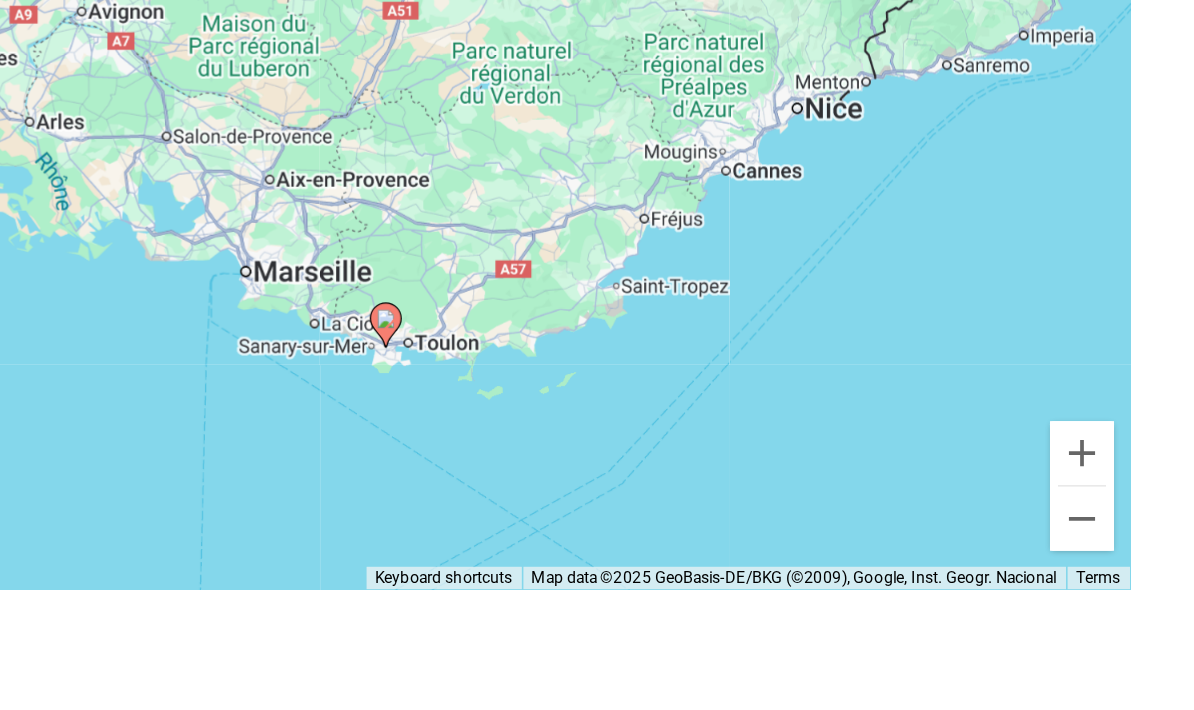 click at bounding box center [1124, 421] 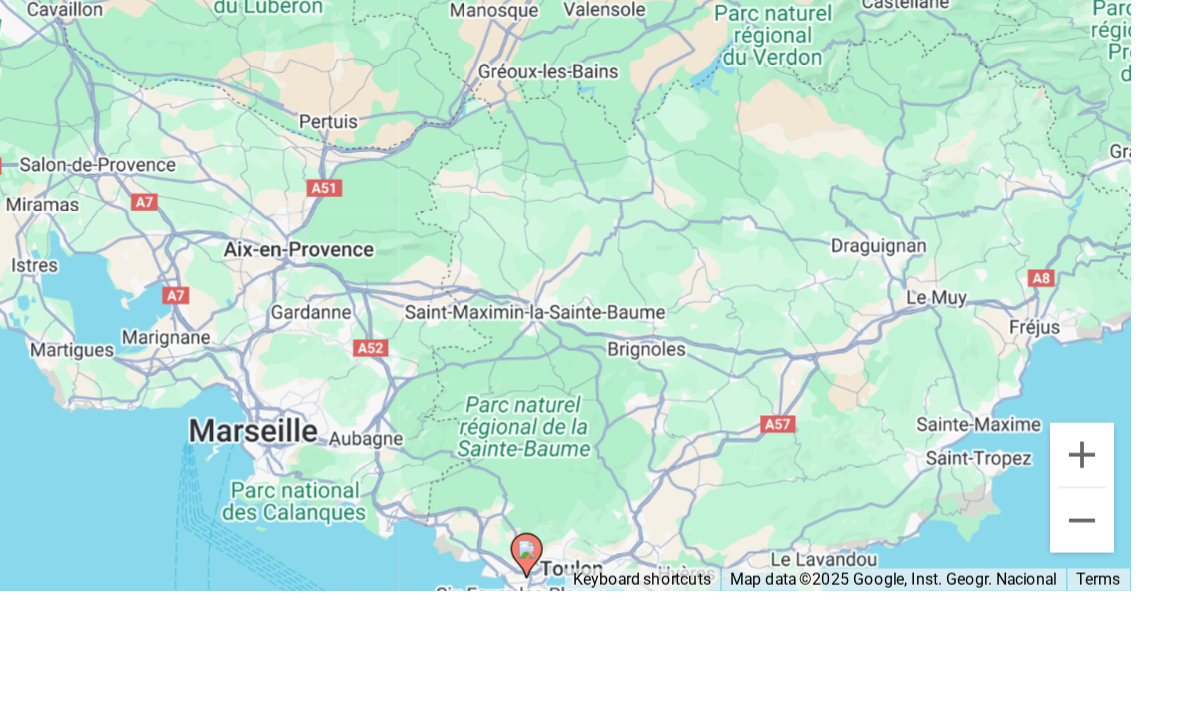 scroll, scrollTop: 2577, scrollLeft: 0, axis: vertical 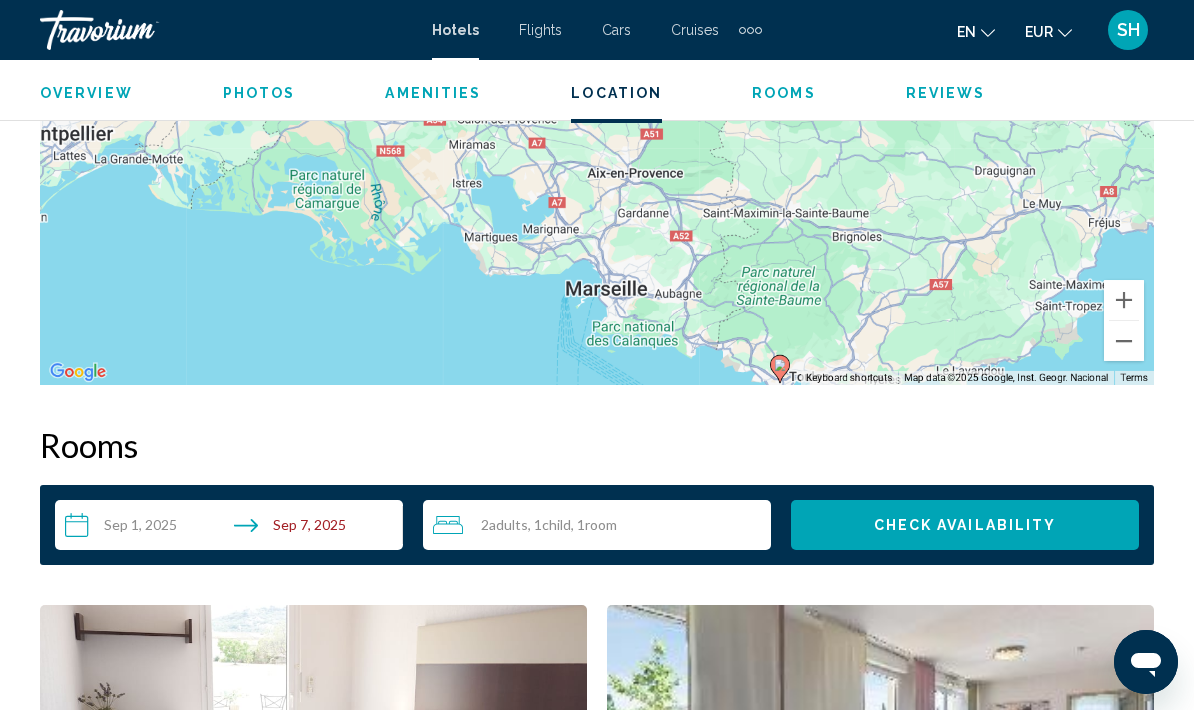 click at bounding box center [1124, 300] 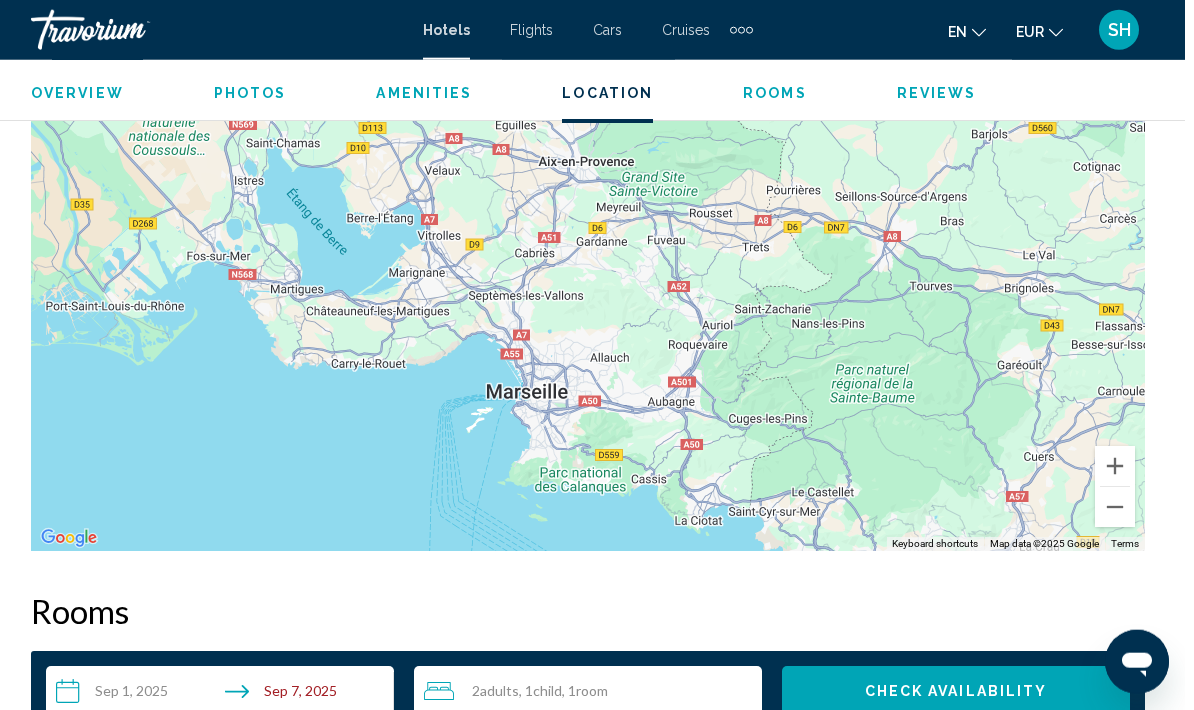 scroll, scrollTop: 2405, scrollLeft: 0, axis: vertical 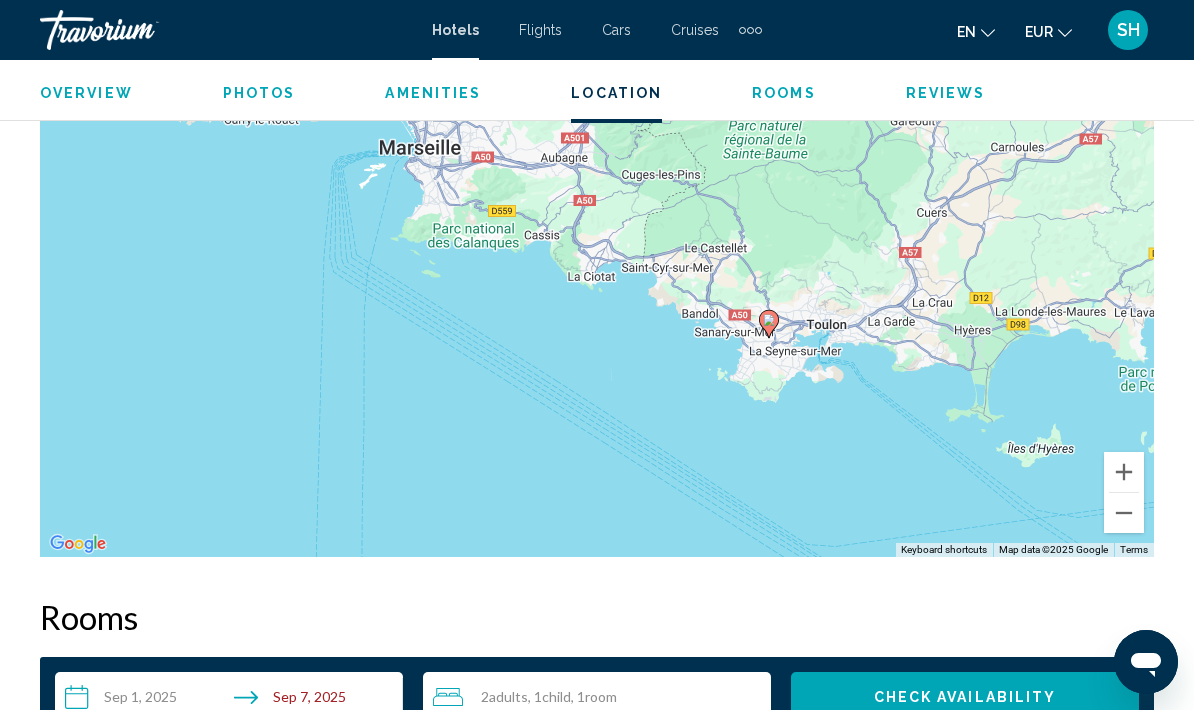 click at bounding box center (1124, 472) 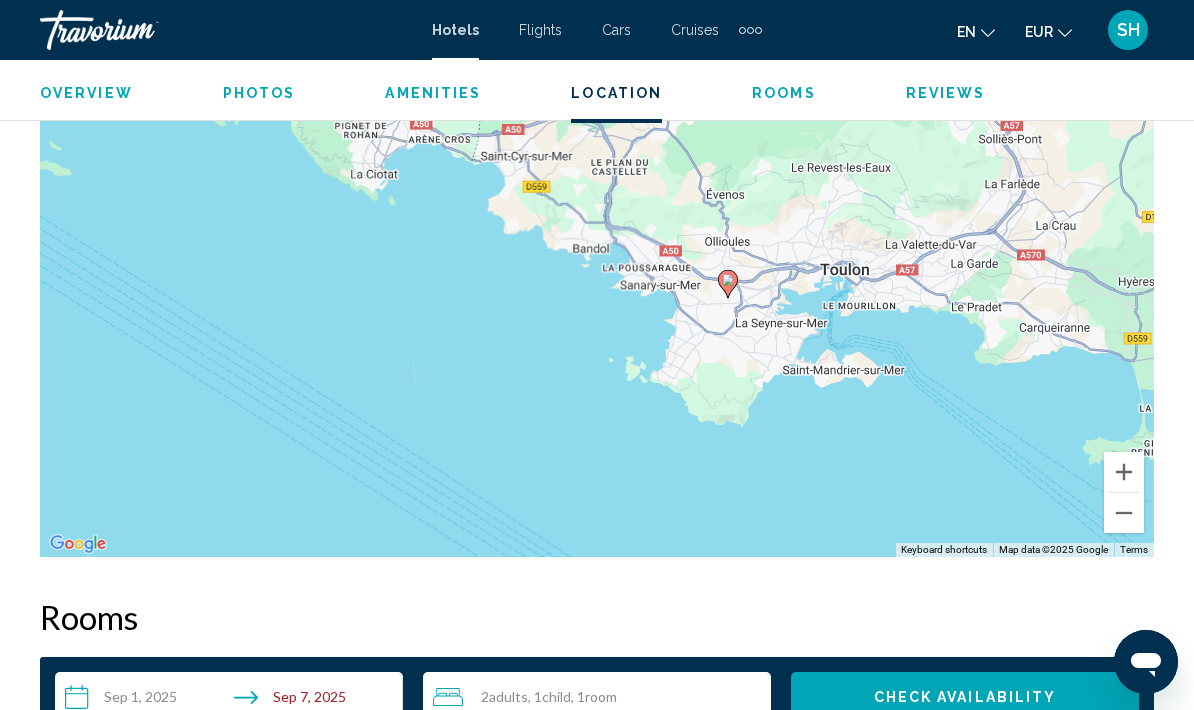 click at bounding box center (1124, 472) 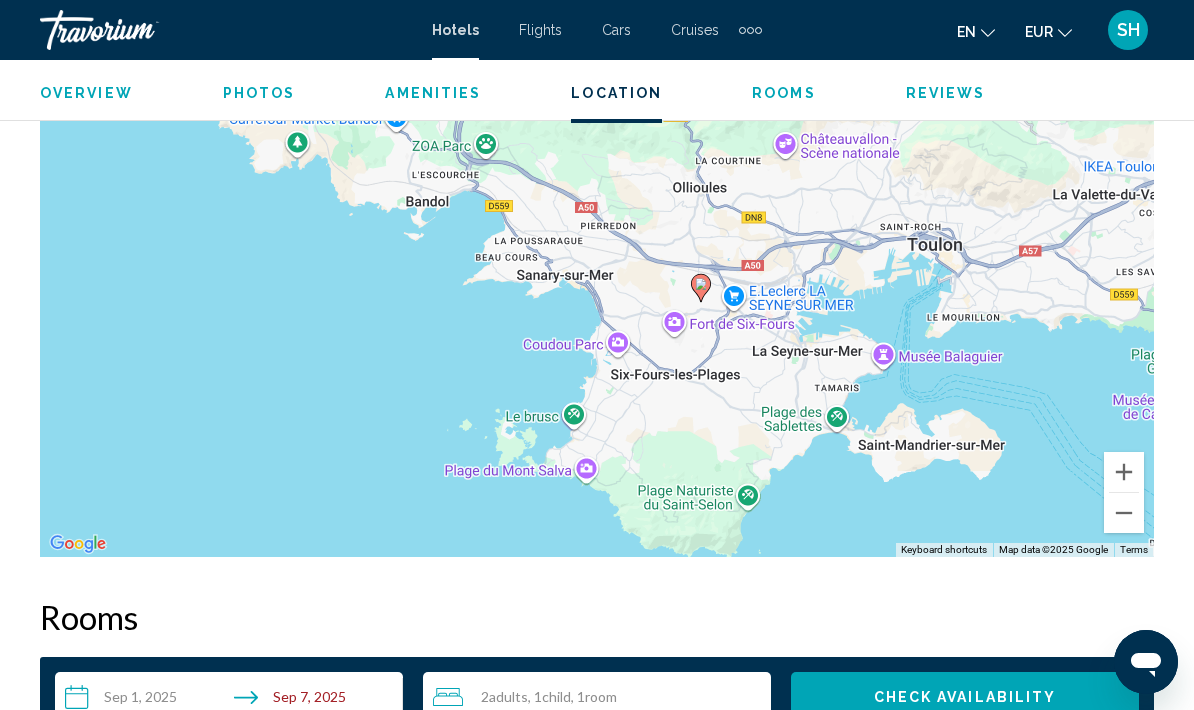 click at bounding box center (1124, 472) 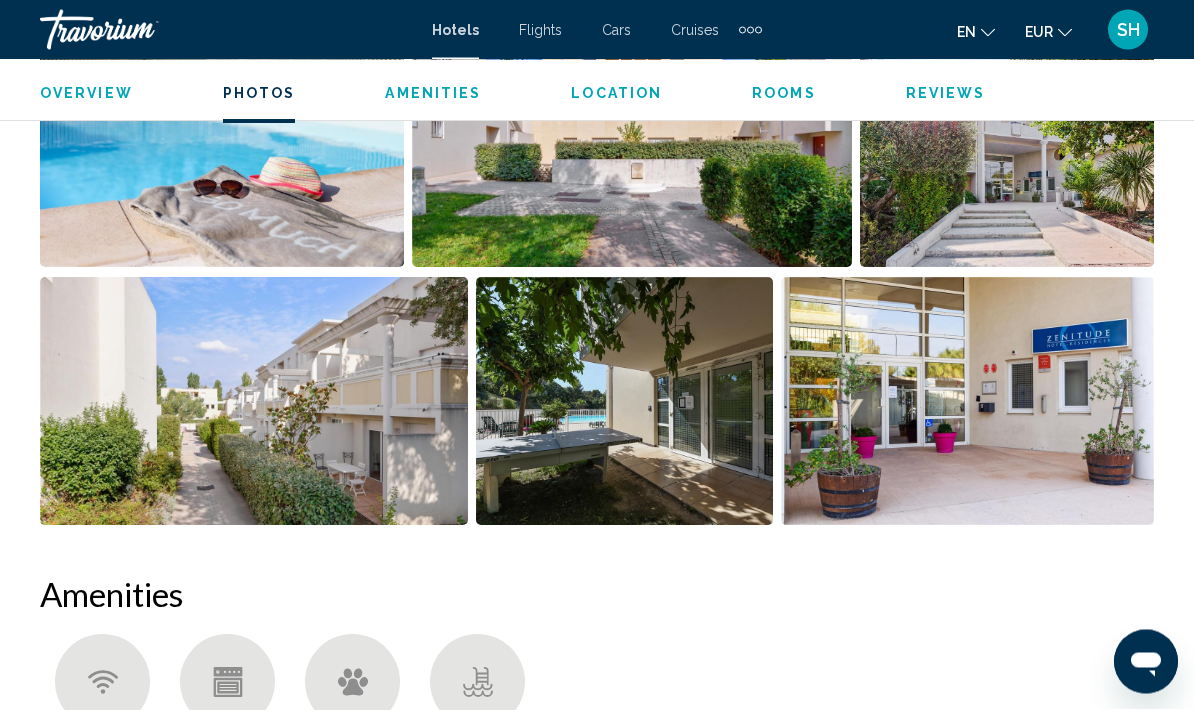 scroll, scrollTop: 1478, scrollLeft: 0, axis: vertical 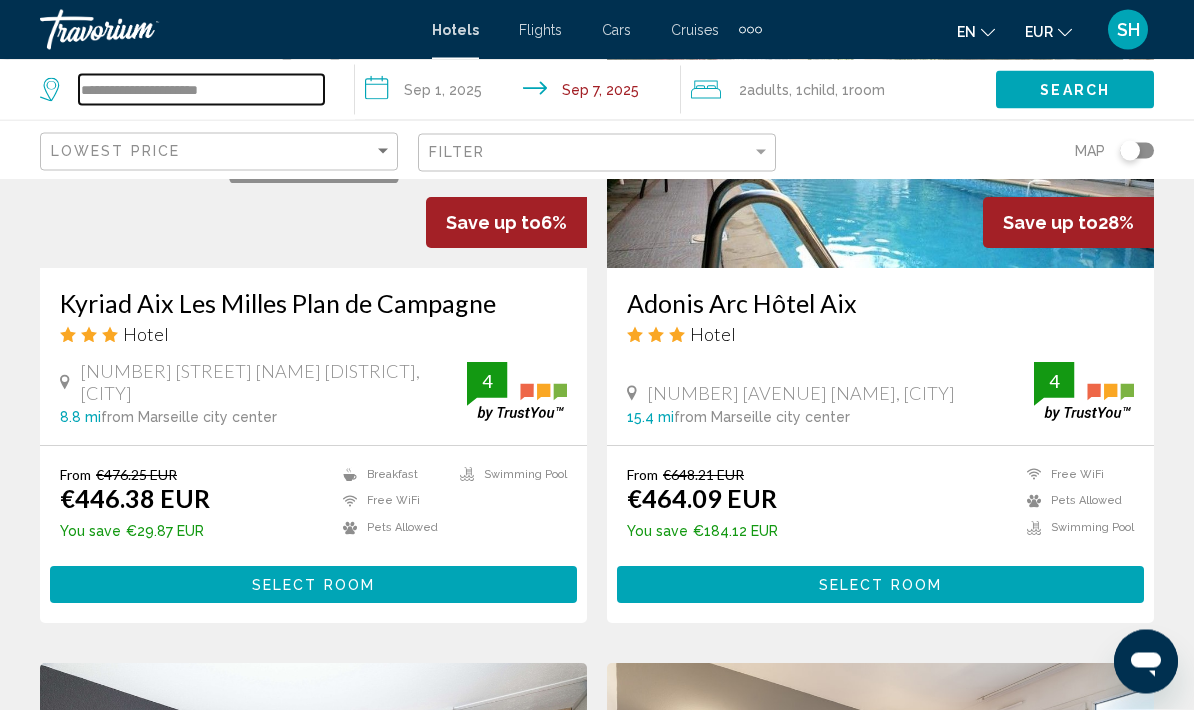 click on "**********" at bounding box center (201, 90) 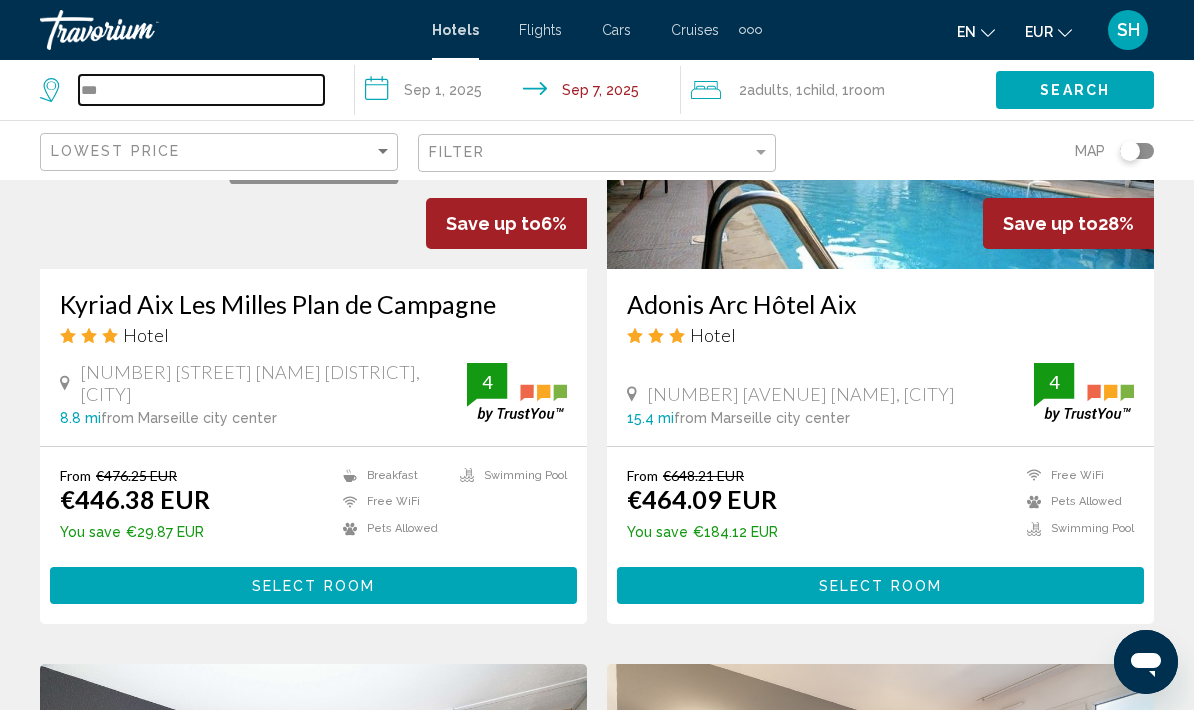type on "**" 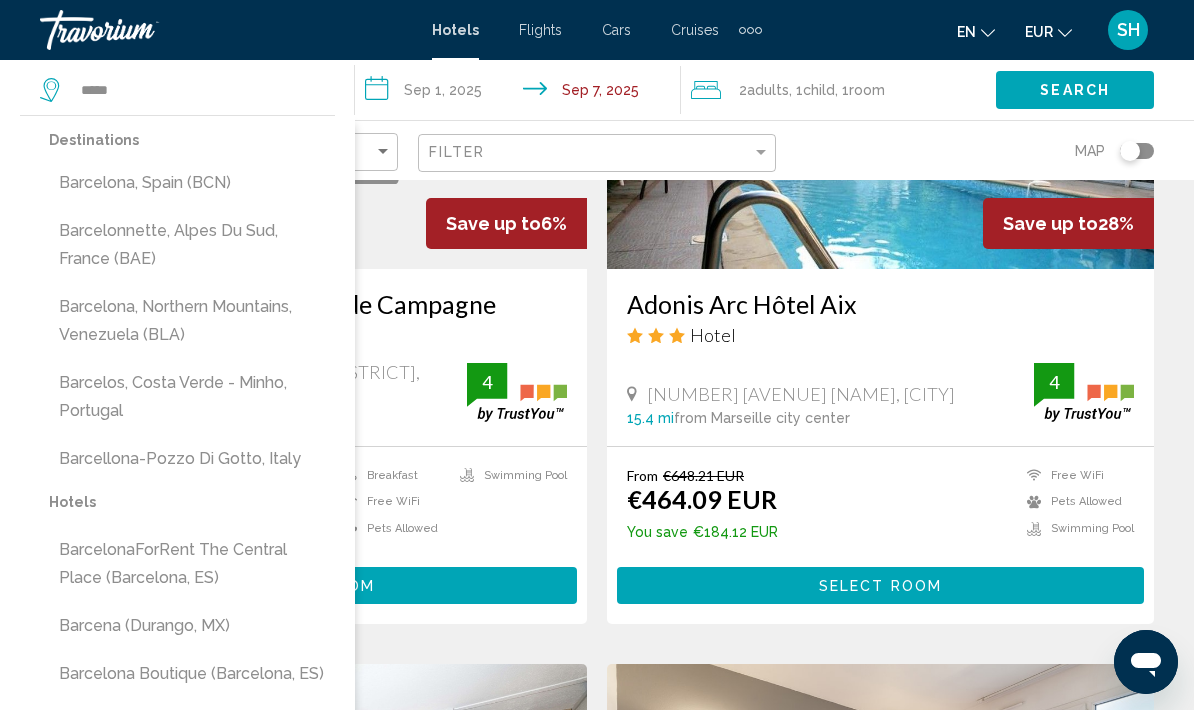 click on "Barcelona, Spain (BCN)" at bounding box center [192, 183] 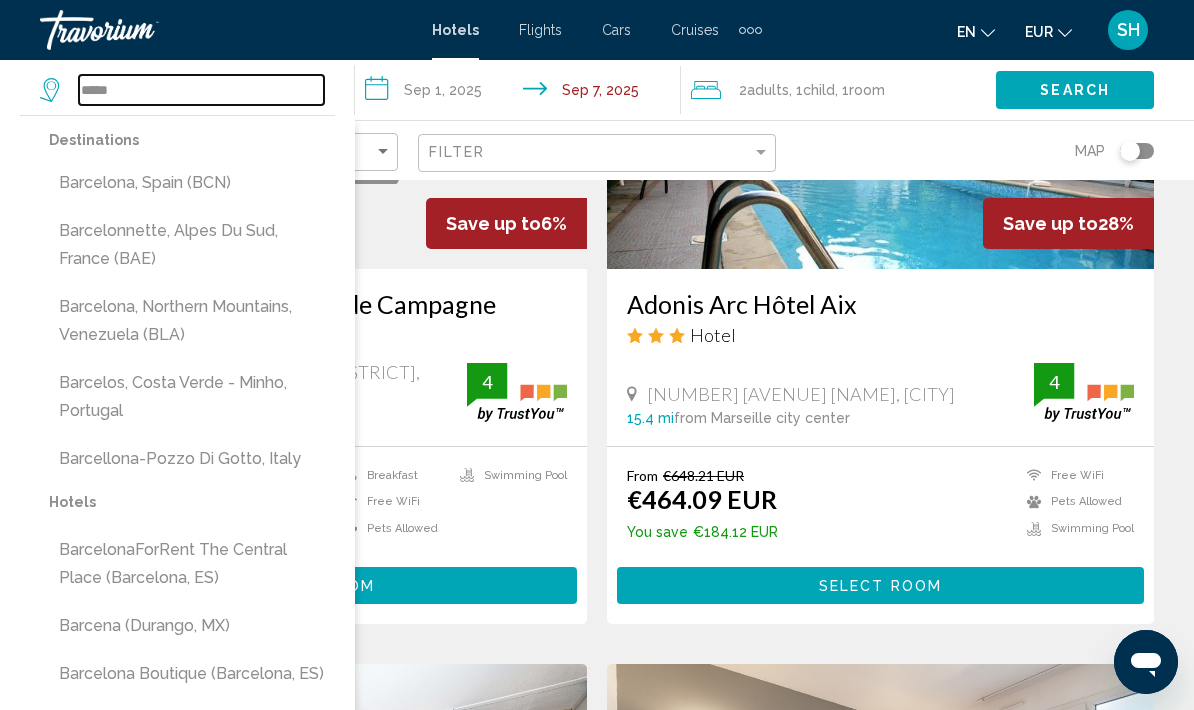 type on "**********" 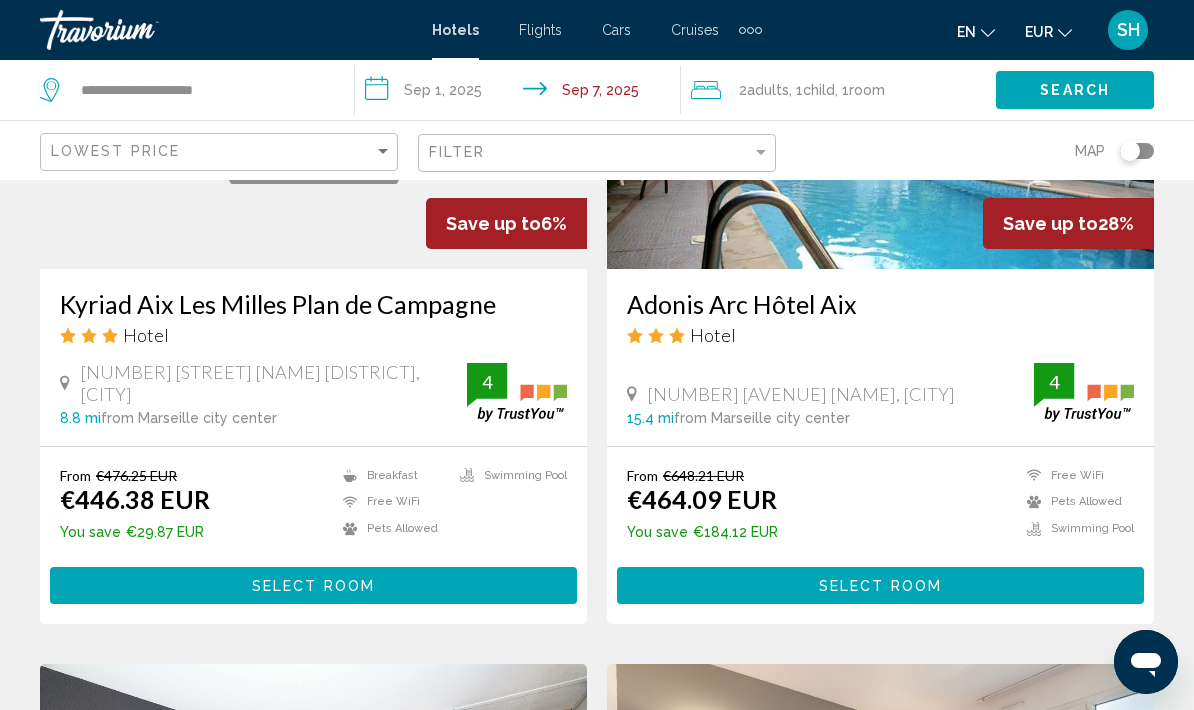 click on "**********" at bounding box center [521, 93] 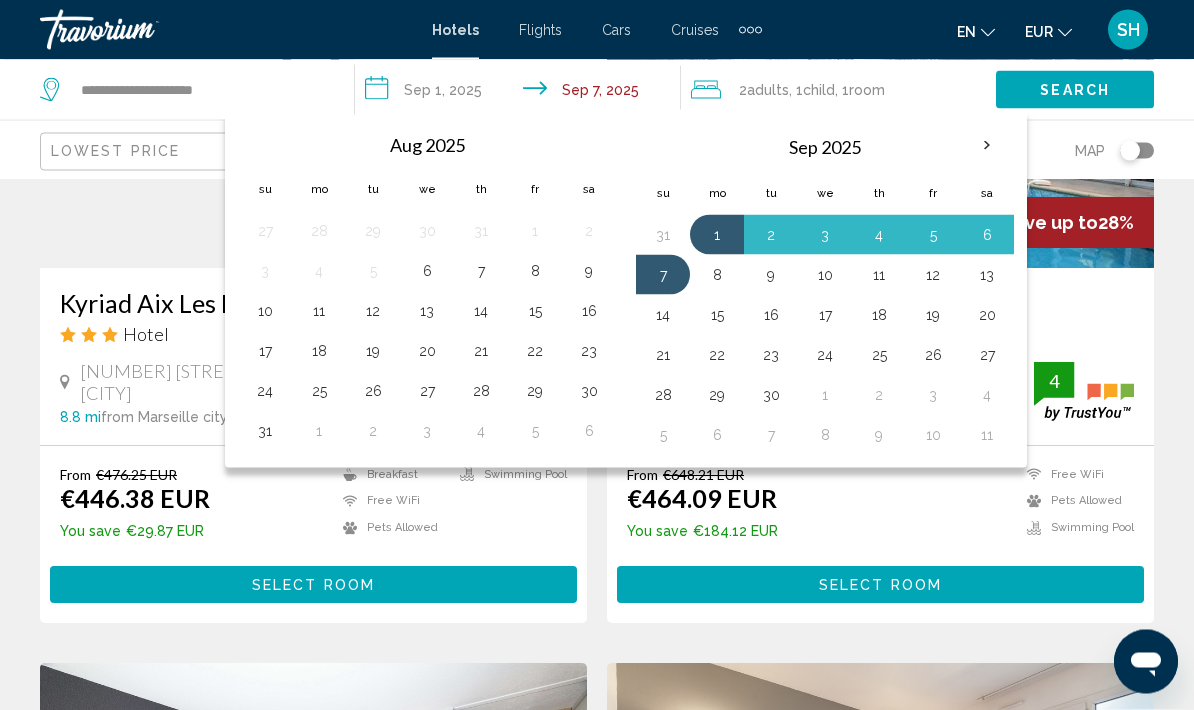 scroll, scrollTop: 2453, scrollLeft: 0, axis: vertical 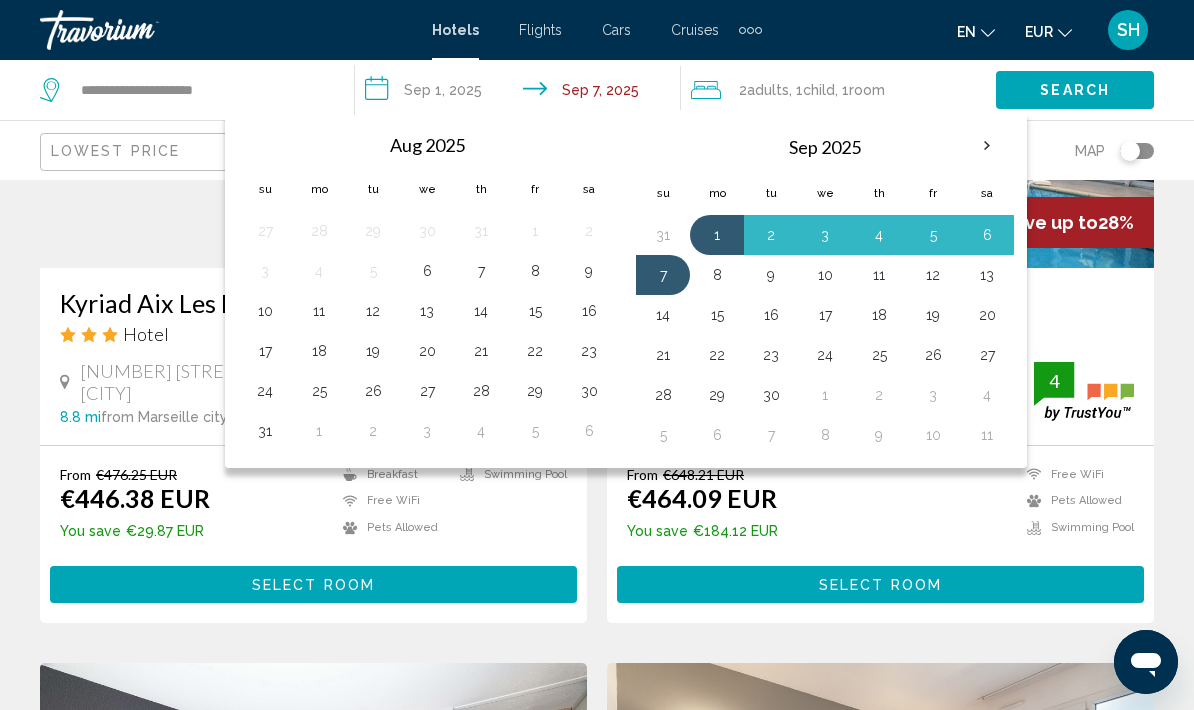 click on "28" at bounding box center [481, 391] 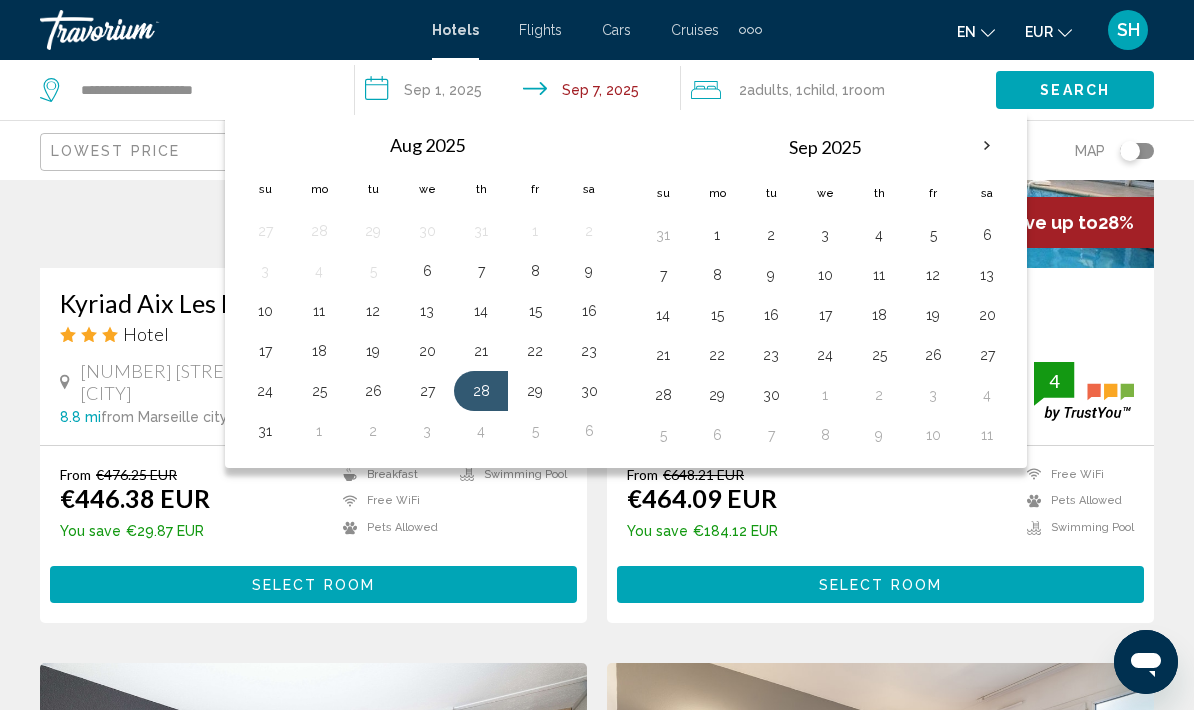 click on "10" at bounding box center [825, 275] 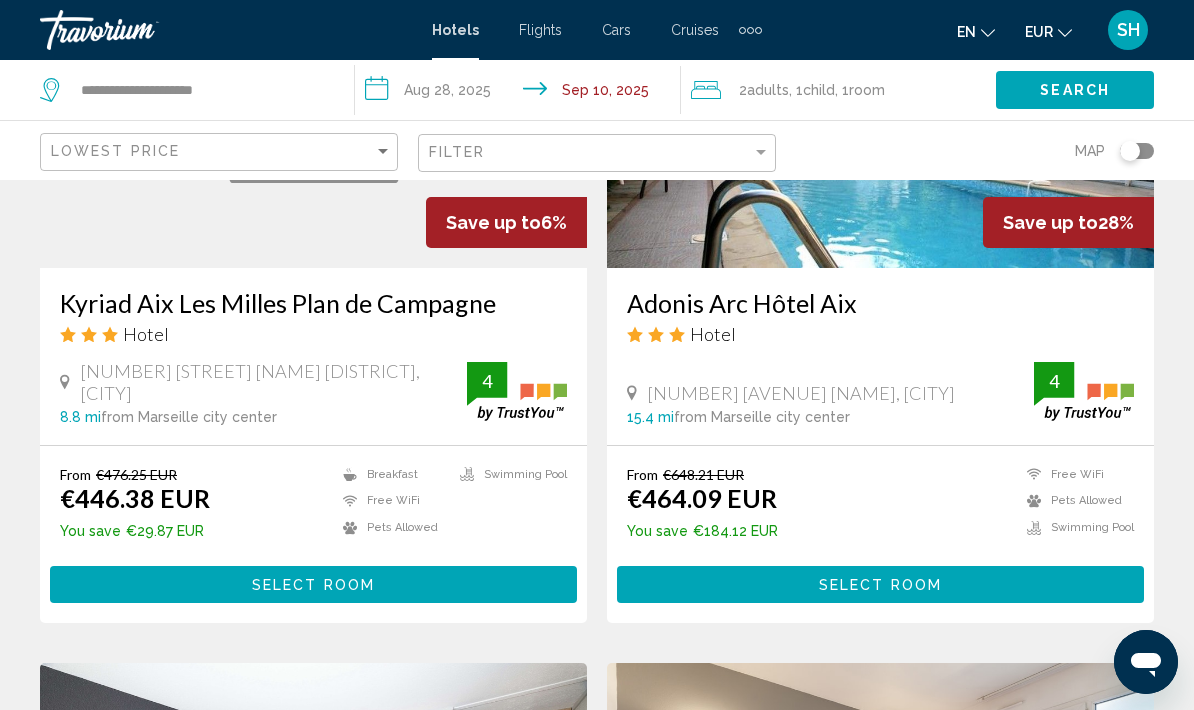 click on "Search" 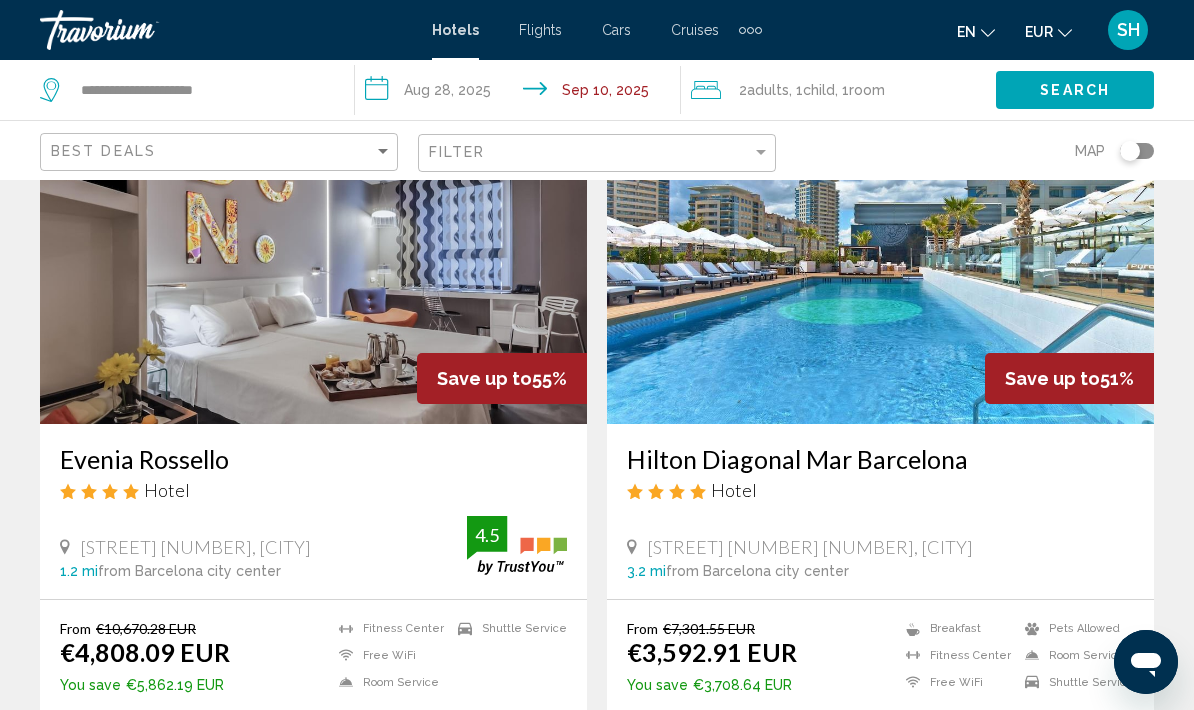 scroll, scrollTop: 147, scrollLeft: 0, axis: vertical 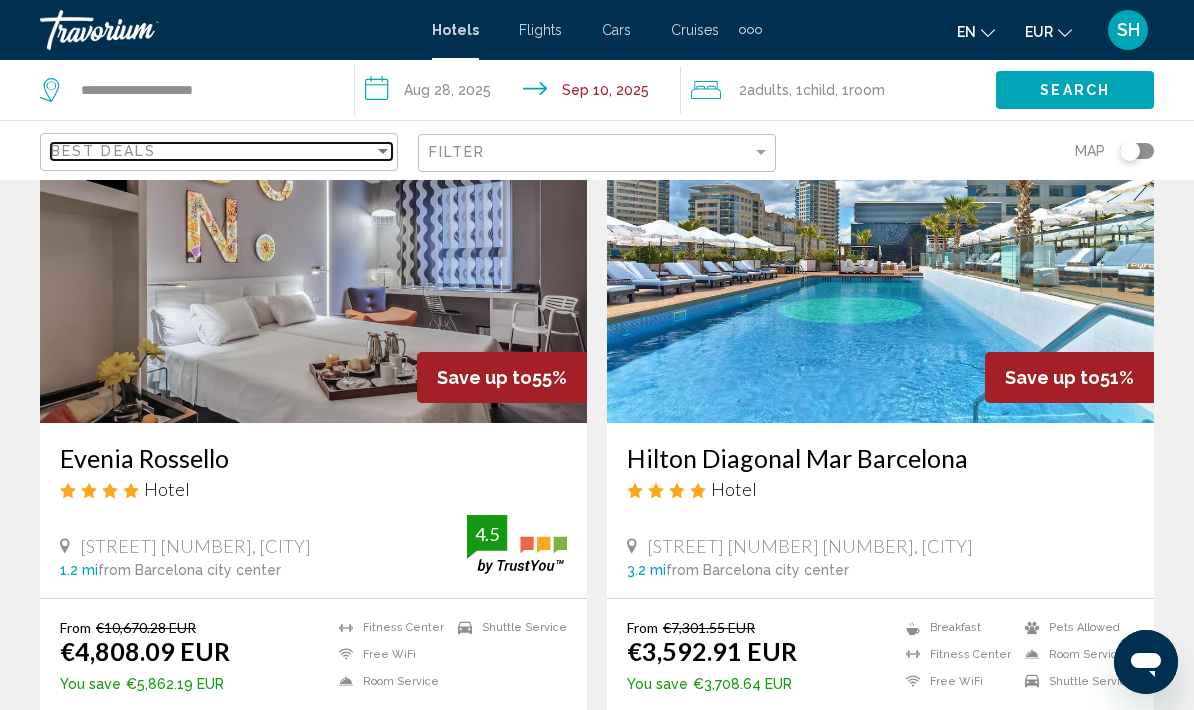 click at bounding box center [383, 151] 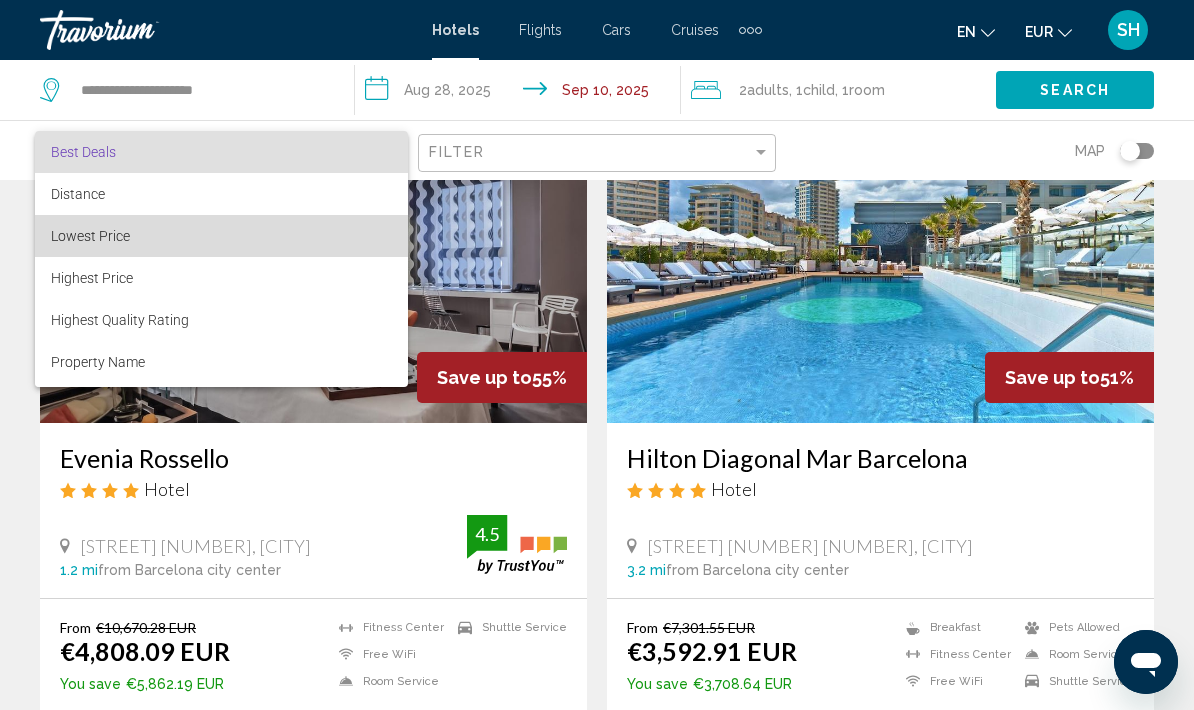 click on "Lowest Price" at bounding box center [221, 236] 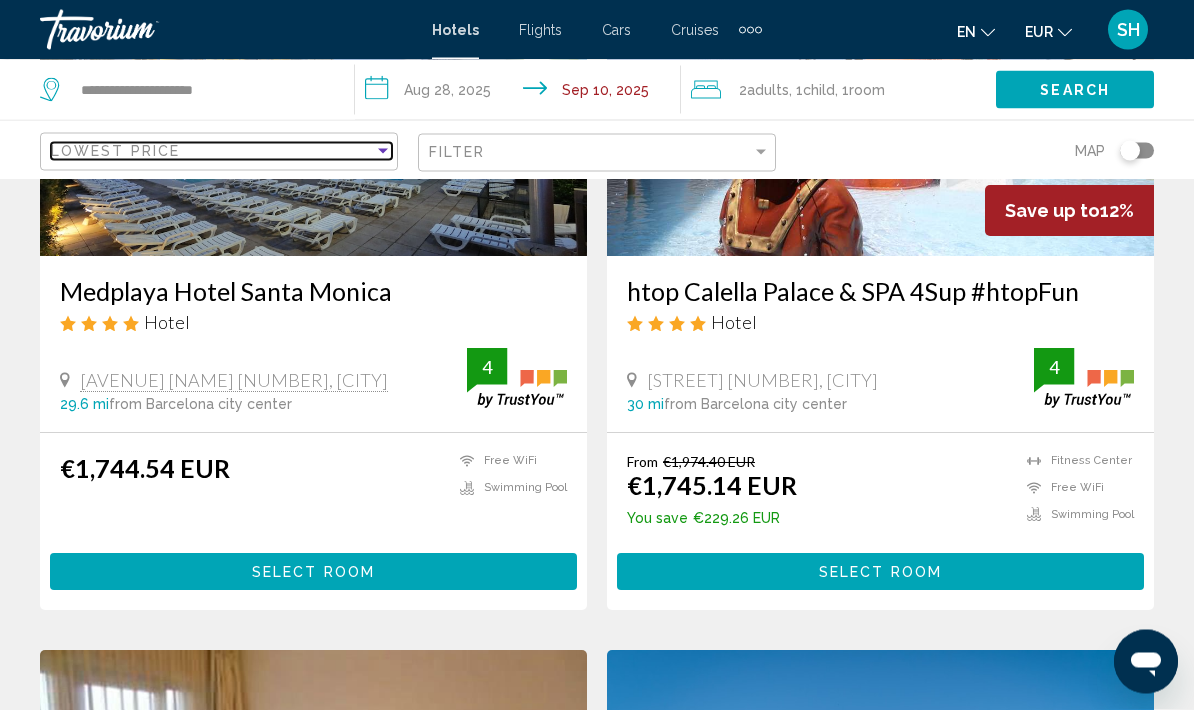 scroll, scrollTop: 3482, scrollLeft: 0, axis: vertical 